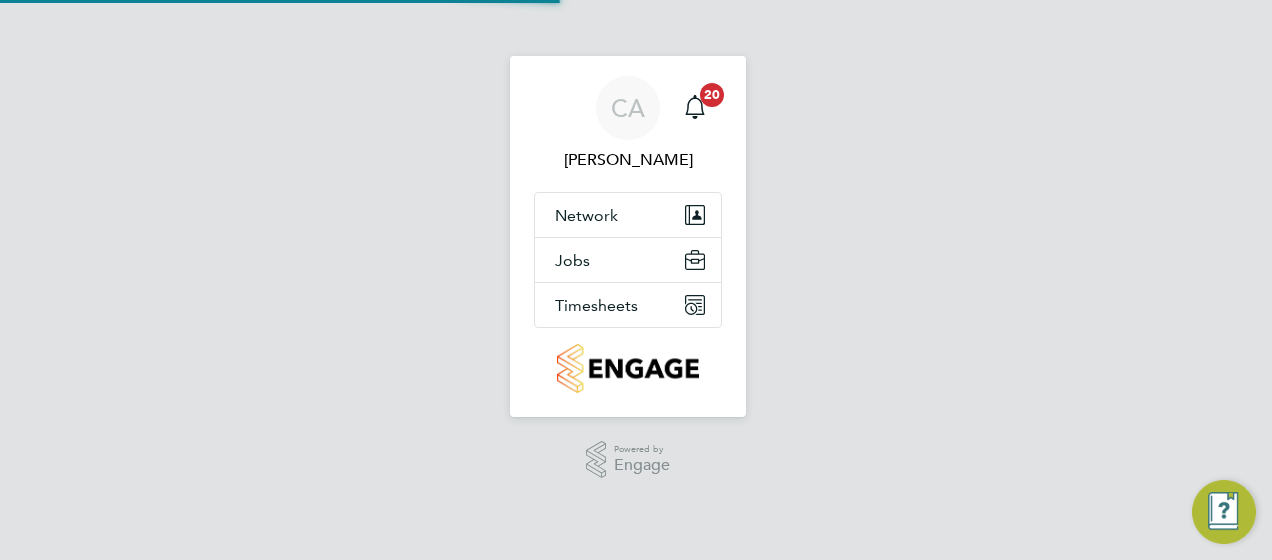scroll, scrollTop: 0, scrollLeft: 0, axis: both 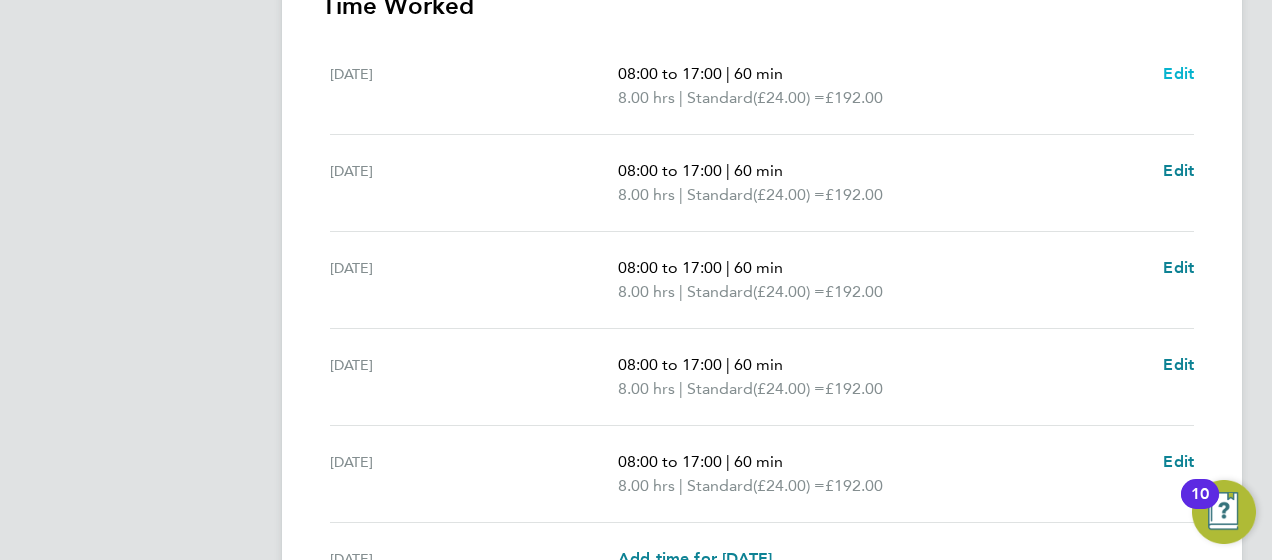 click on "Edit" at bounding box center (1178, 73) 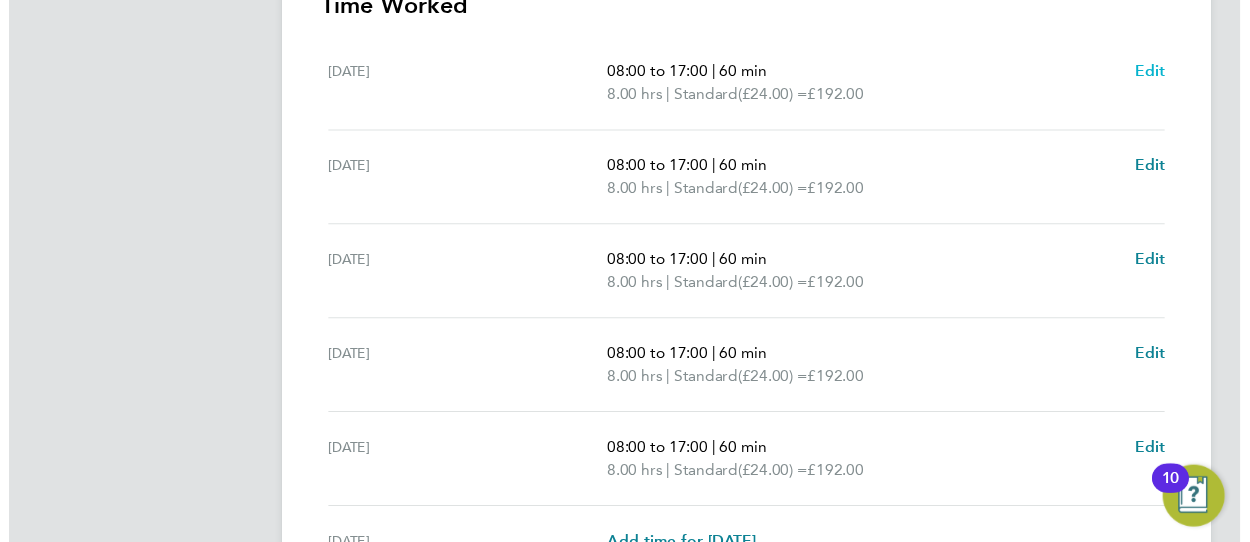 scroll, scrollTop: 0, scrollLeft: 0, axis: both 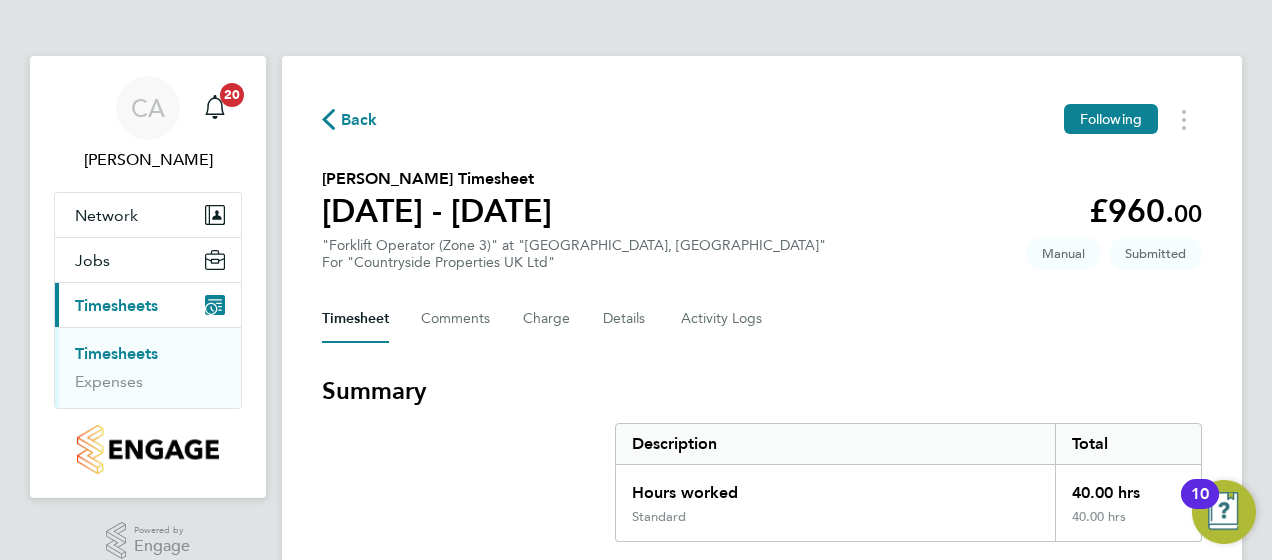 select on "60" 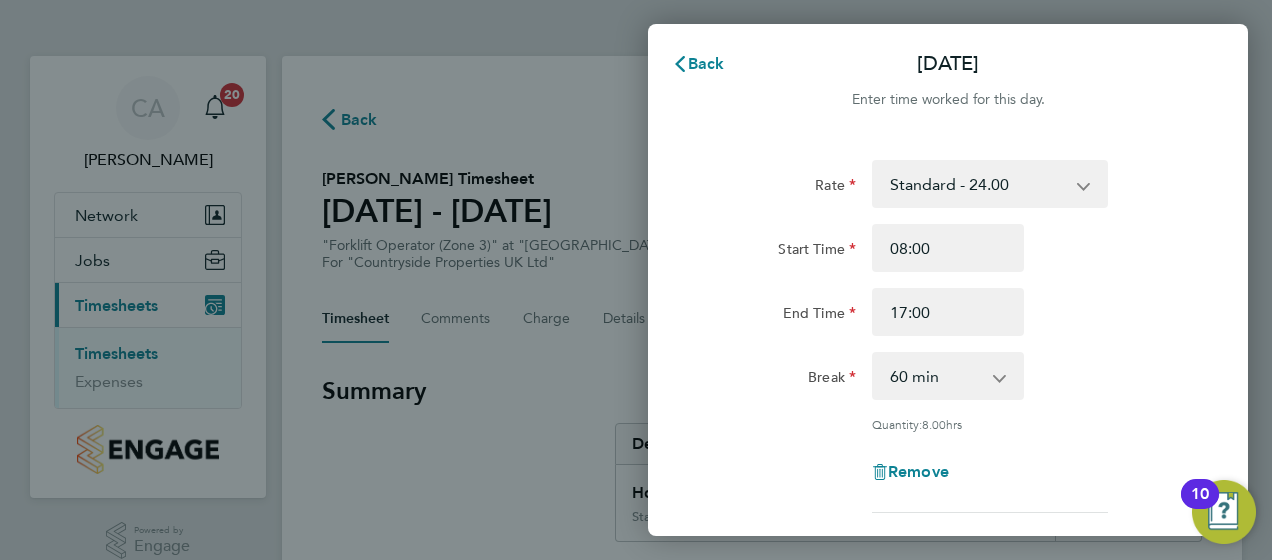 click 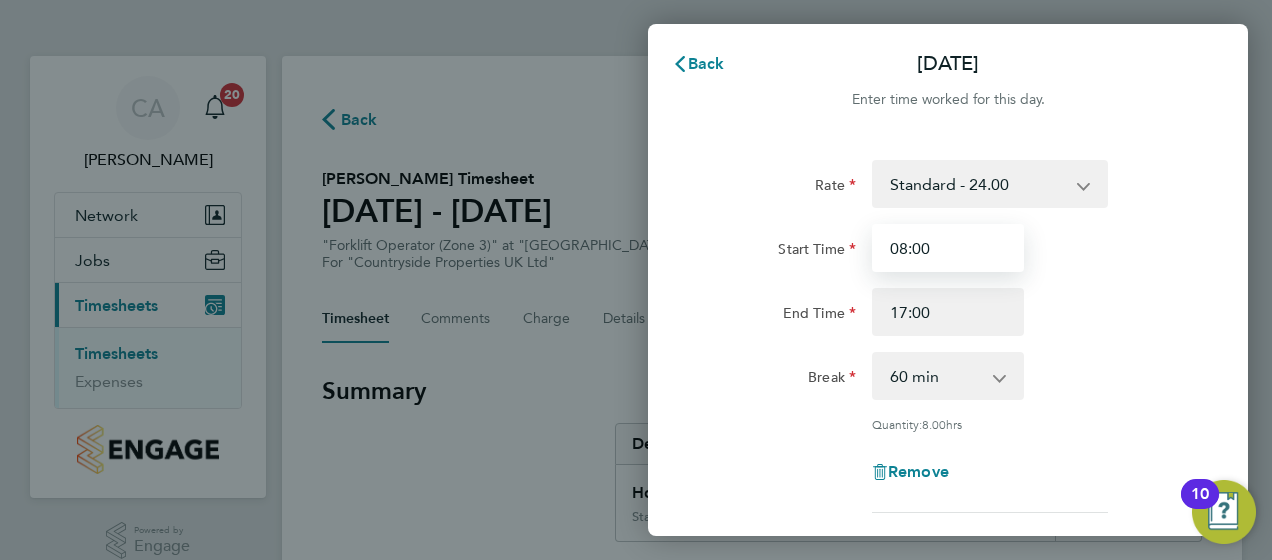 click on "08:00" at bounding box center [948, 248] 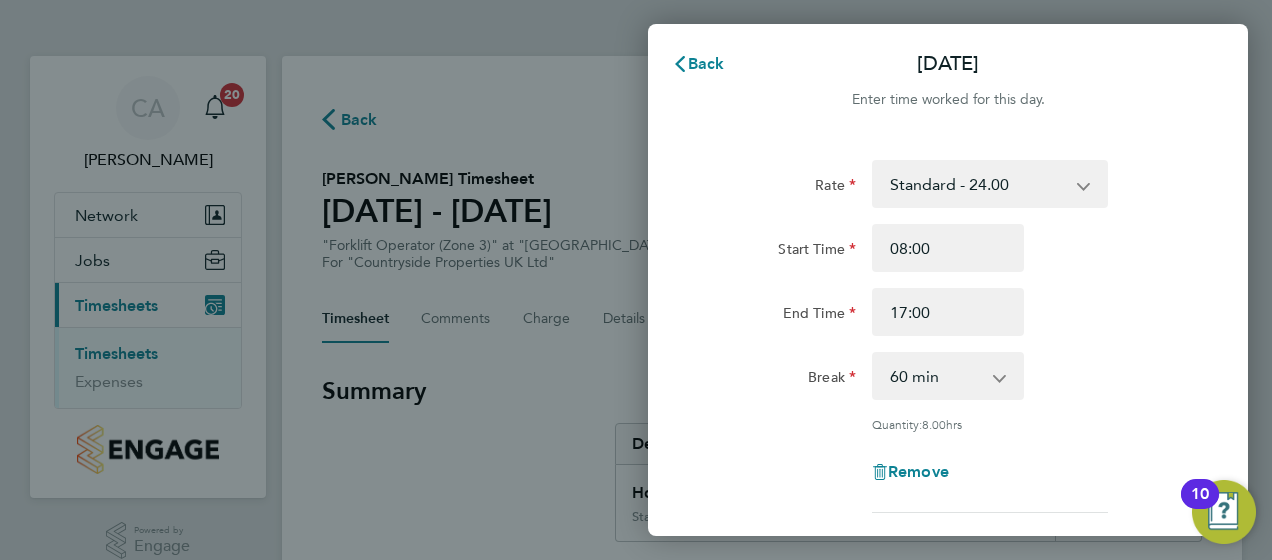 drag, startPoint x: 846, startPoint y: 264, endPoint x: 910, endPoint y: 248, distance: 65.96969 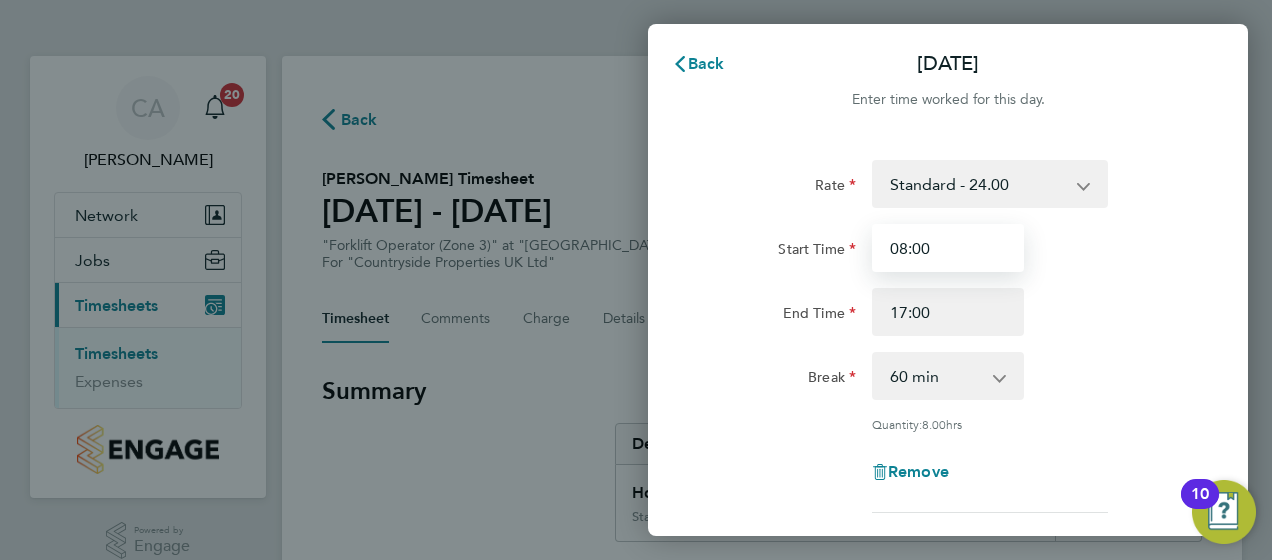 click on "08:00" at bounding box center [948, 248] 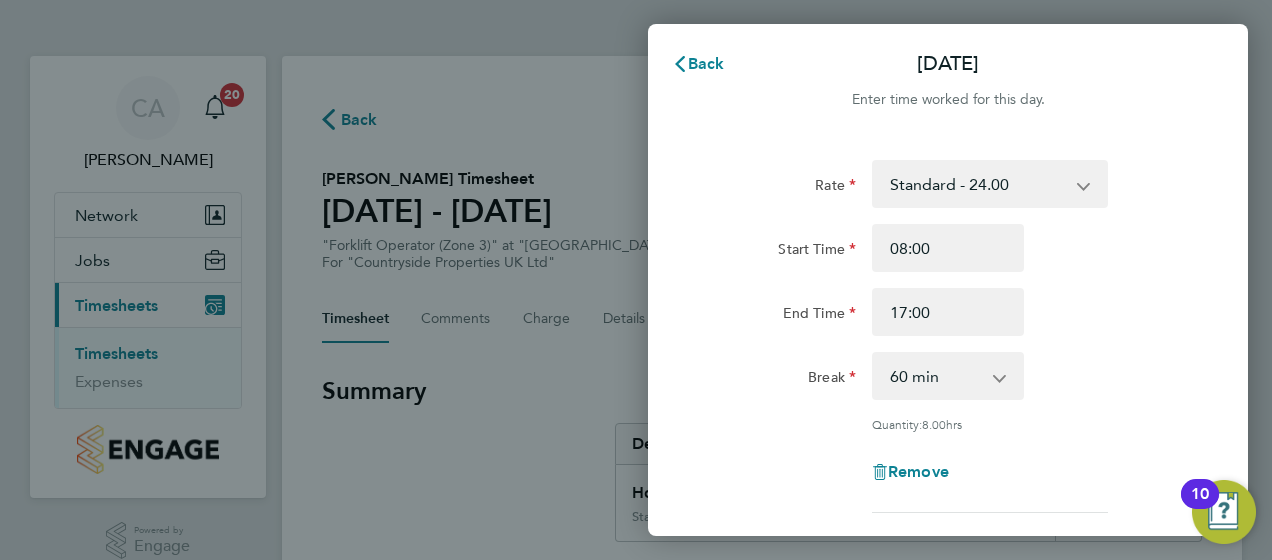 click 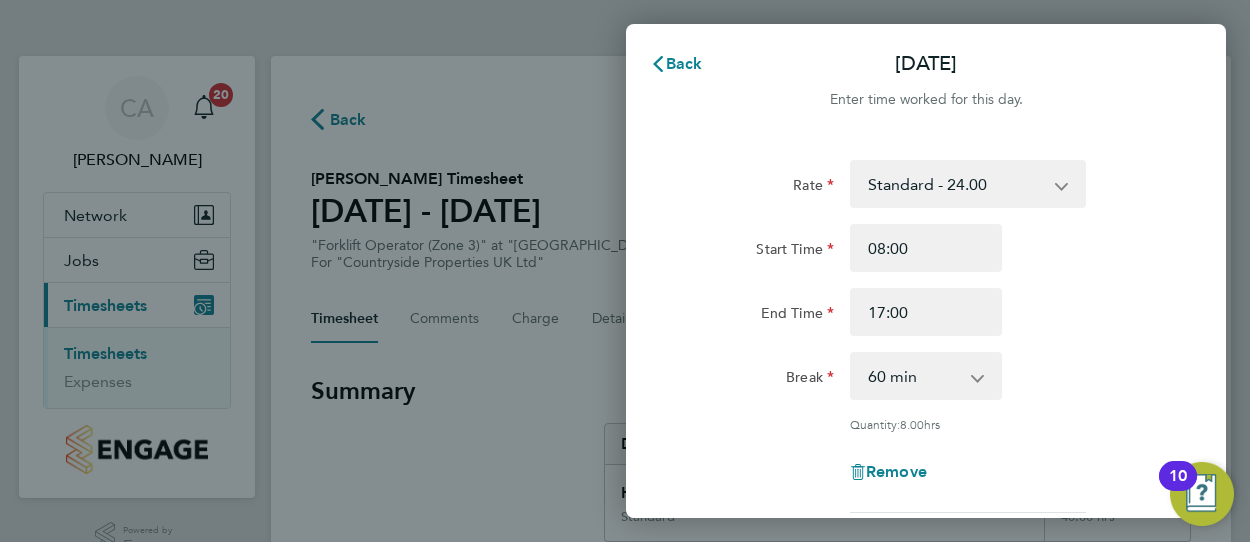 click 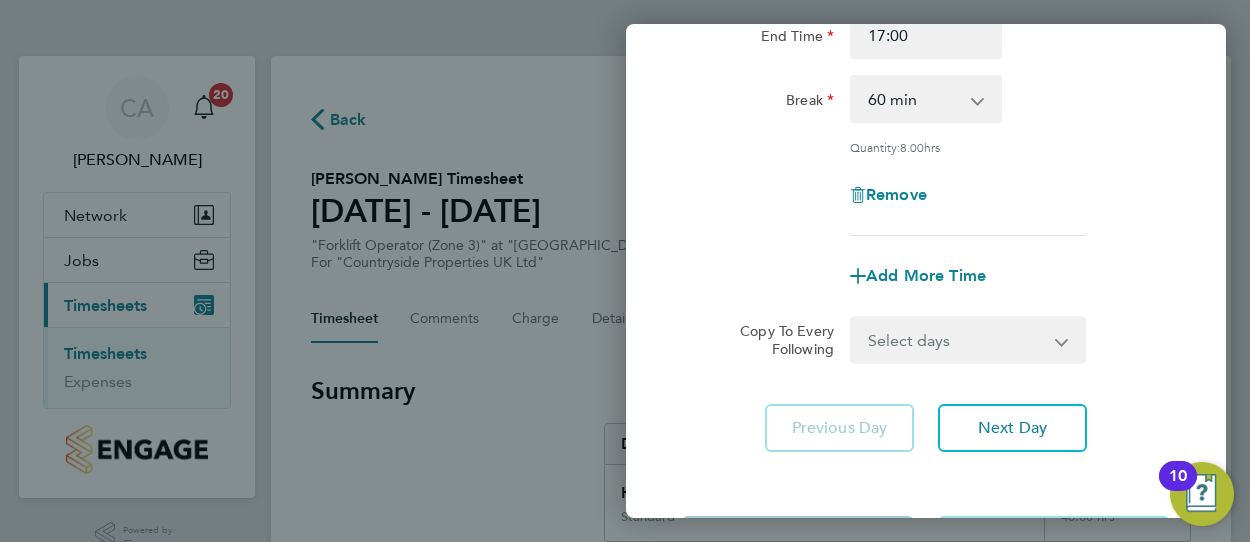 scroll, scrollTop: 361, scrollLeft: 0, axis: vertical 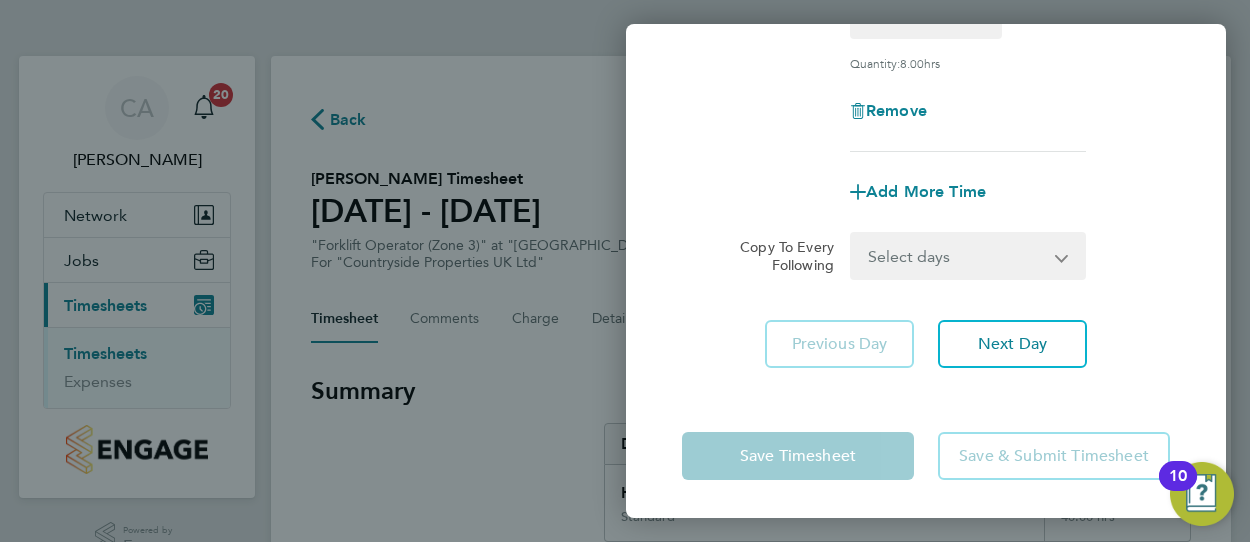 click on "Select days   Day   Weekday (Mon-Fri)   Weekend (Sat-Sun)   Tuesday   Wednesday   Thursday   Friday   Saturday   Sunday" at bounding box center (957, 256) 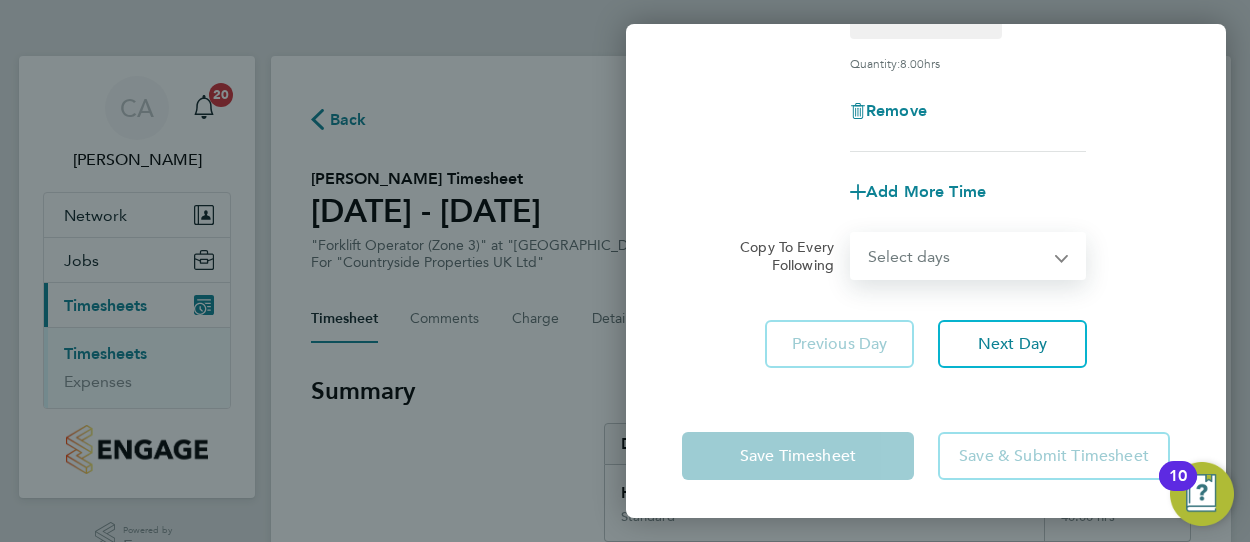 select on "WEEKDAY" 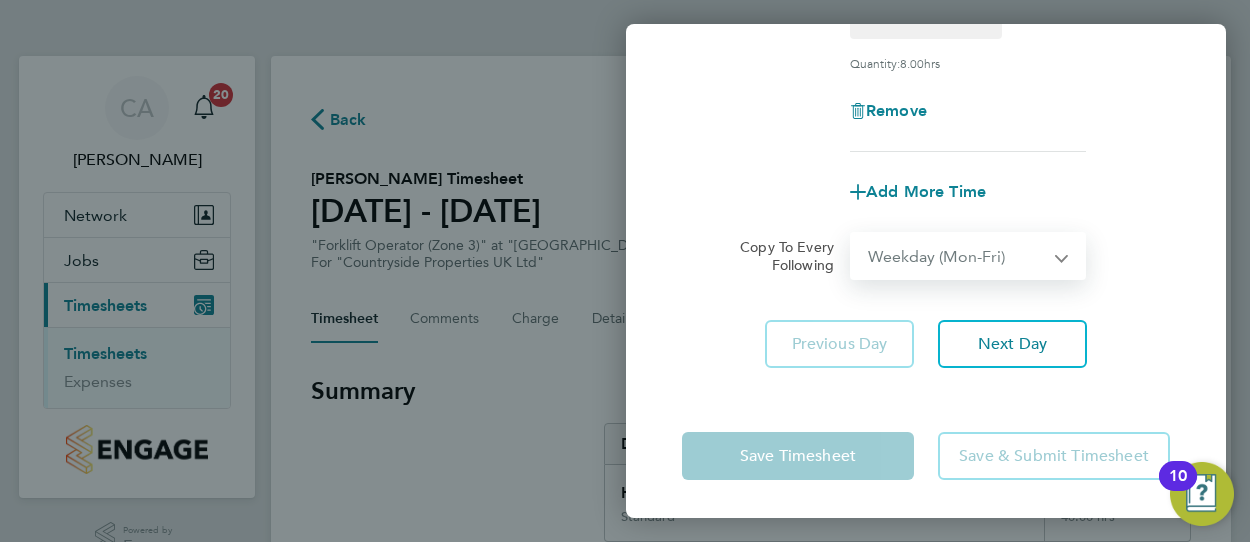 click on "Select days   Day   Weekday (Mon-Fri)   Weekend (Sat-Sun)   Tuesday   Wednesday   Thursday   Friday   Saturday   Sunday" at bounding box center (957, 256) 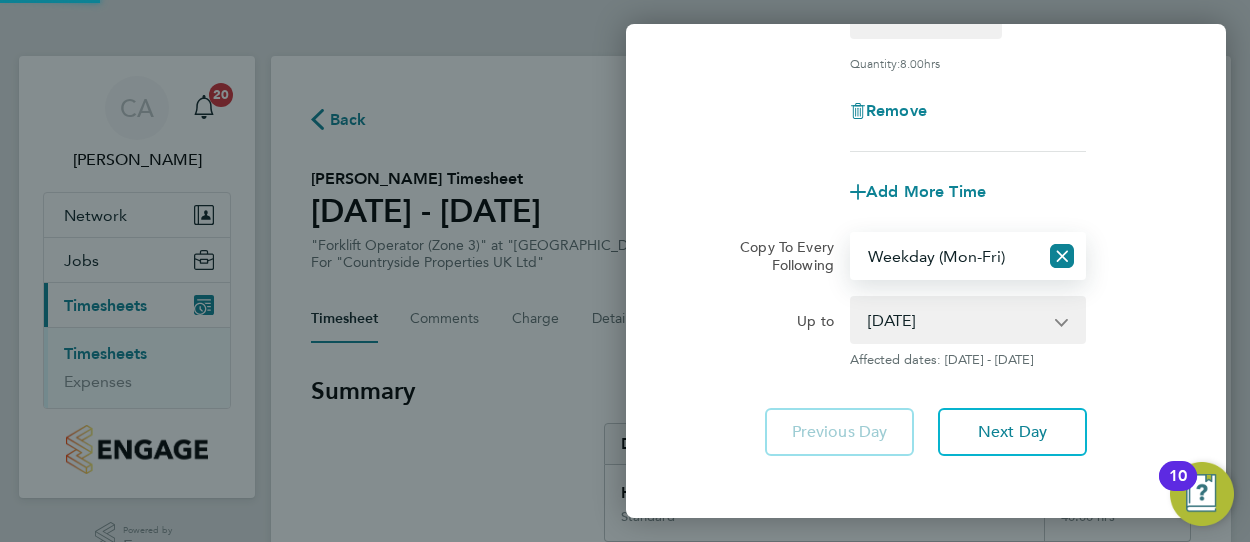 scroll, scrollTop: 261, scrollLeft: 0, axis: vertical 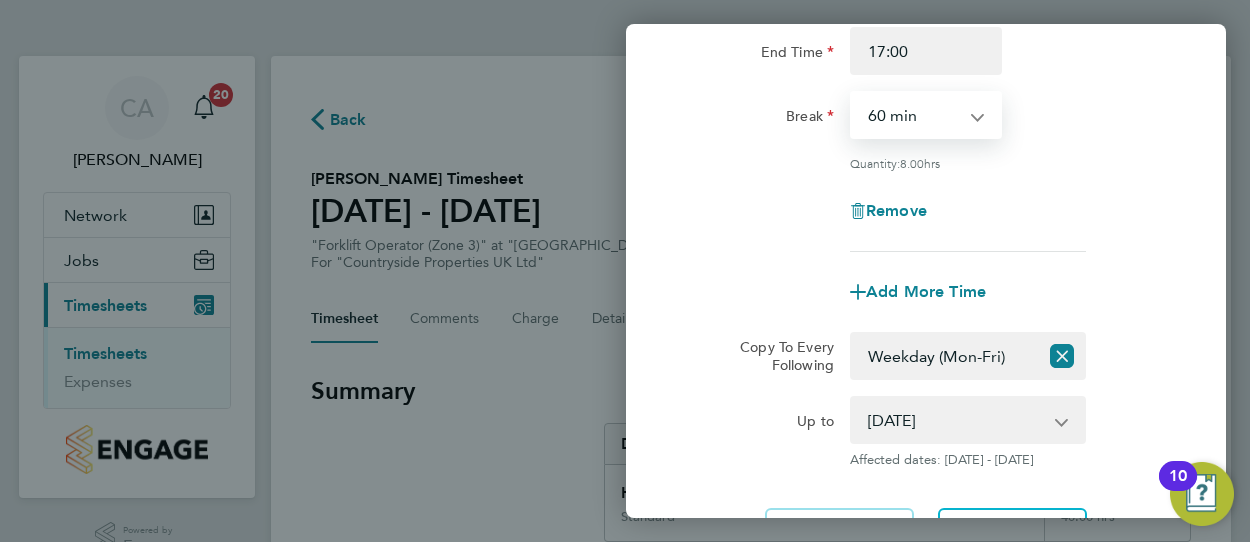 click on "0 min   15 min   30 min   45 min   60 min   75 min   90 min" at bounding box center (914, 115) 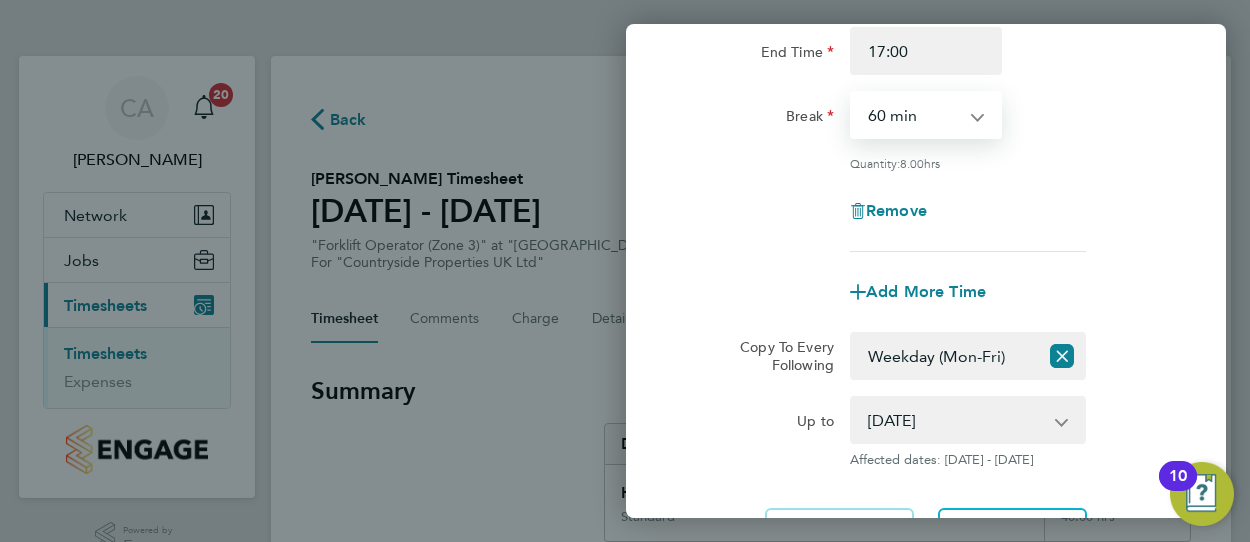 select on "0" 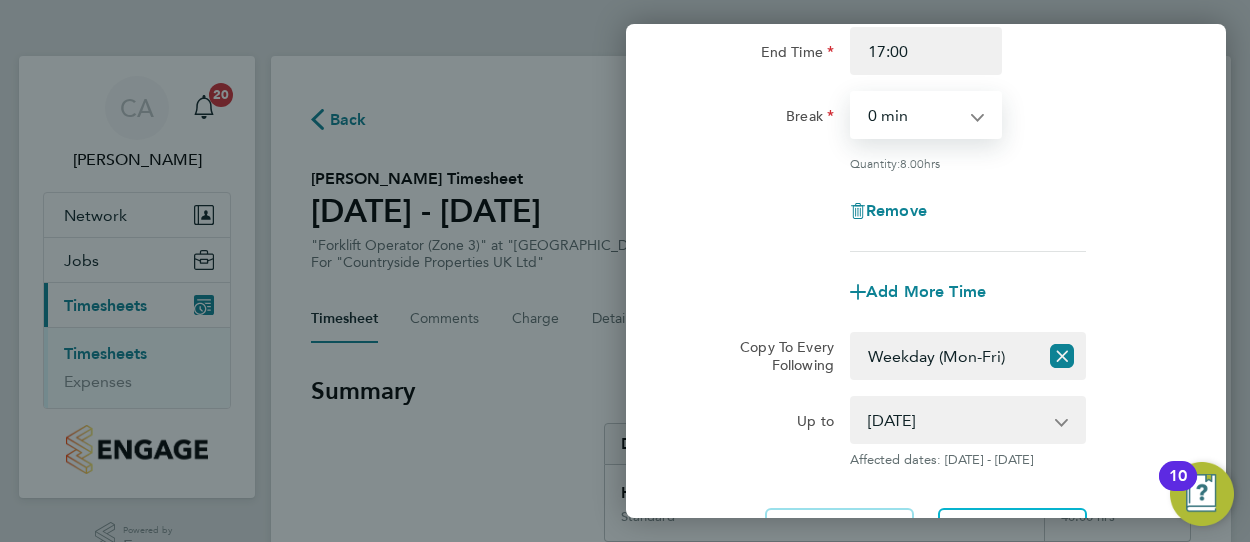 click on "0 min   15 min   30 min   45 min   60 min   75 min   90 min" at bounding box center (914, 115) 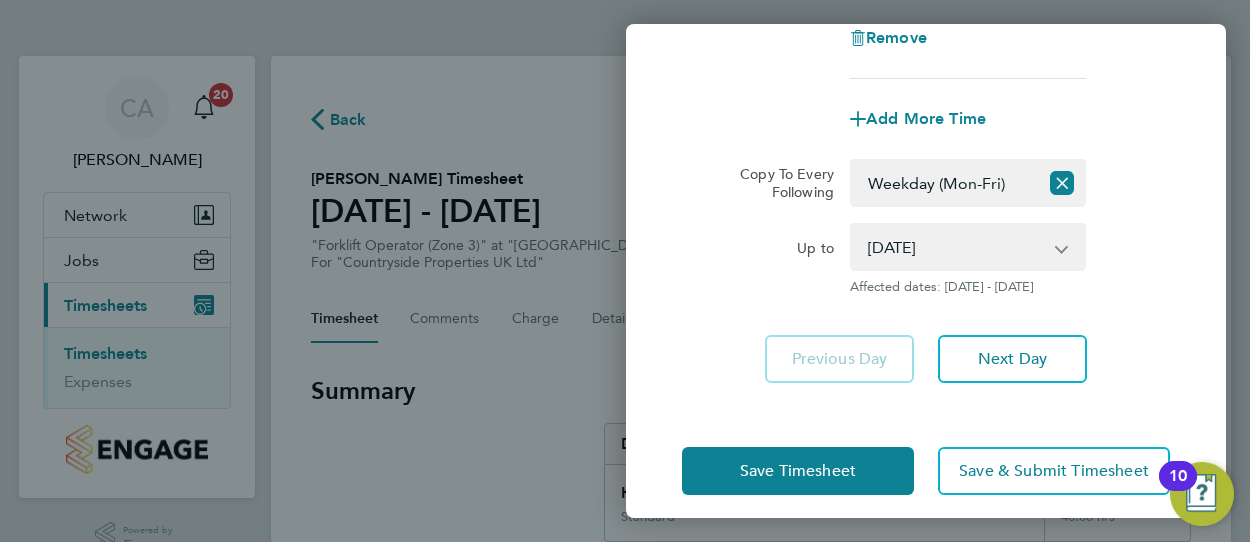 scroll, scrollTop: 449, scrollLeft: 0, axis: vertical 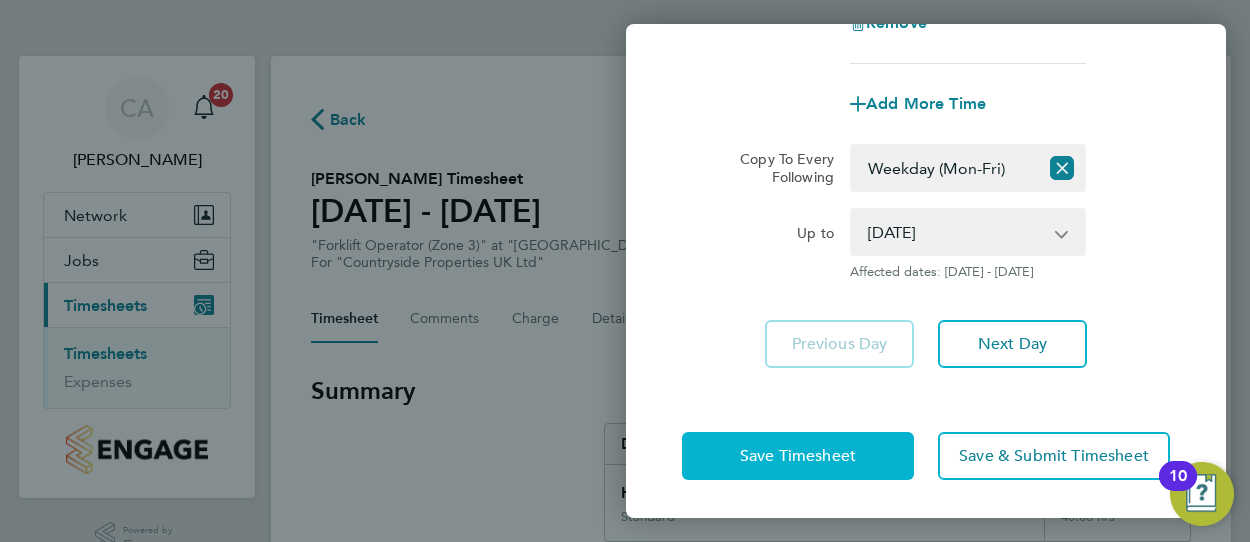 click on "Save Timesheet" 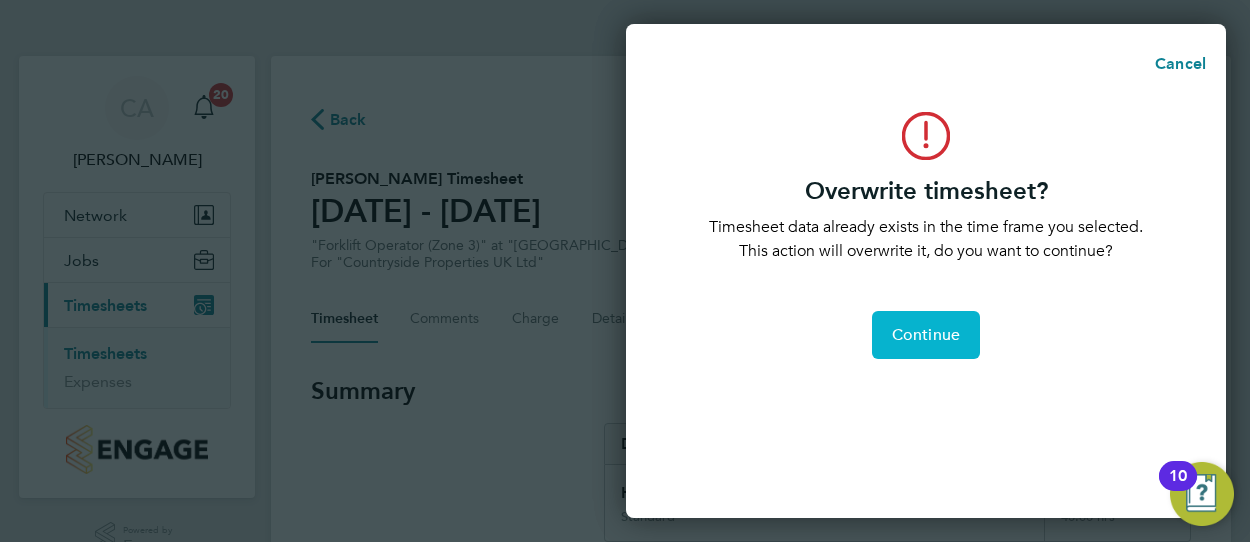 click on "Continue" 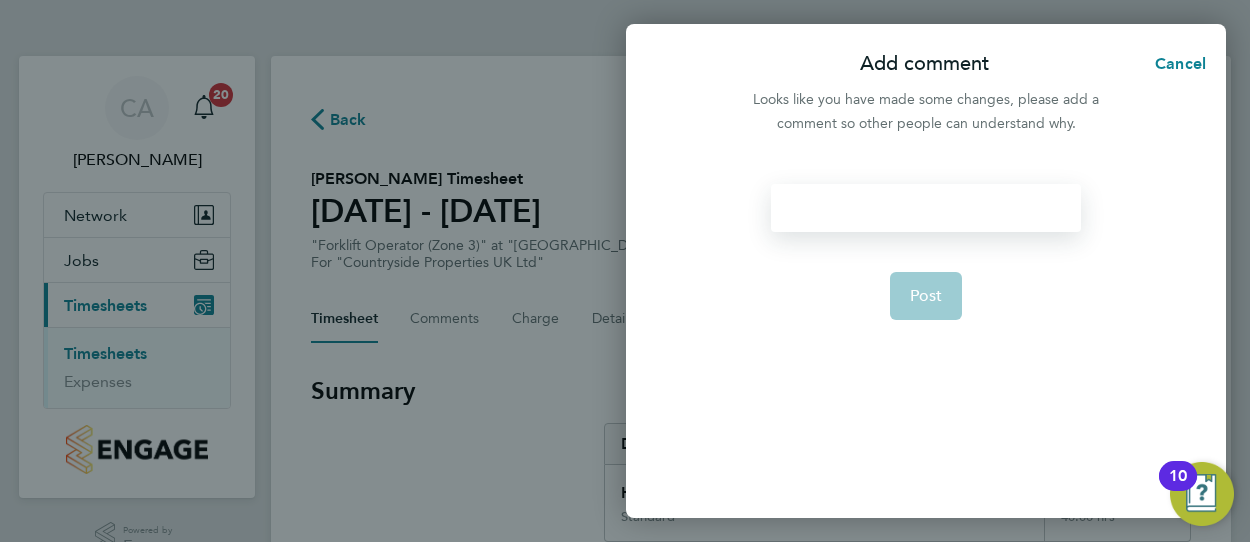 click at bounding box center (925, 208) 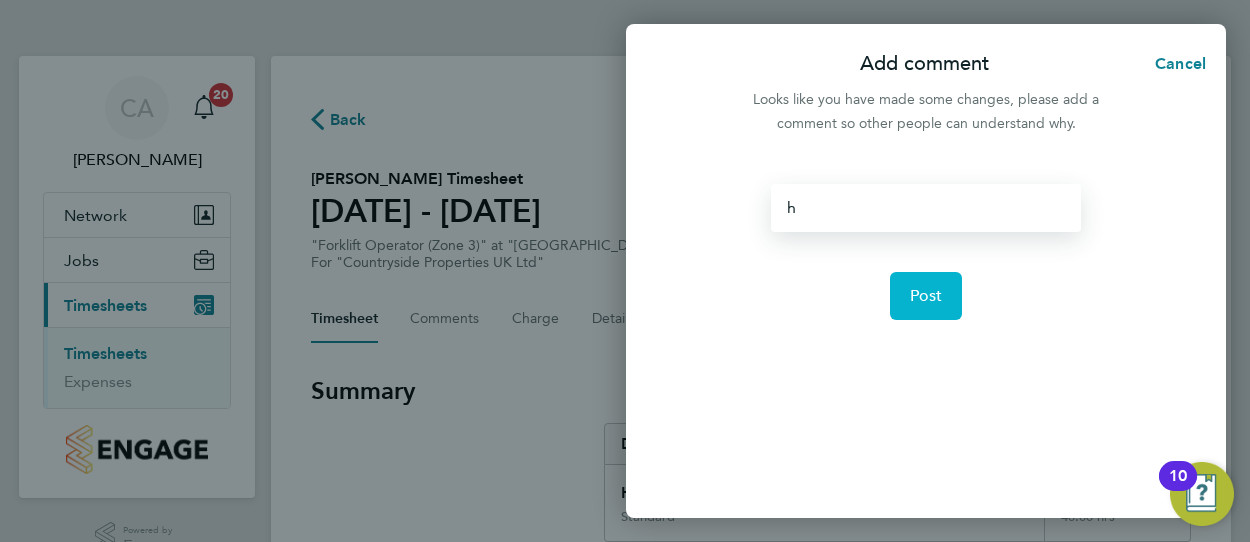 click on "Post" 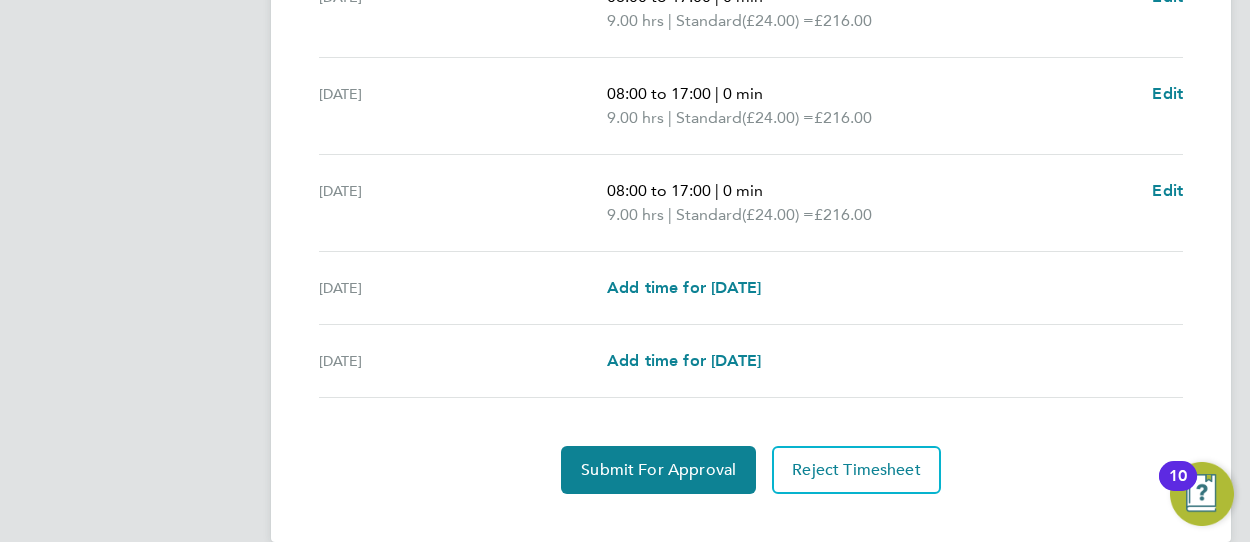 scroll, scrollTop: 899, scrollLeft: 0, axis: vertical 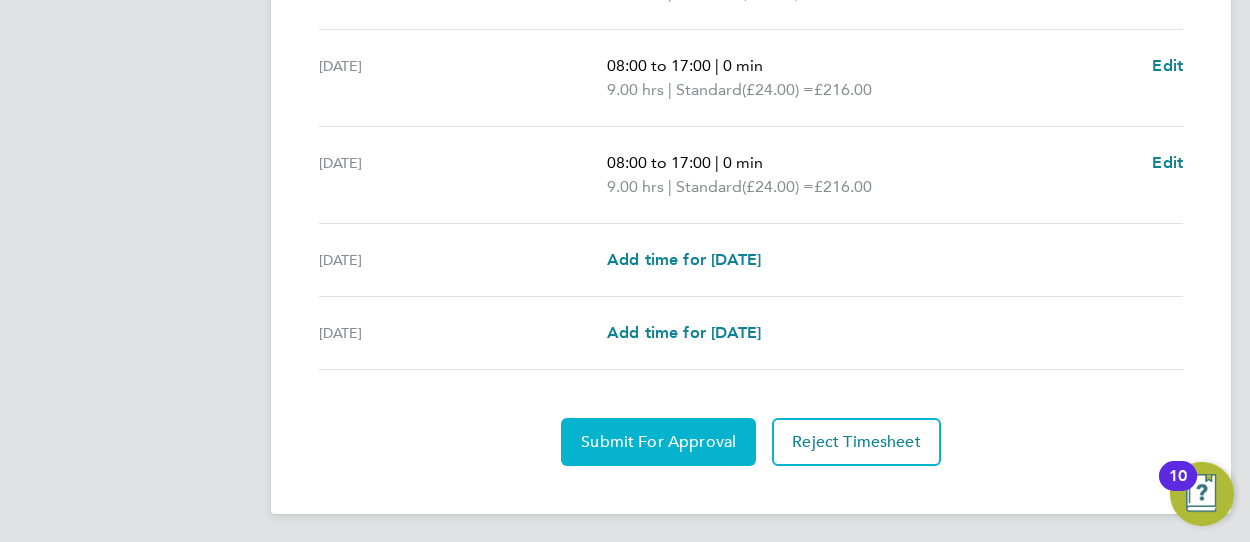 click on "Submit For Approval" 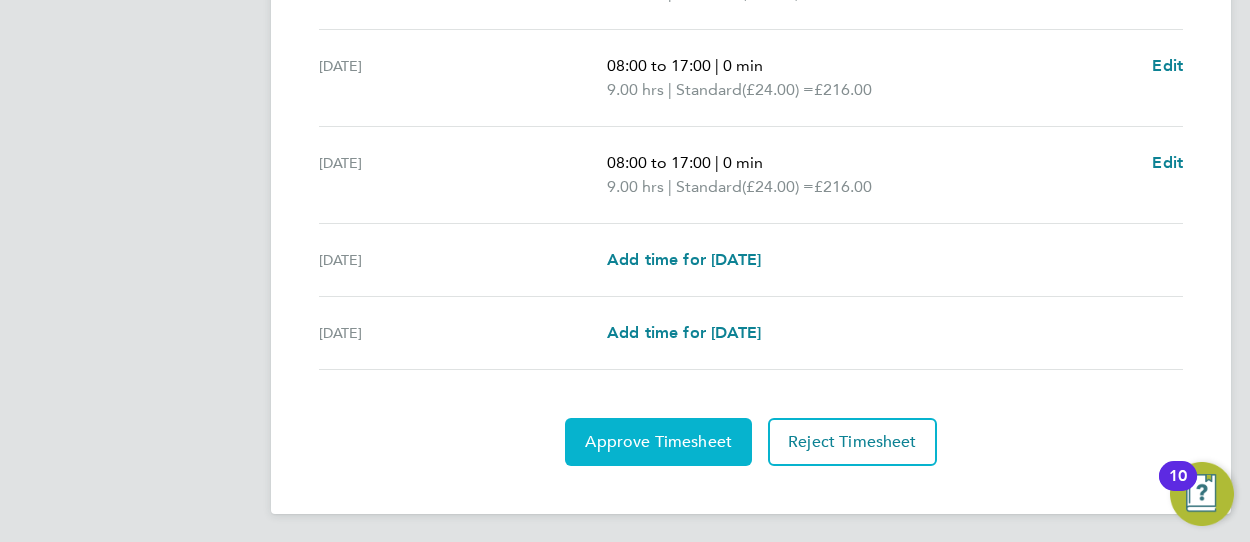 click on "Approve Timesheet" 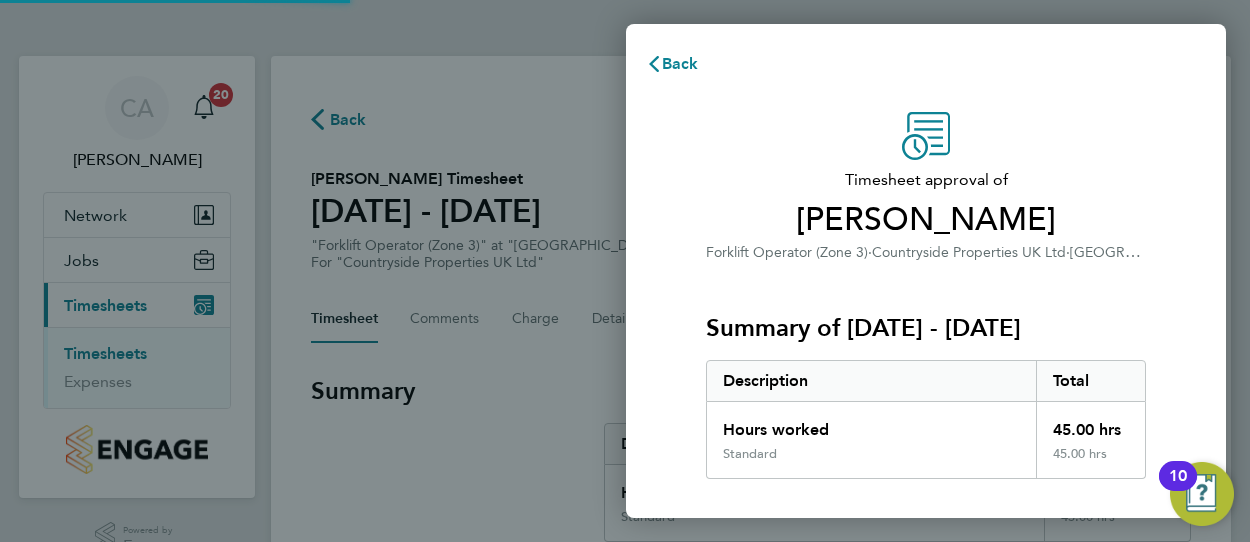 scroll, scrollTop: 0, scrollLeft: 0, axis: both 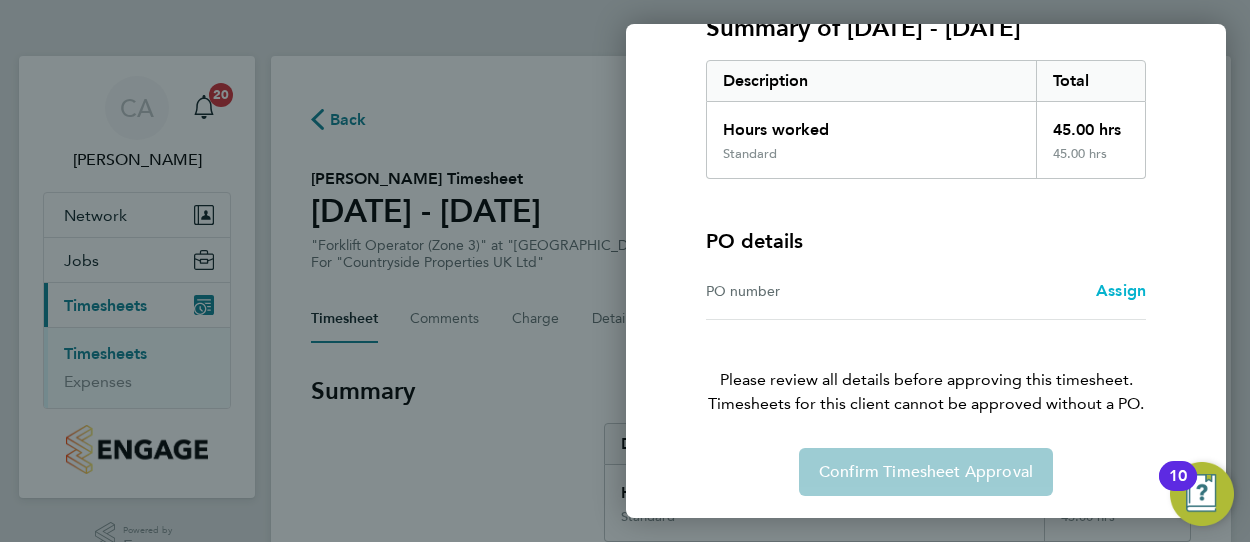 click on "Assign" at bounding box center [1121, 290] 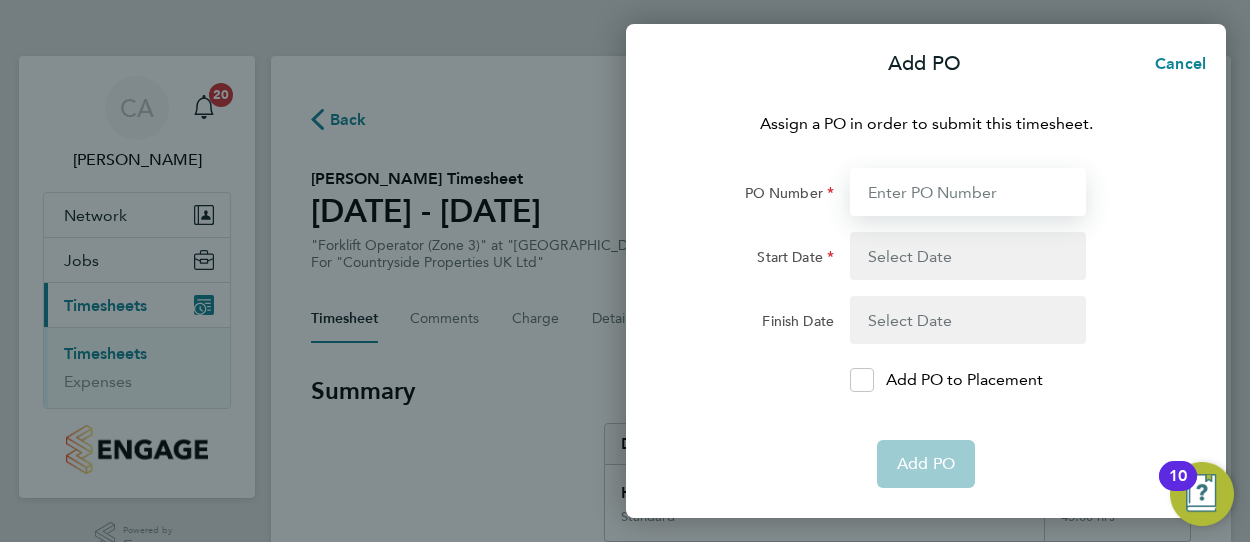 click on "PO Number" at bounding box center (968, 192) 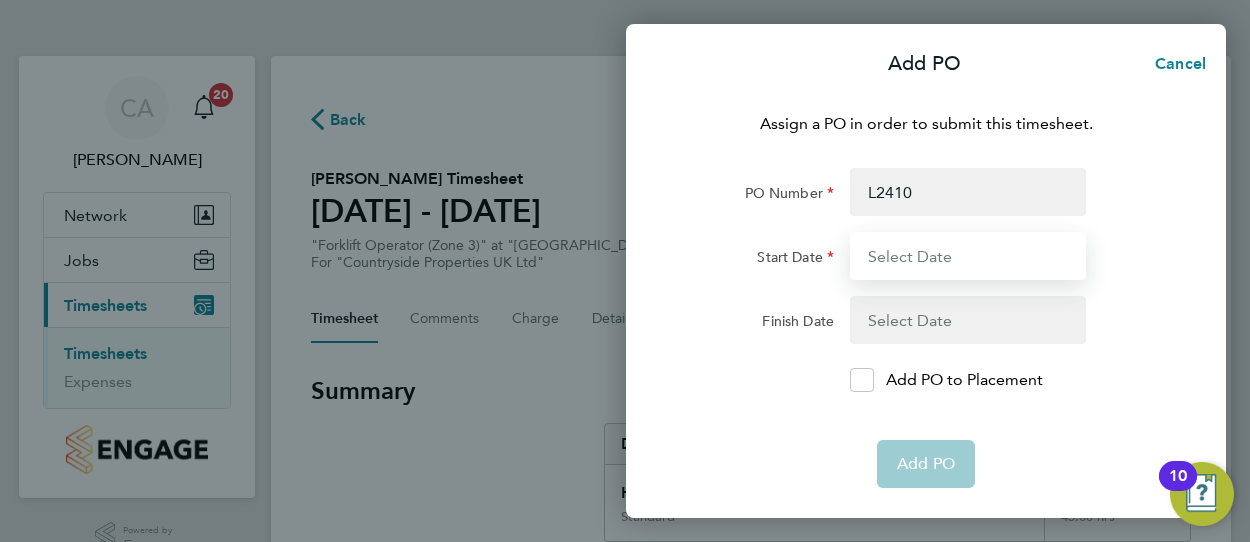 type on "30 Jun 25" 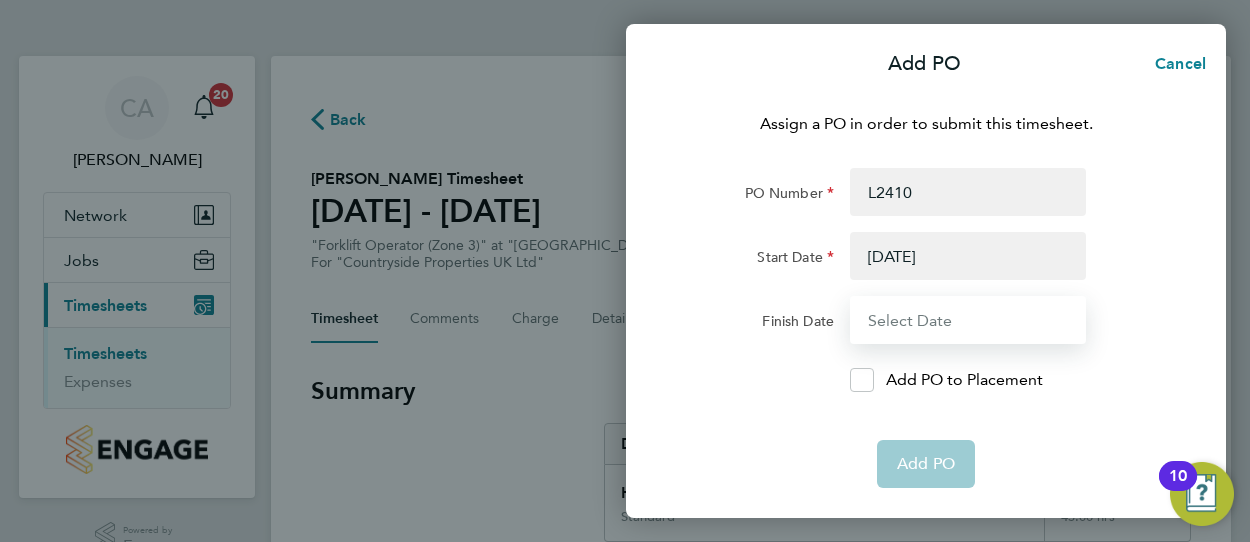 type on "06 Jul 25" 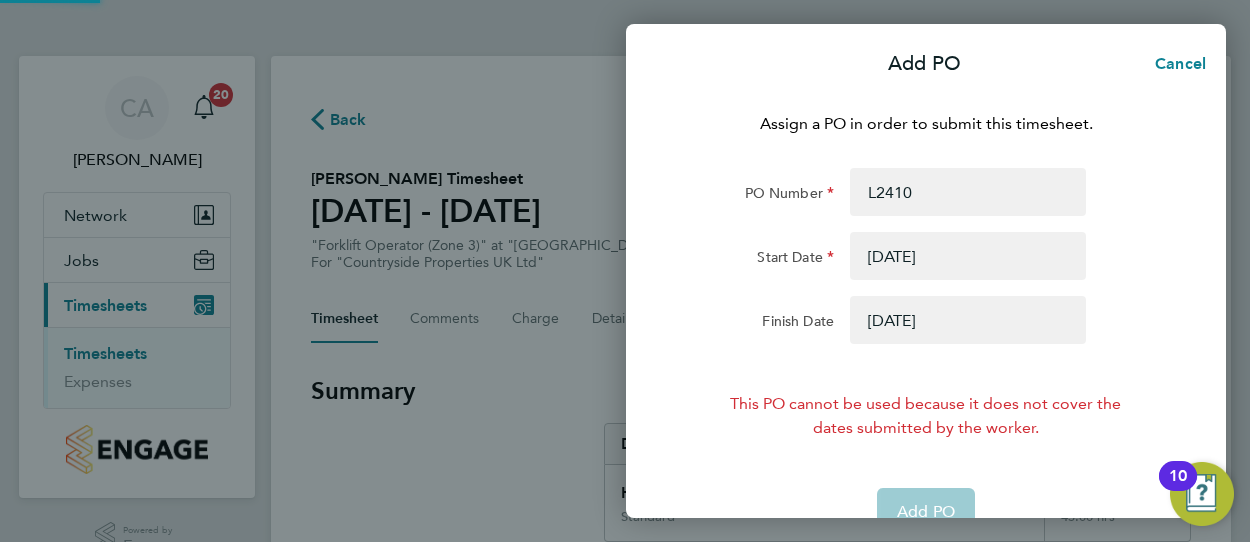 click 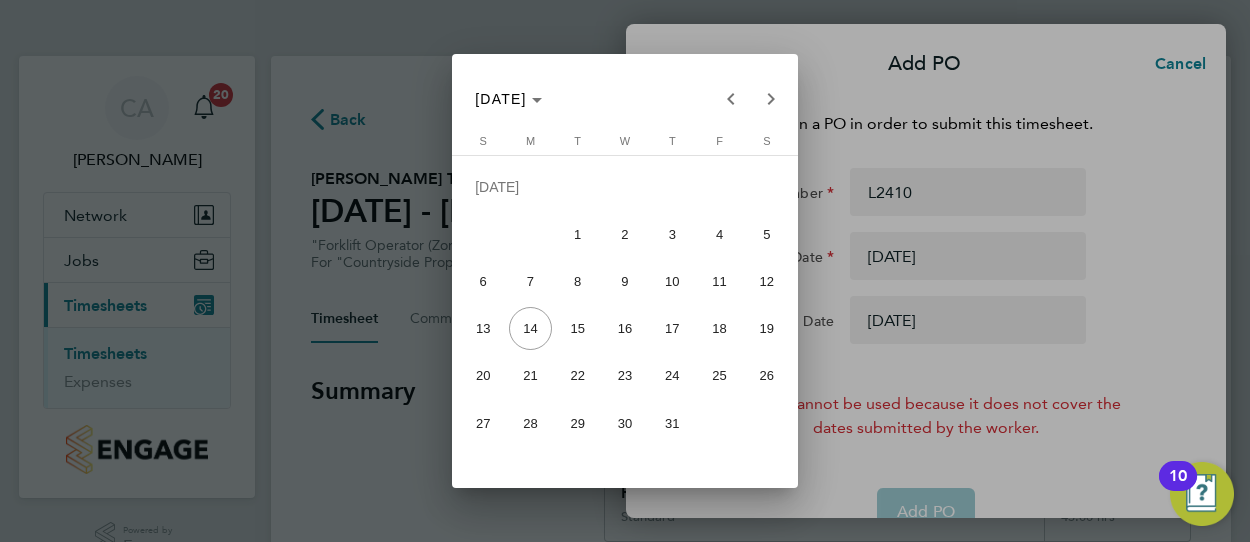 click on "7" at bounding box center [530, 281] 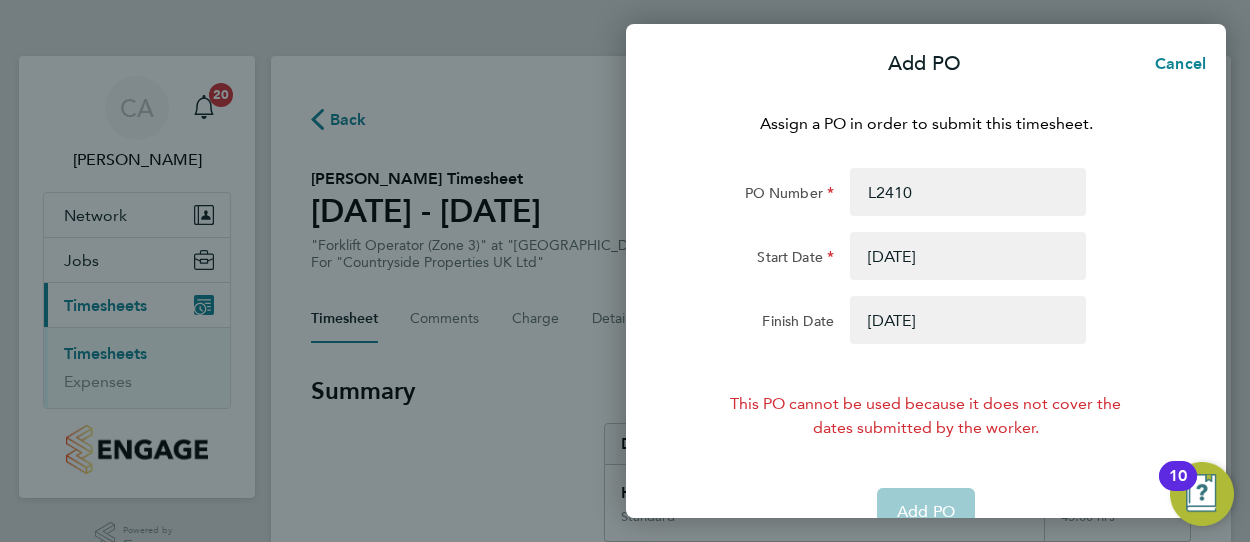 click 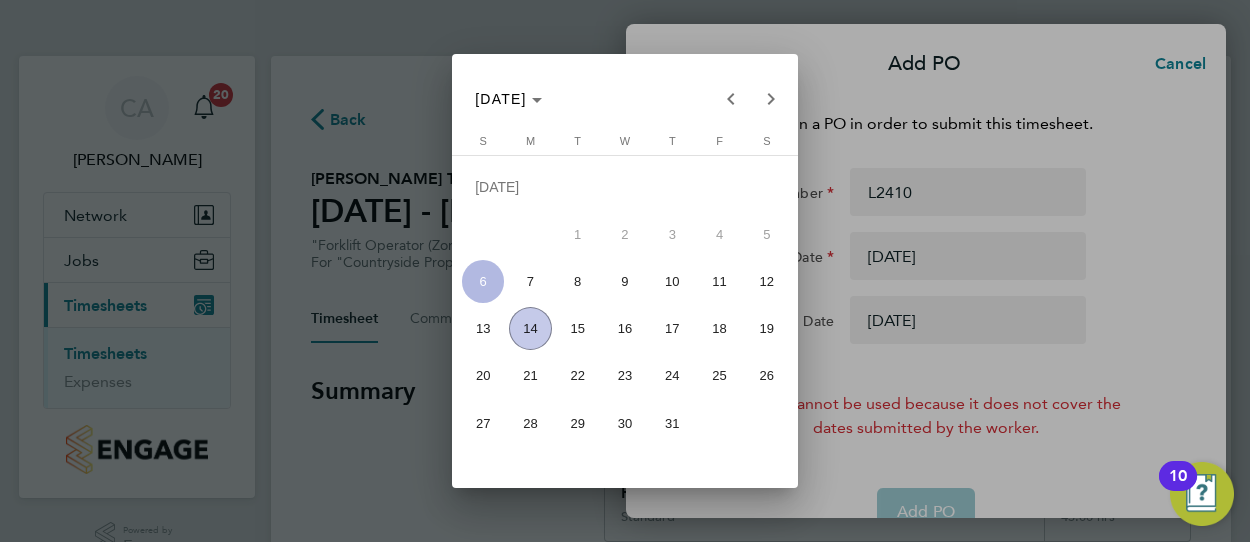 click on "13" at bounding box center [483, 328] 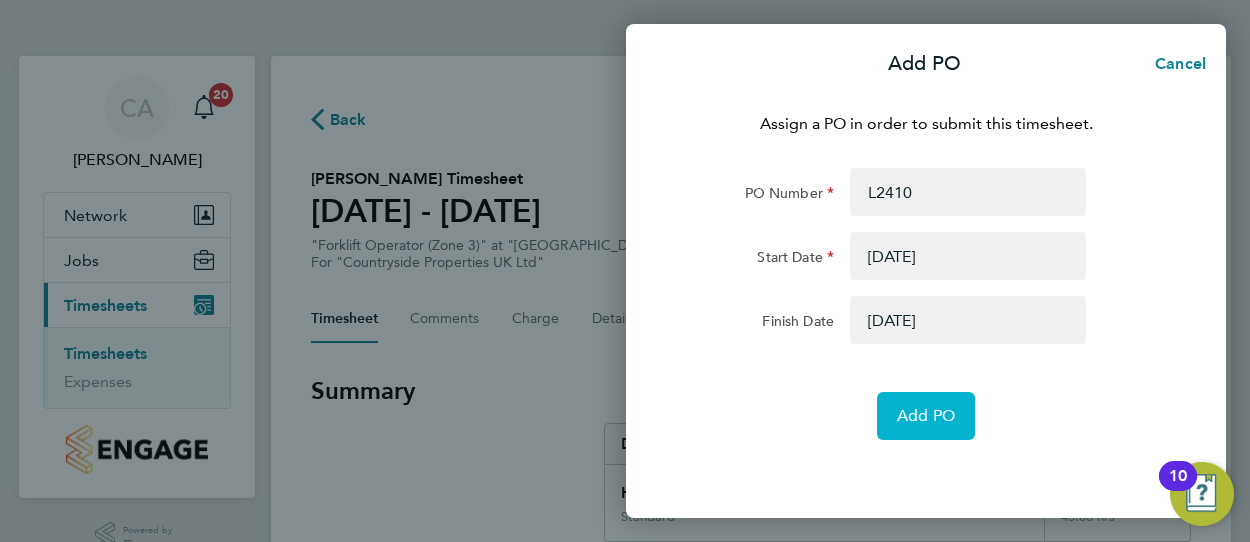 click on "Add PO" 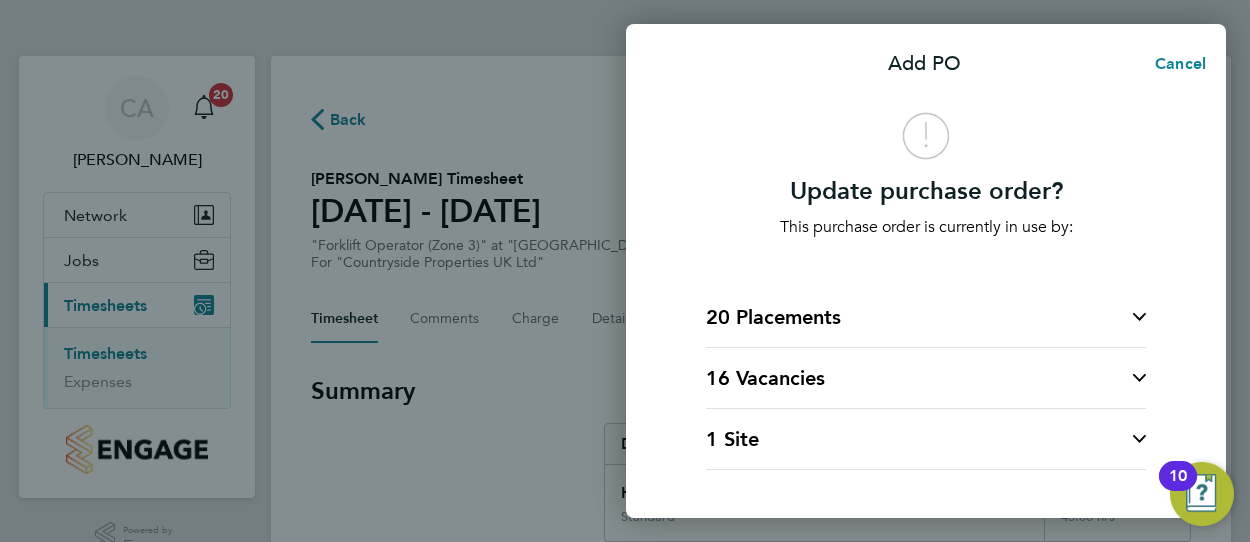scroll, scrollTop: 71, scrollLeft: 0, axis: vertical 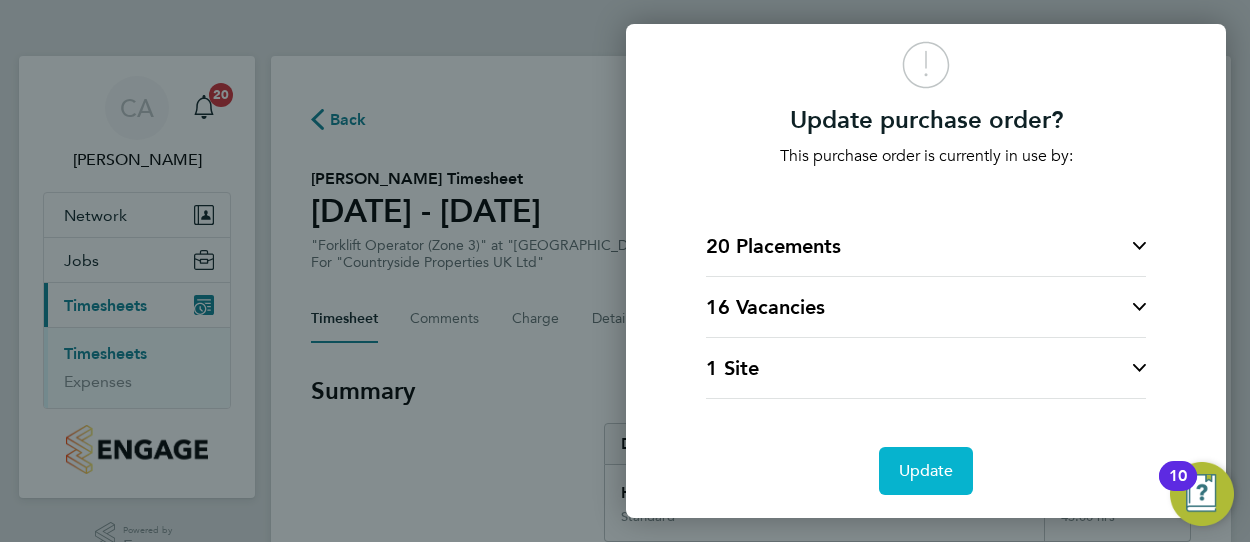 click on "Update" 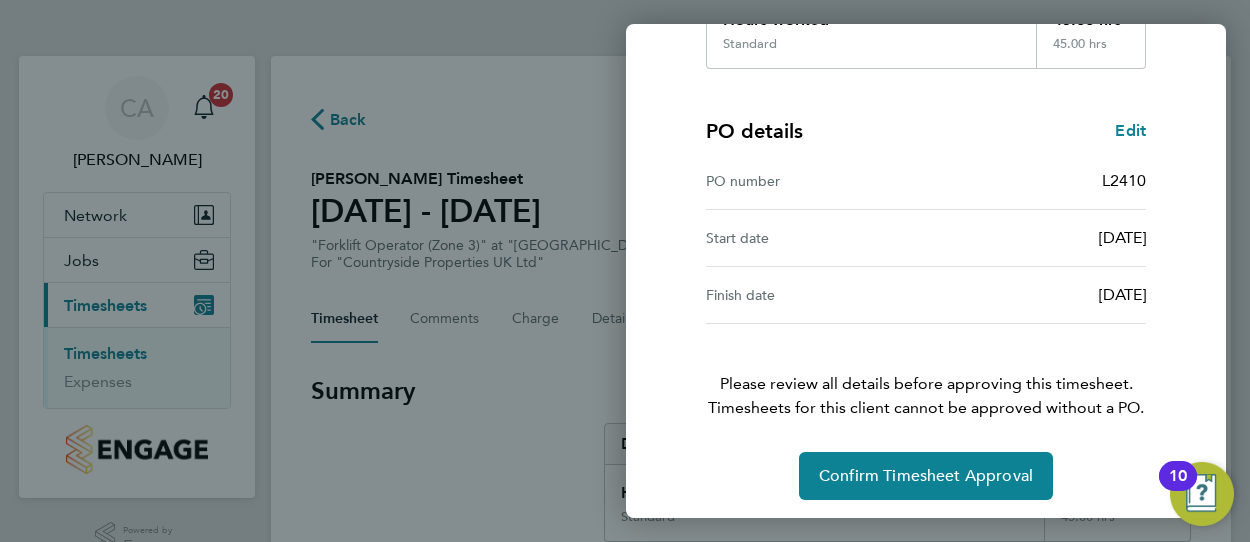 scroll, scrollTop: 414, scrollLeft: 0, axis: vertical 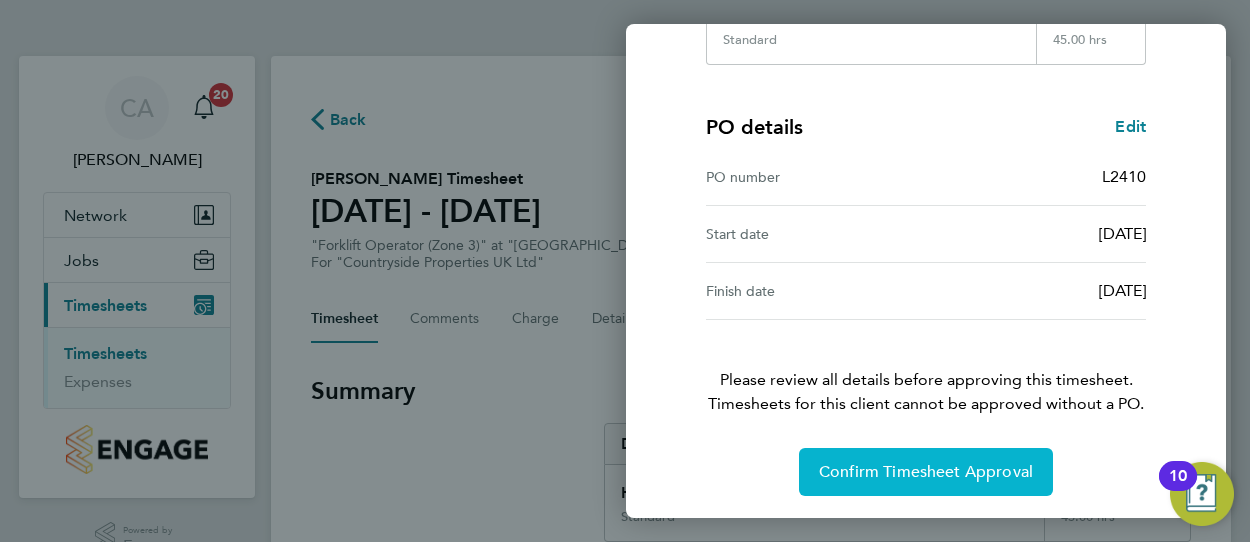 click on "Confirm Timesheet Approval" 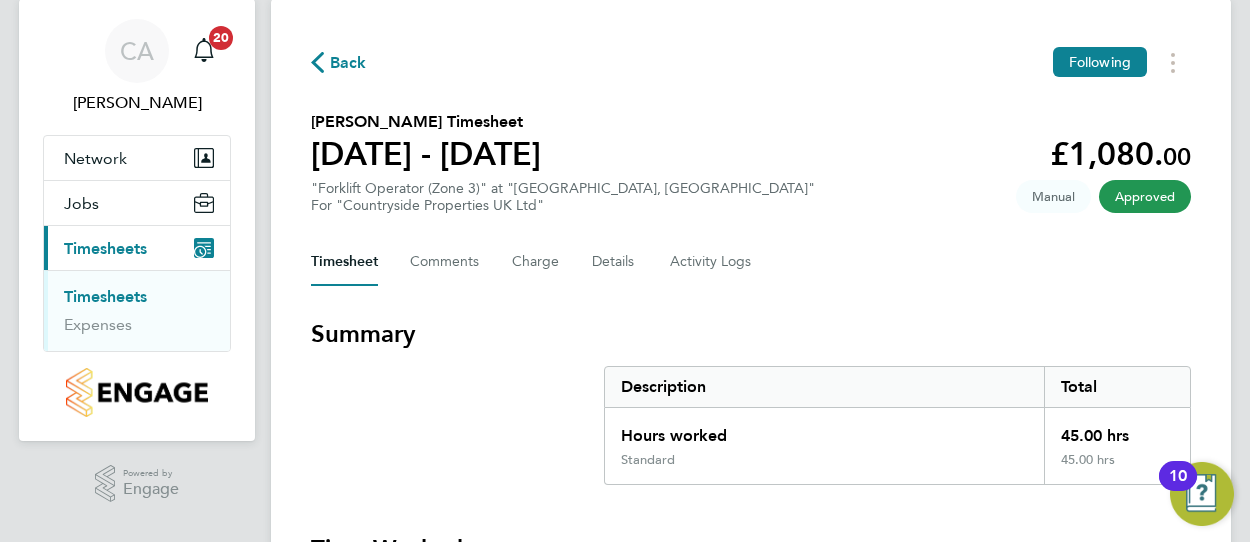 scroll, scrollTop: 0, scrollLeft: 0, axis: both 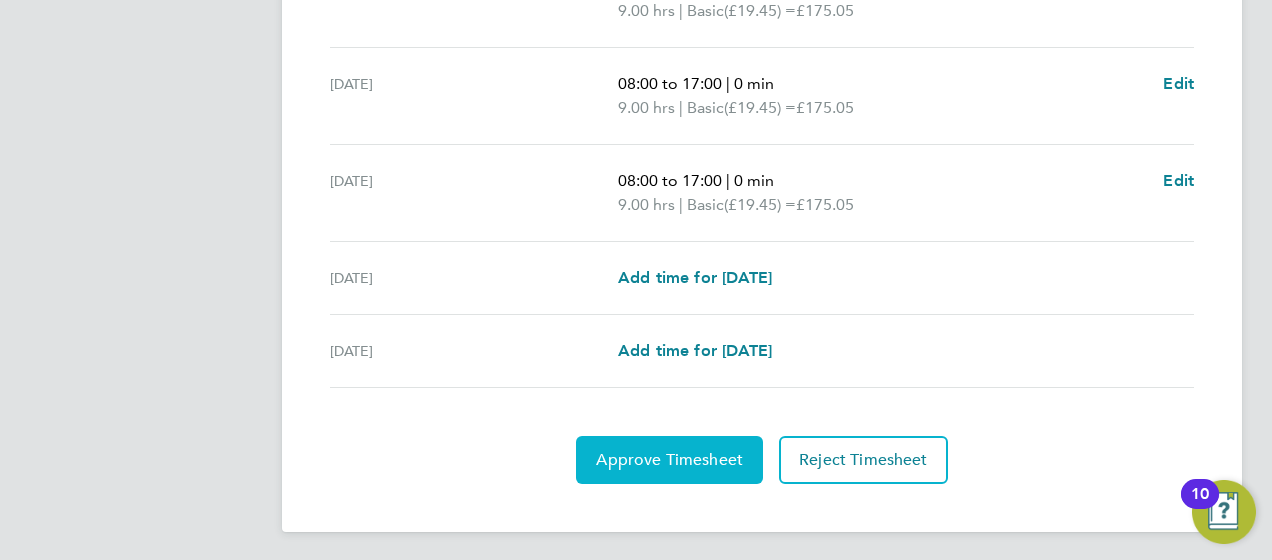 click on "Approve Timesheet" 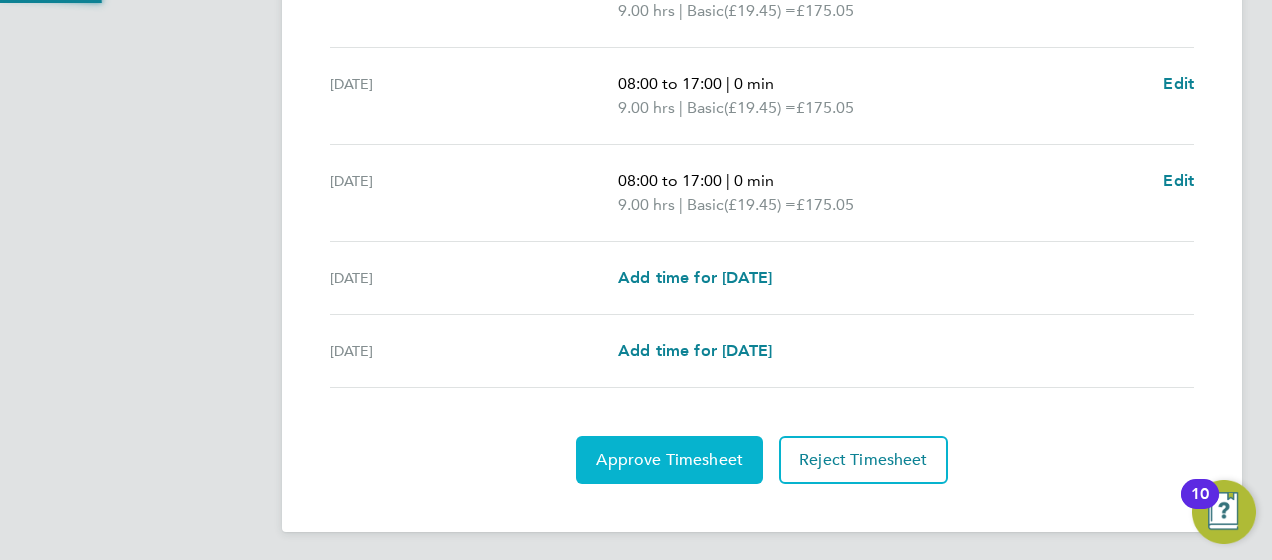 scroll, scrollTop: 0, scrollLeft: 0, axis: both 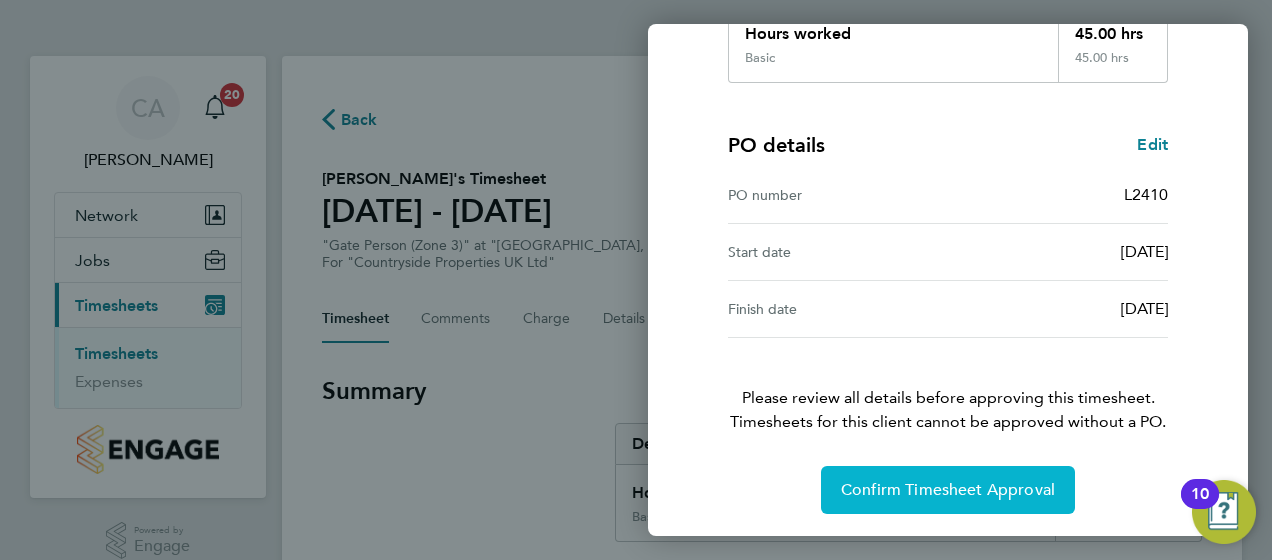 click on "Confirm Timesheet Approval" 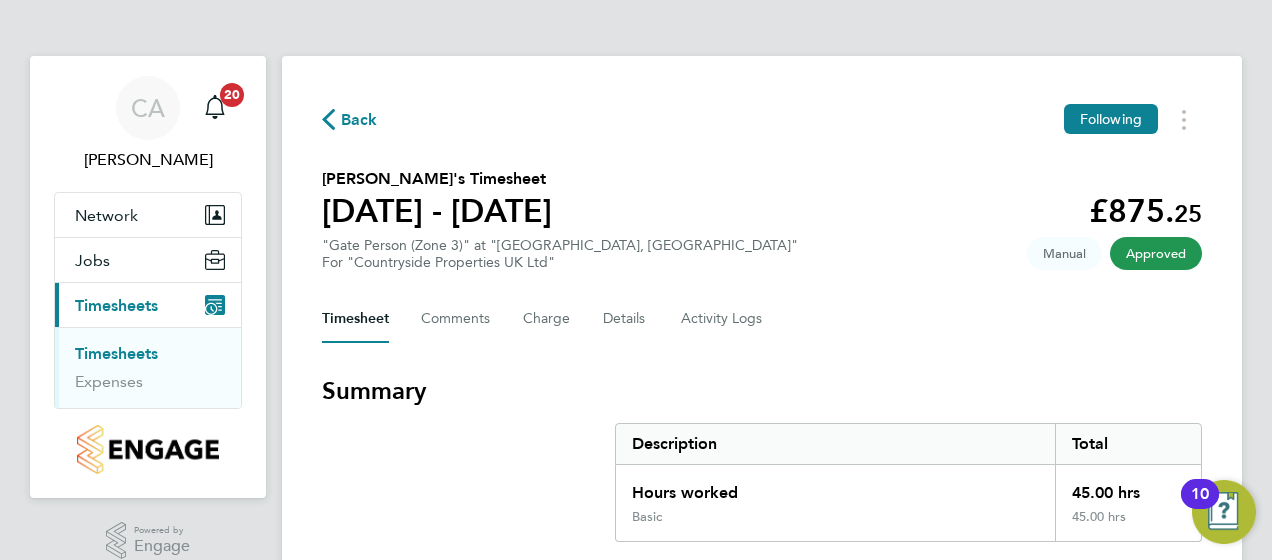 scroll, scrollTop: 100, scrollLeft: 0, axis: vertical 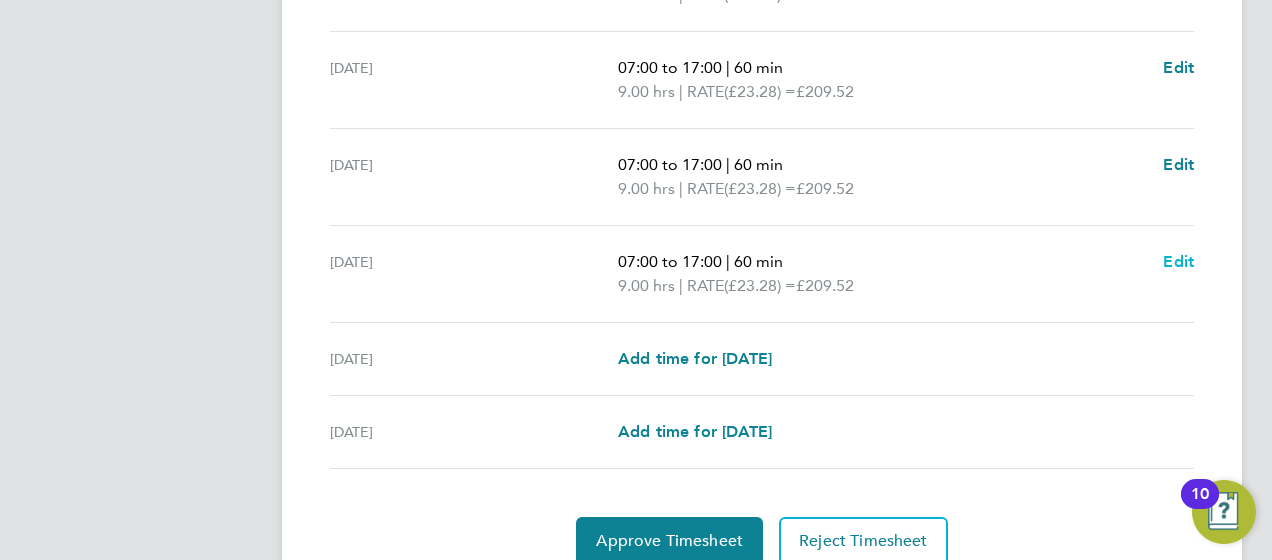 click on "Edit" at bounding box center [1178, 261] 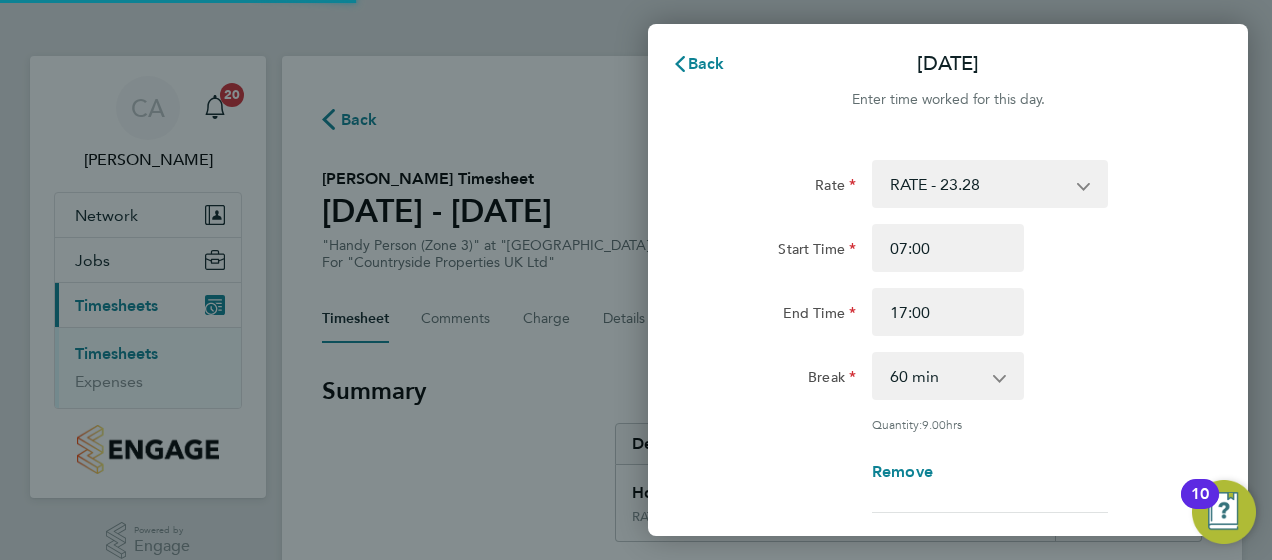 scroll, scrollTop: 0, scrollLeft: 0, axis: both 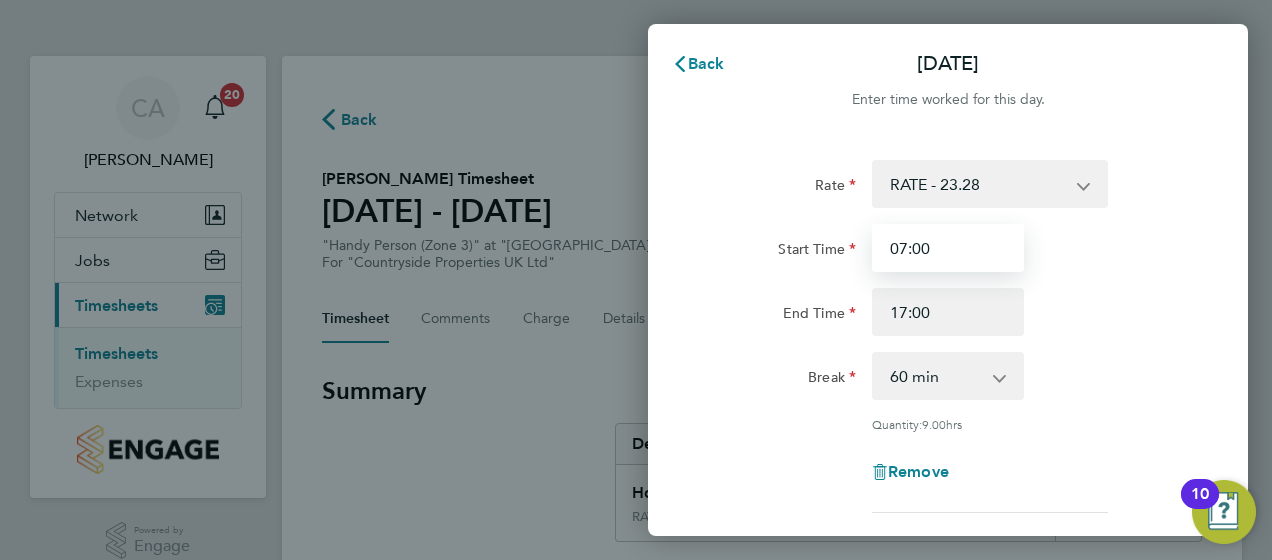 click on "07:00" at bounding box center (948, 248) 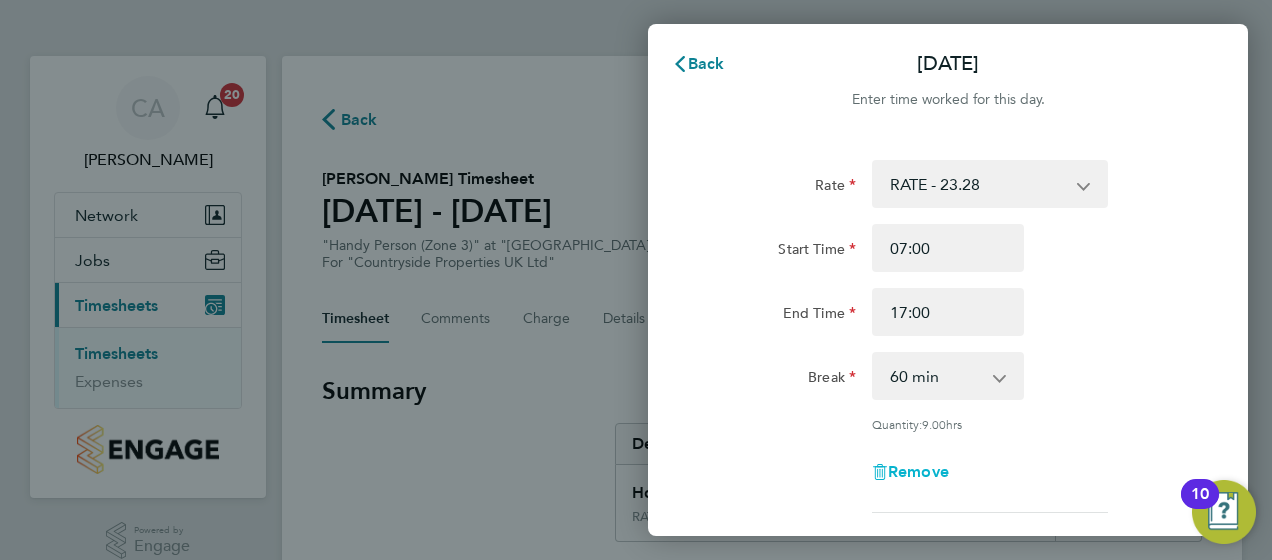 click on "Remove" 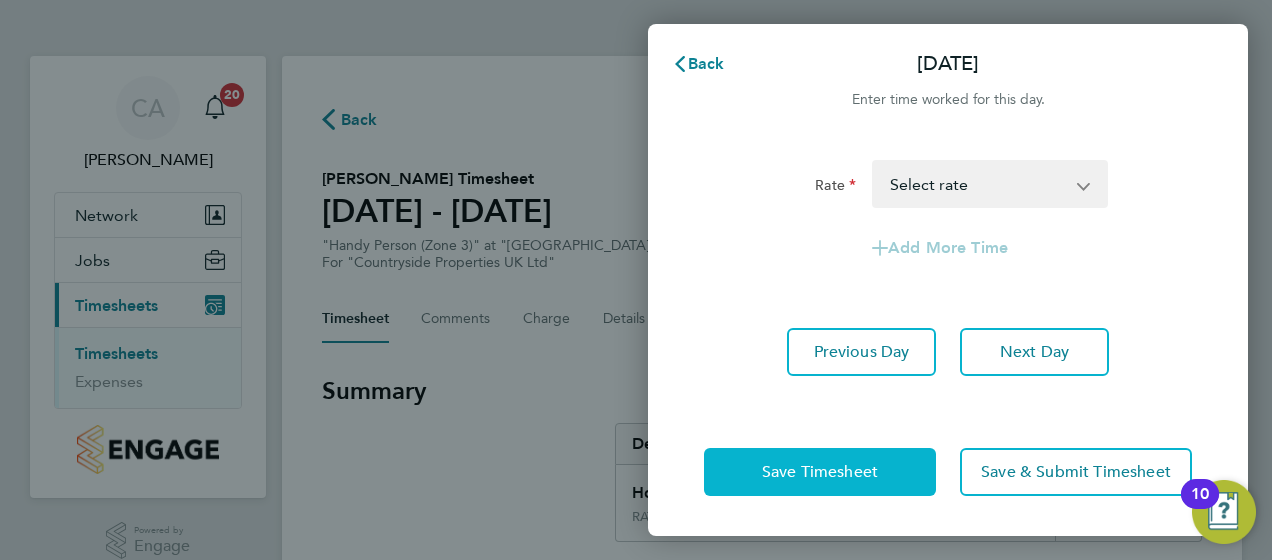 click on "Save Timesheet" 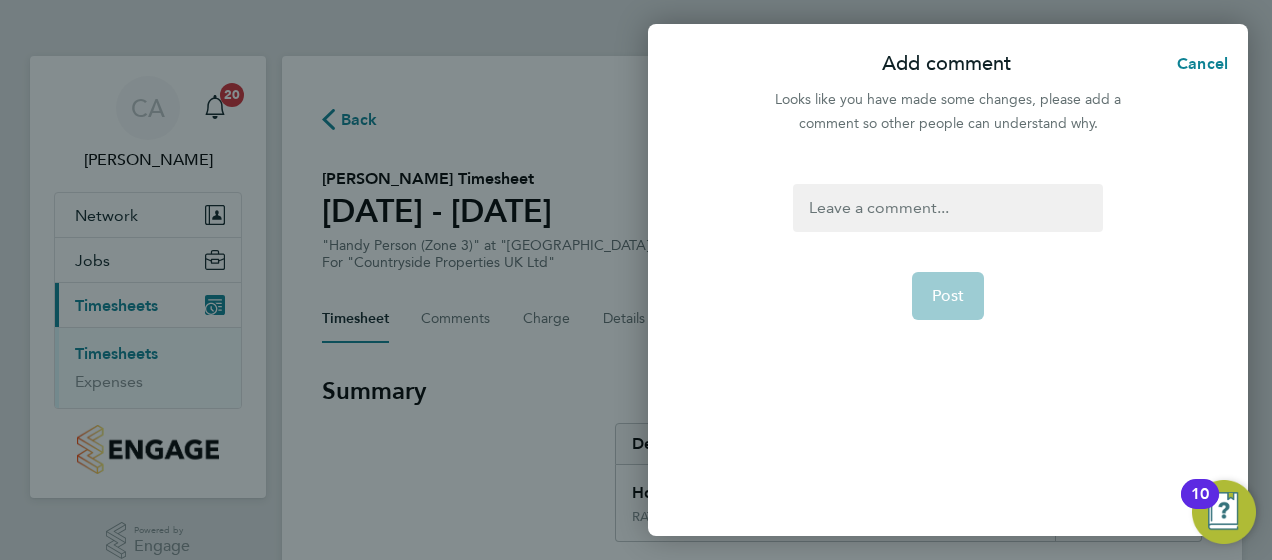 click at bounding box center [947, 208] 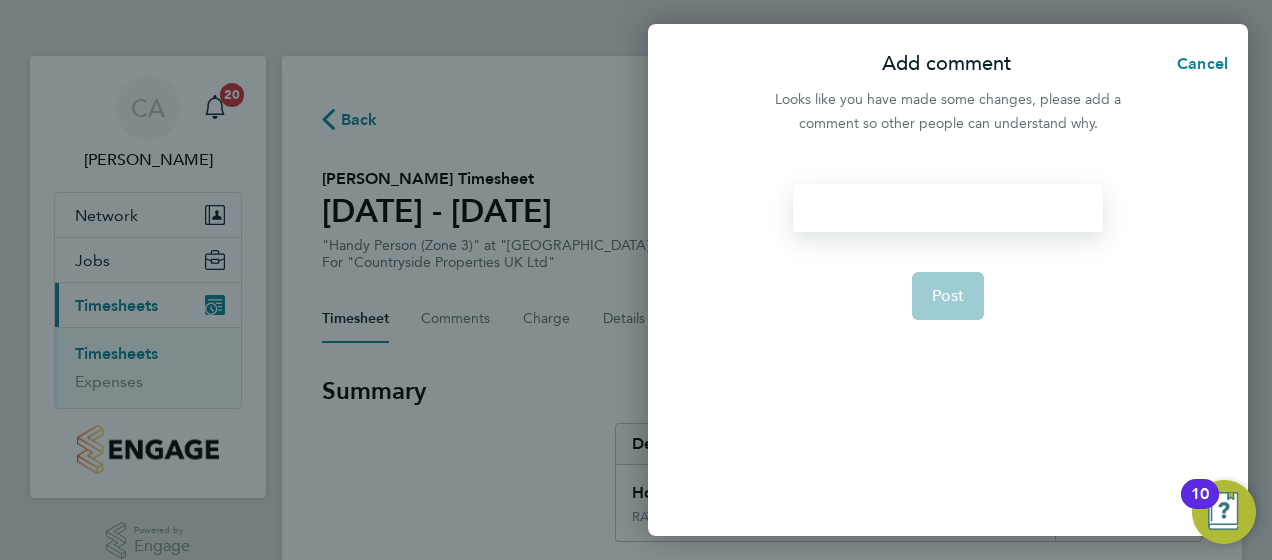 click at bounding box center (947, 208) 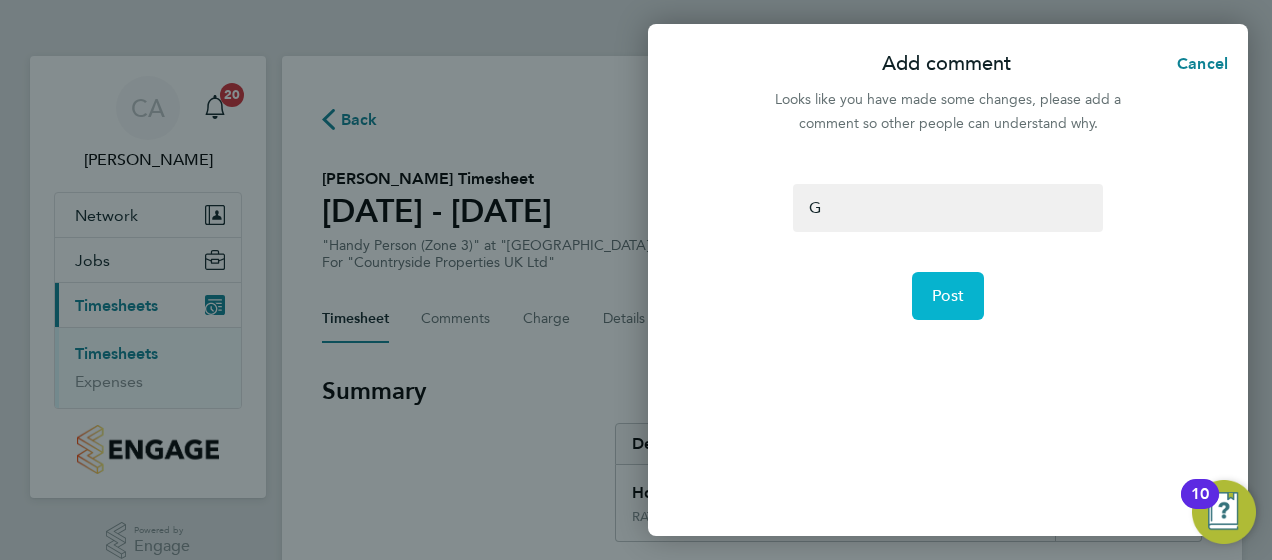 click on "Post" 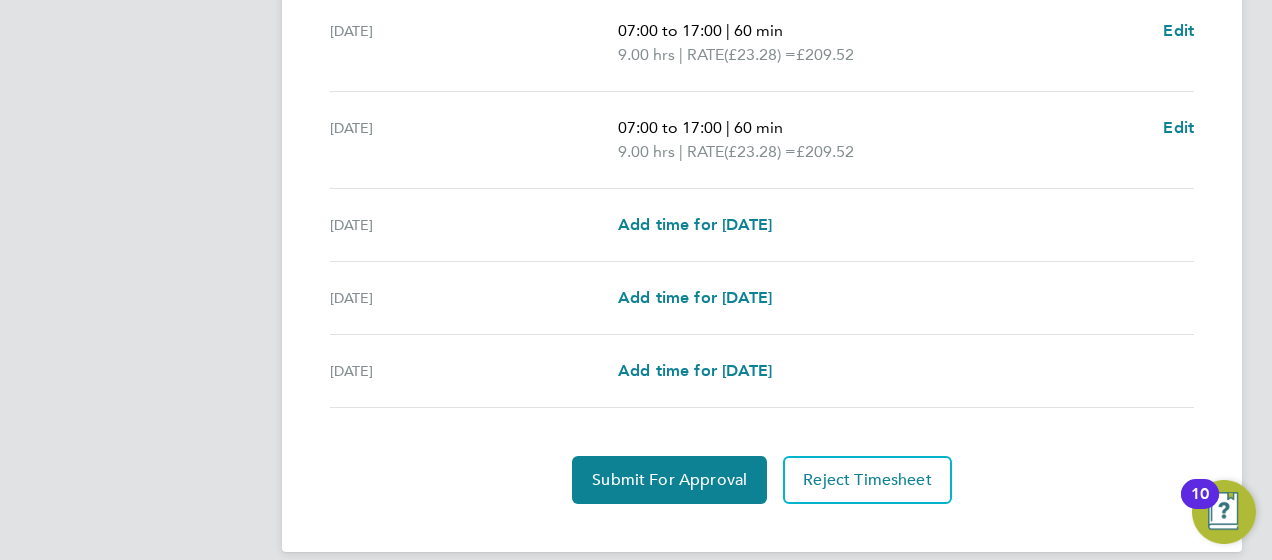 scroll, scrollTop: 857, scrollLeft: 0, axis: vertical 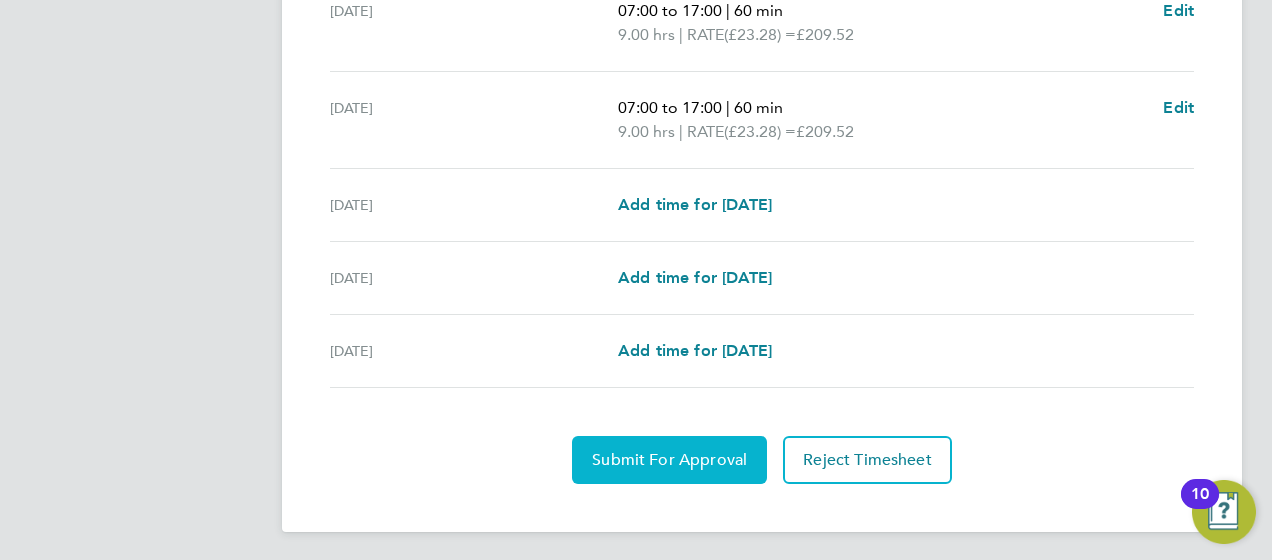 click on "Submit For Approval" 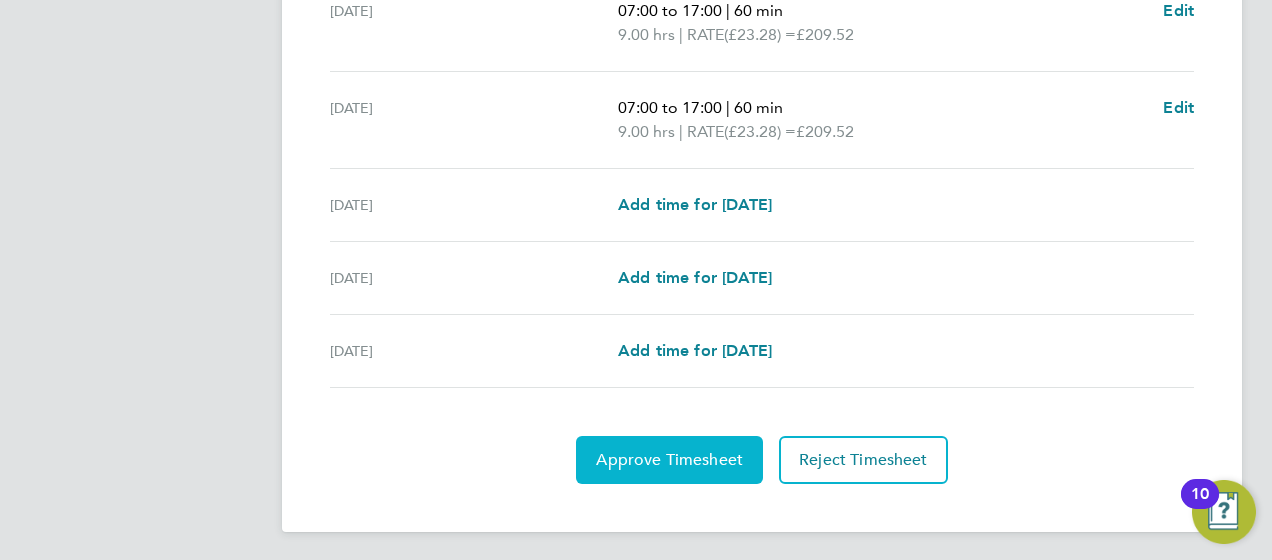 click on "Approve Timesheet" 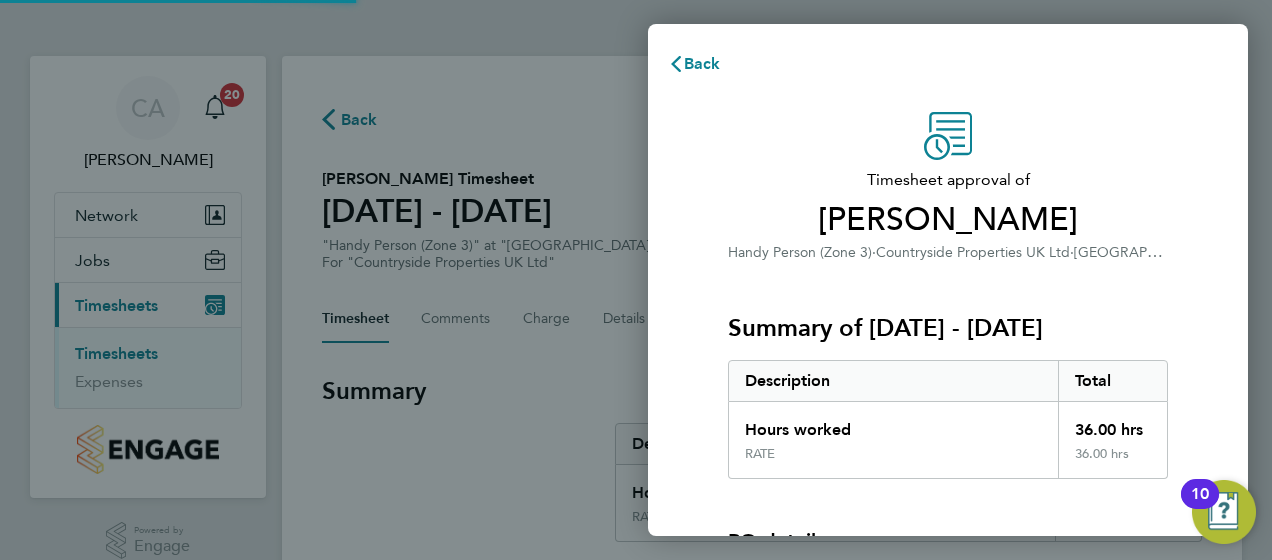 scroll, scrollTop: 0, scrollLeft: 0, axis: both 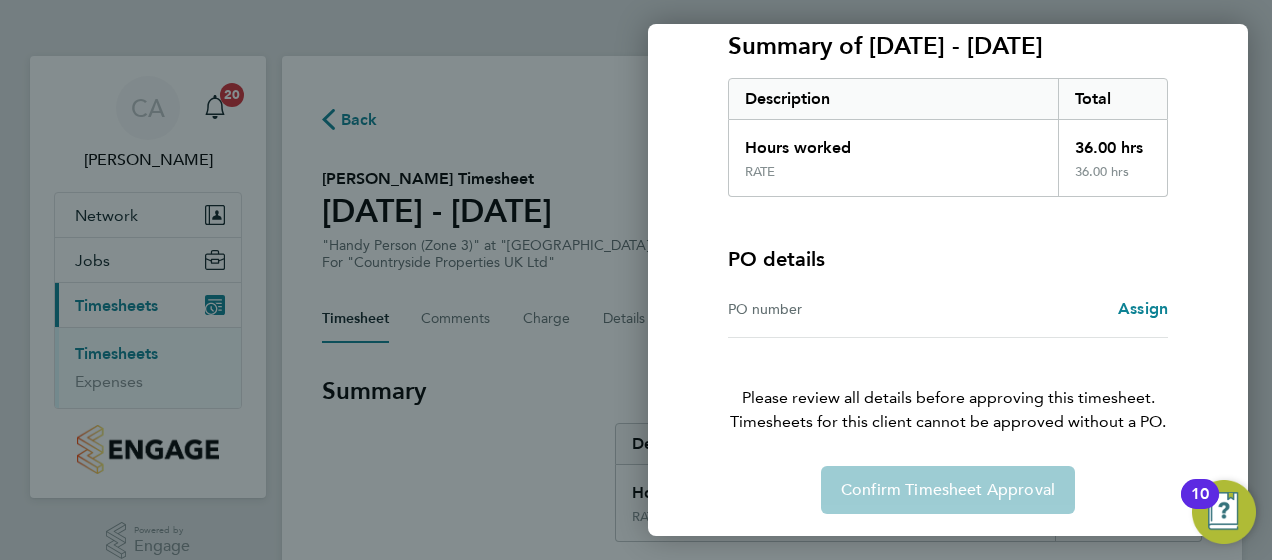 drag, startPoint x: 901, startPoint y: 320, endPoint x: 1074, endPoint y: 295, distance: 174.79703 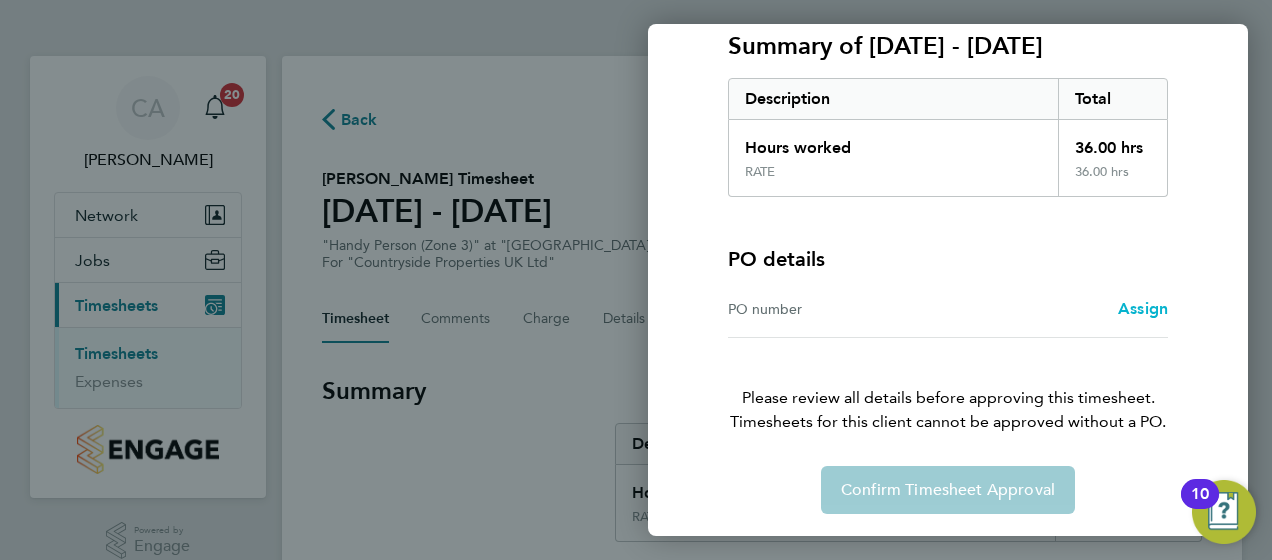 click on "Assign" at bounding box center (1143, 308) 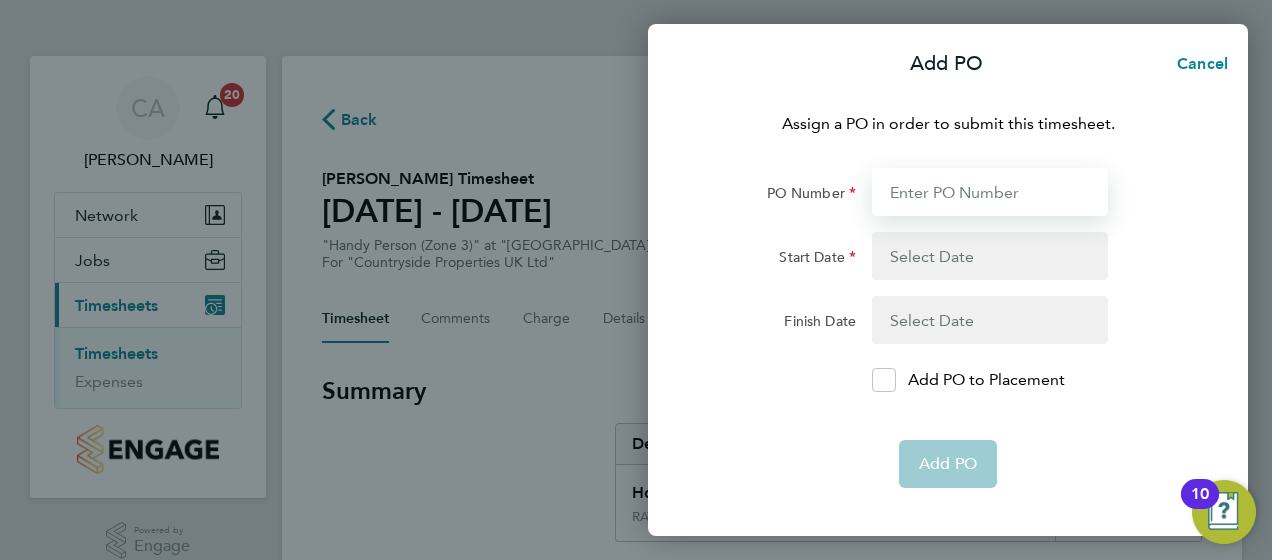 click on "PO Number" at bounding box center [990, 192] 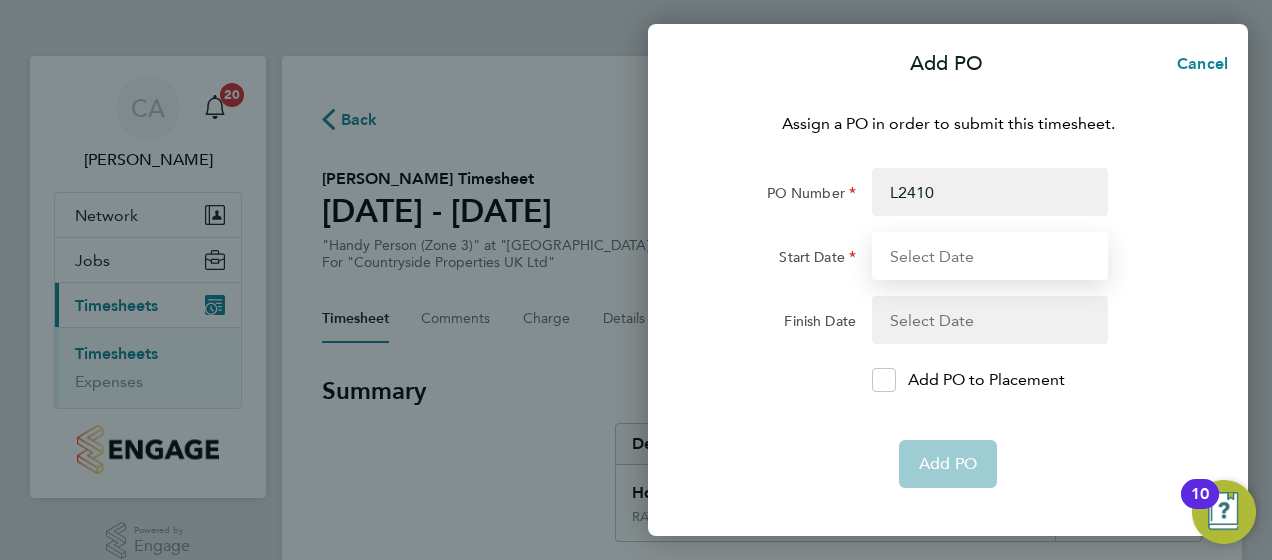 type on "07 Jul 25" 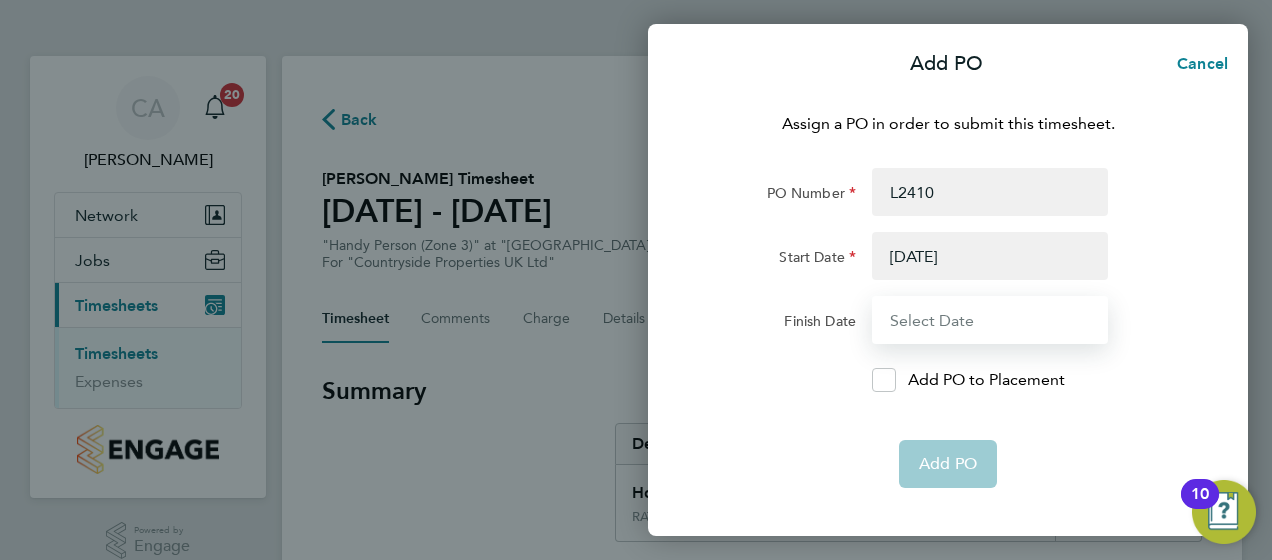 type on "13 Jul 25" 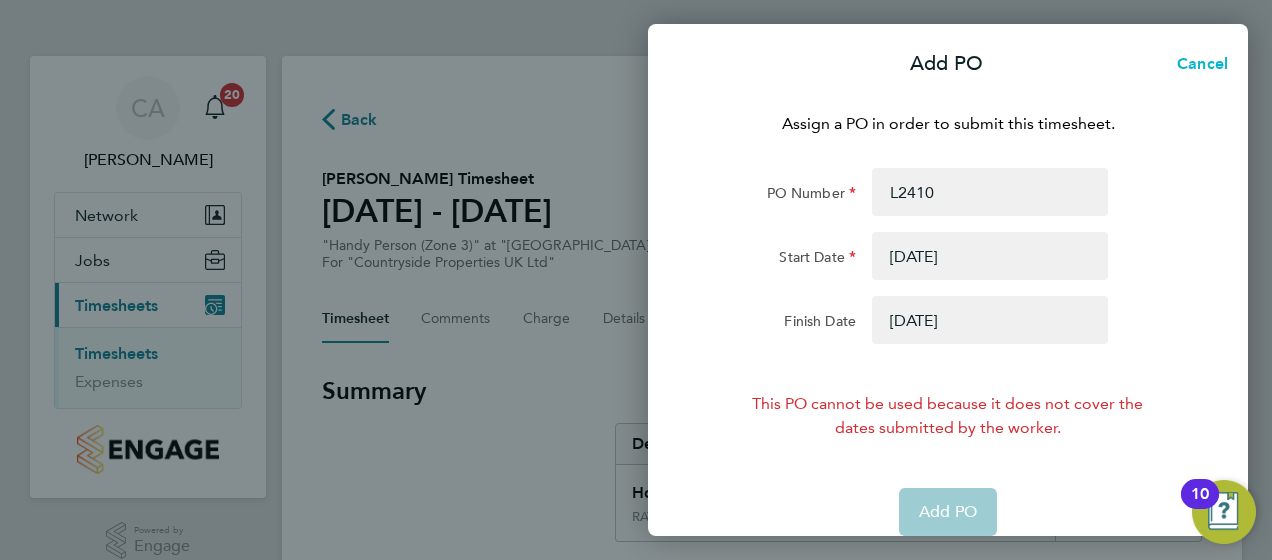 click on "Cancel" 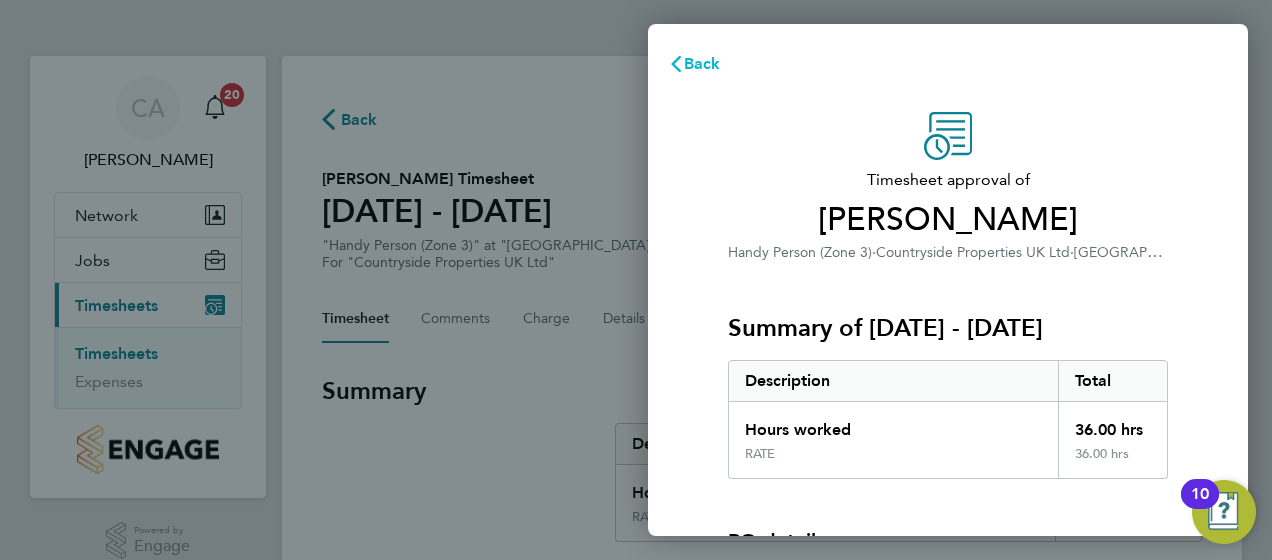 click 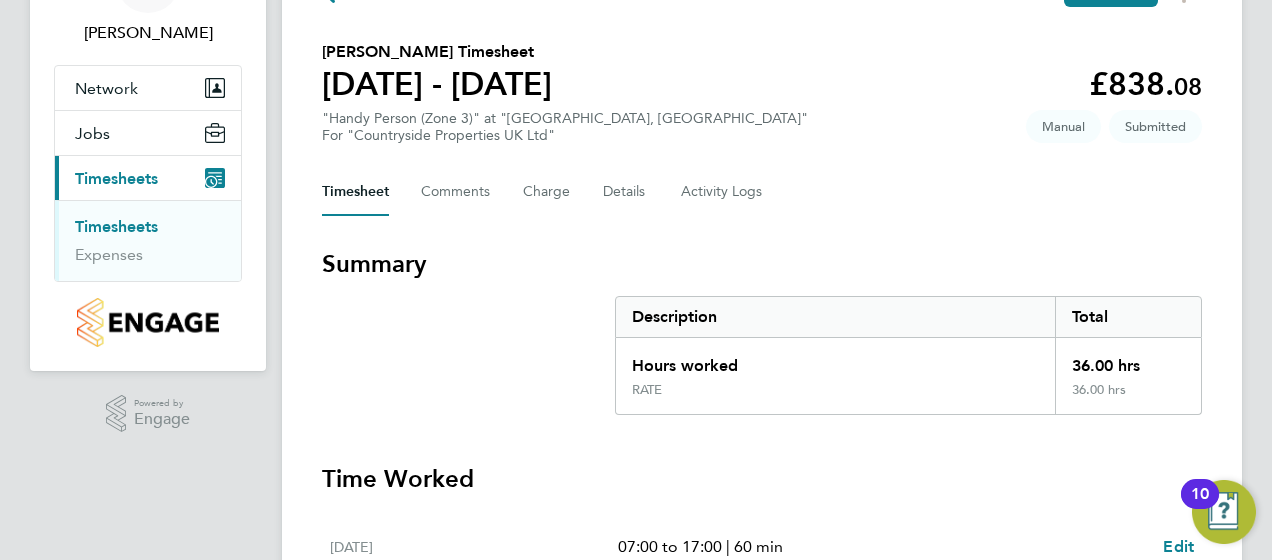 scroll, scrollTop: 200, scrollLeft: 0, axis: vertical 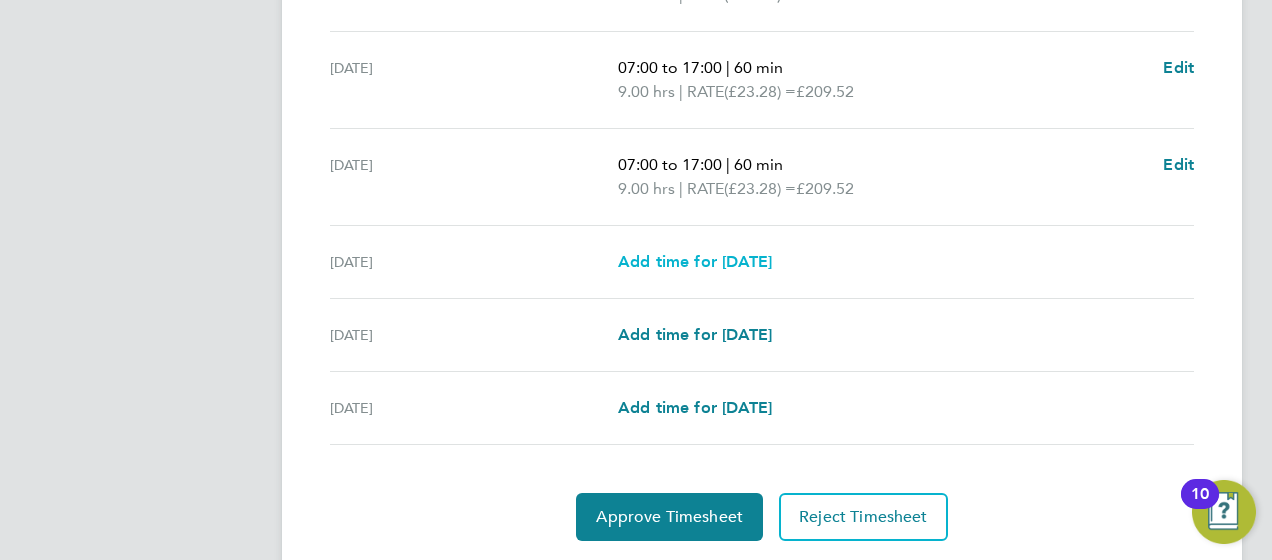click on "Add time for Fri 04 Jul" at bounding box center (695, 261) 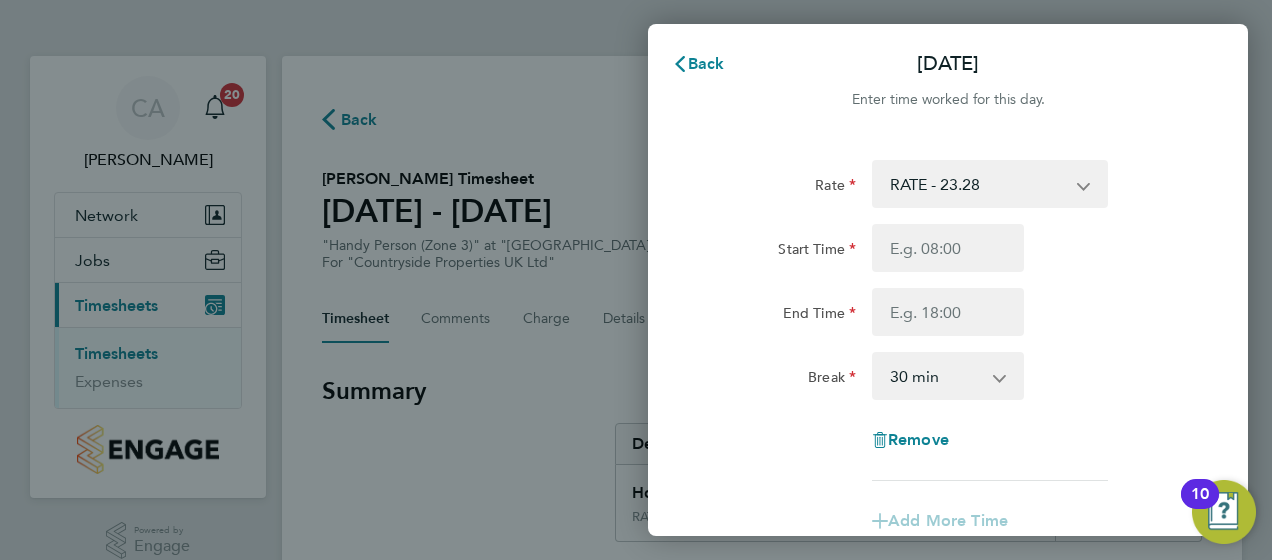 scroll, scrollTop: 0, scrollLeft: 0, axis: both 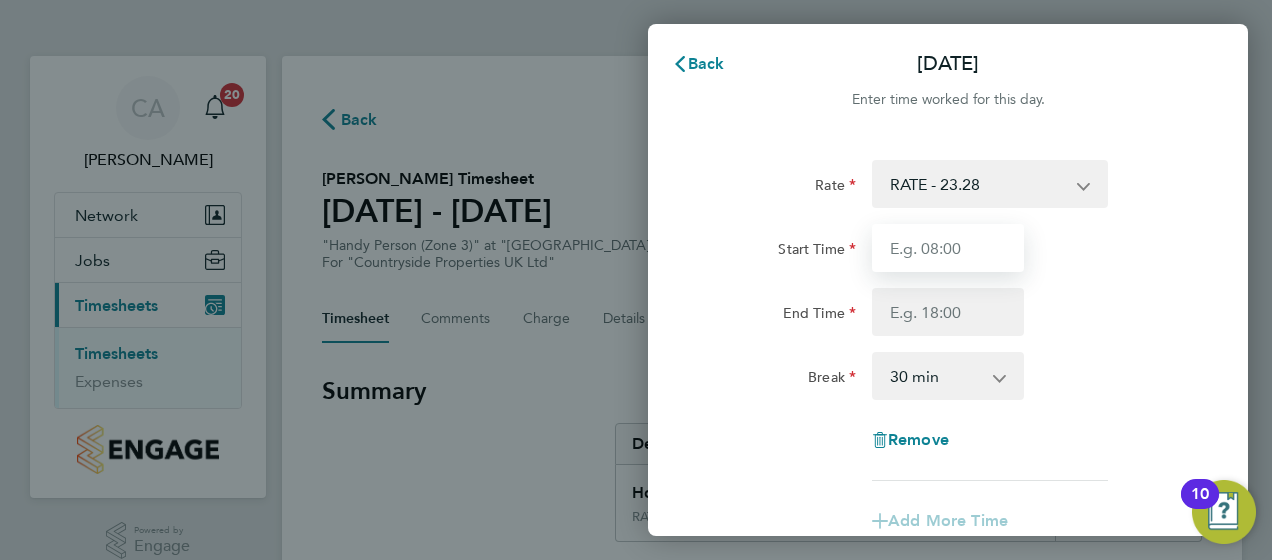 click on "Start Time" at bounding box center (948, 248) 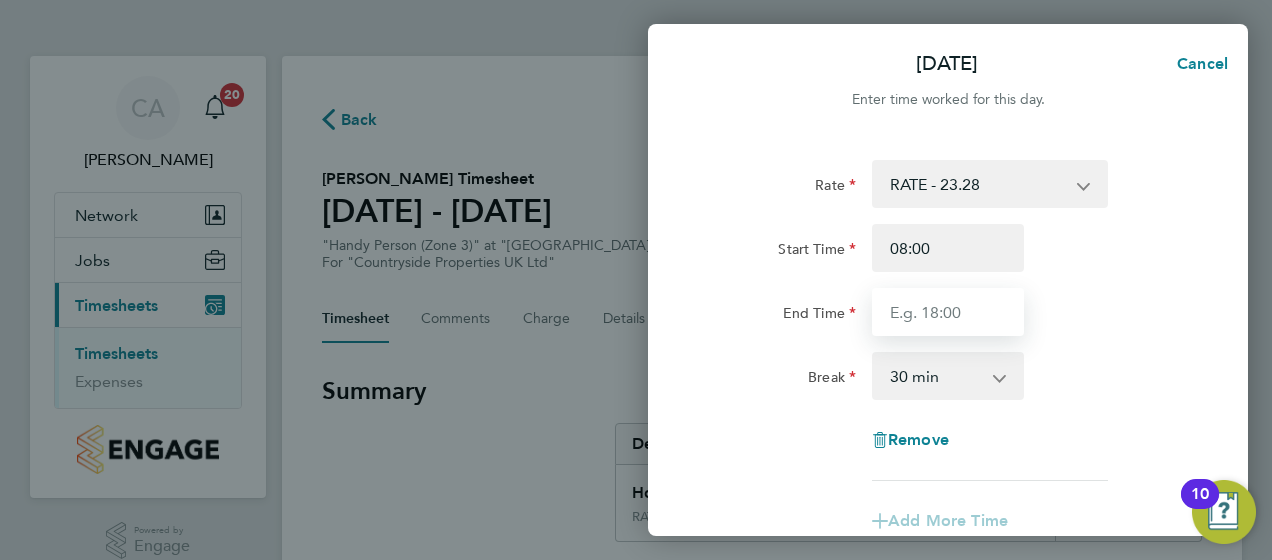 click on "End Time" at bounding box center [948, 312] 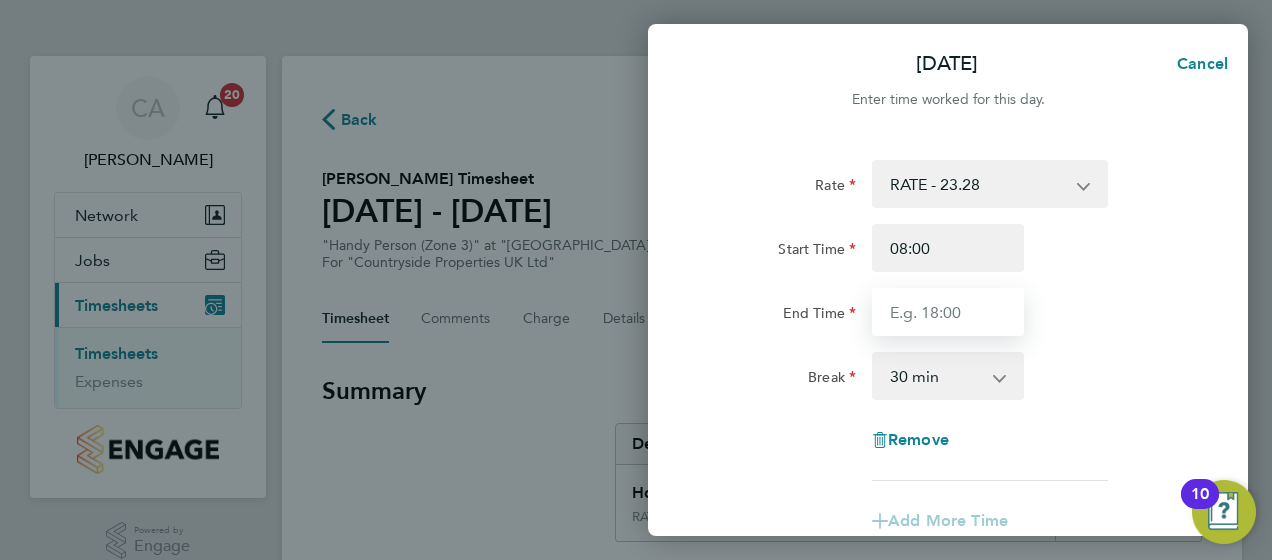 type on "17:00" 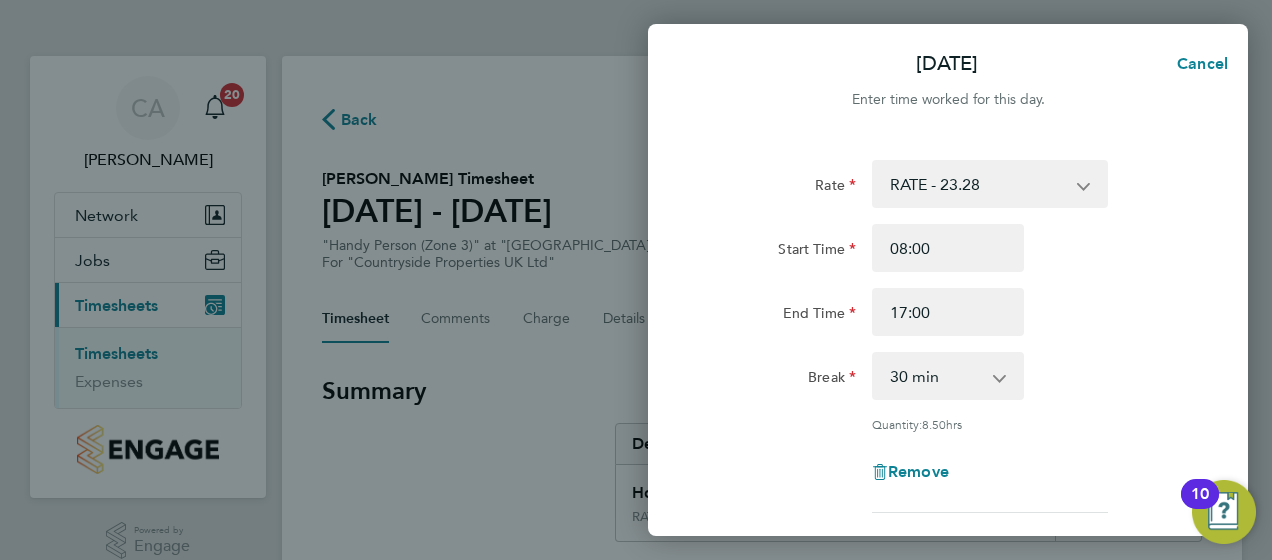 click 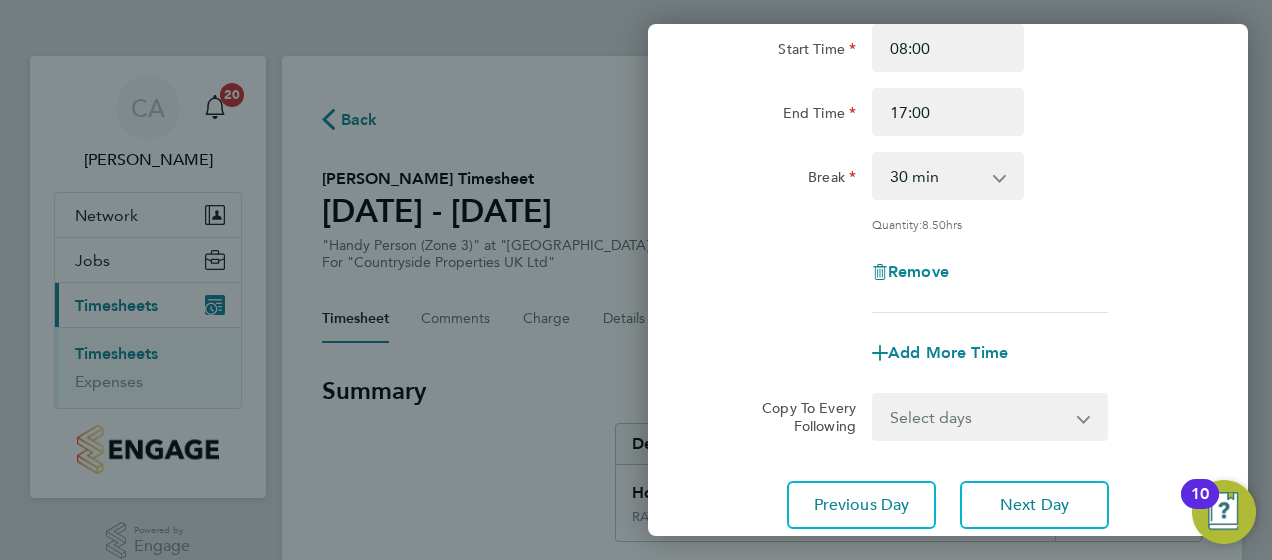 click on "Add More Time" 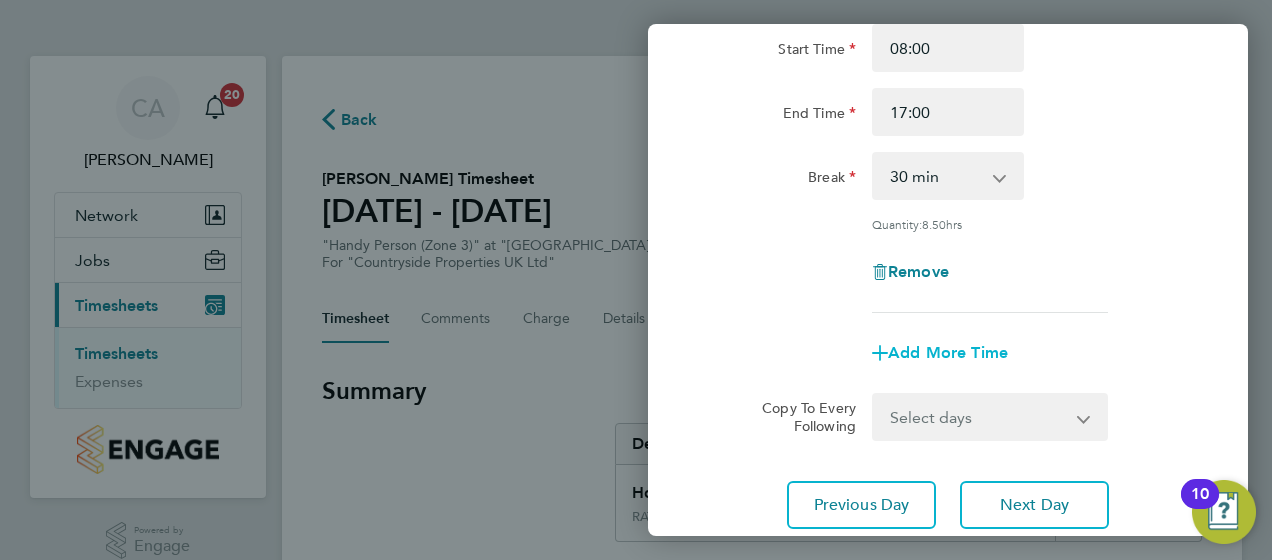click on "Add More Time" 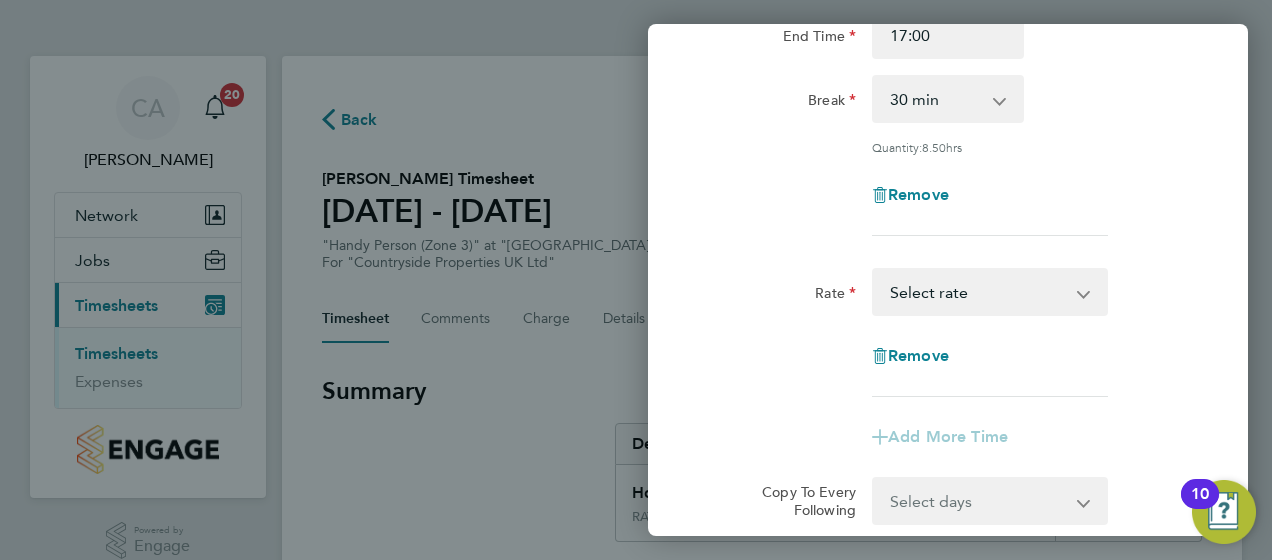 scroll, scrollTop: 400, scrollLeft: 0, axis: vertical 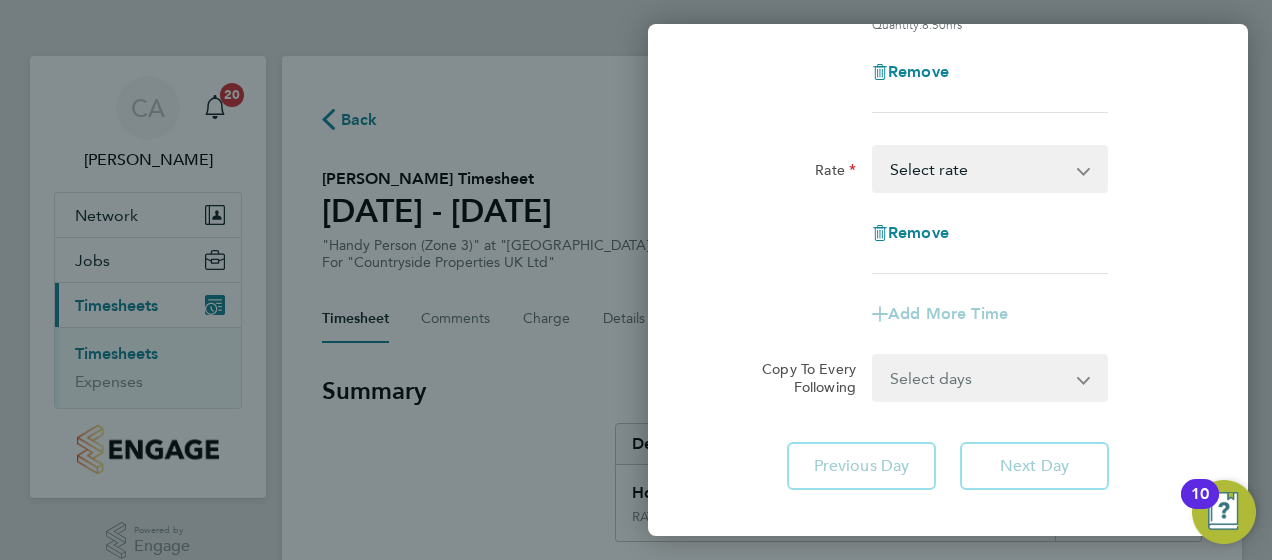 click on "Rate  RATE - 23.28   Select rate
Remove" 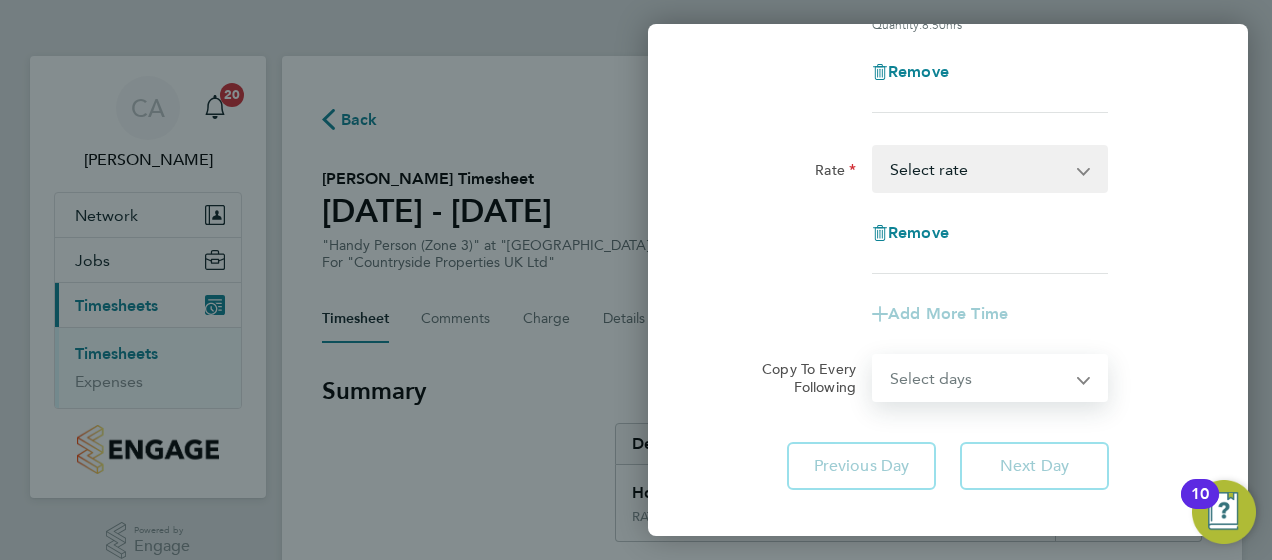 click on "Select days   Day   Weekend (Sat-Sun)   Saturday   Sunday" at bounding box center [979, 378] 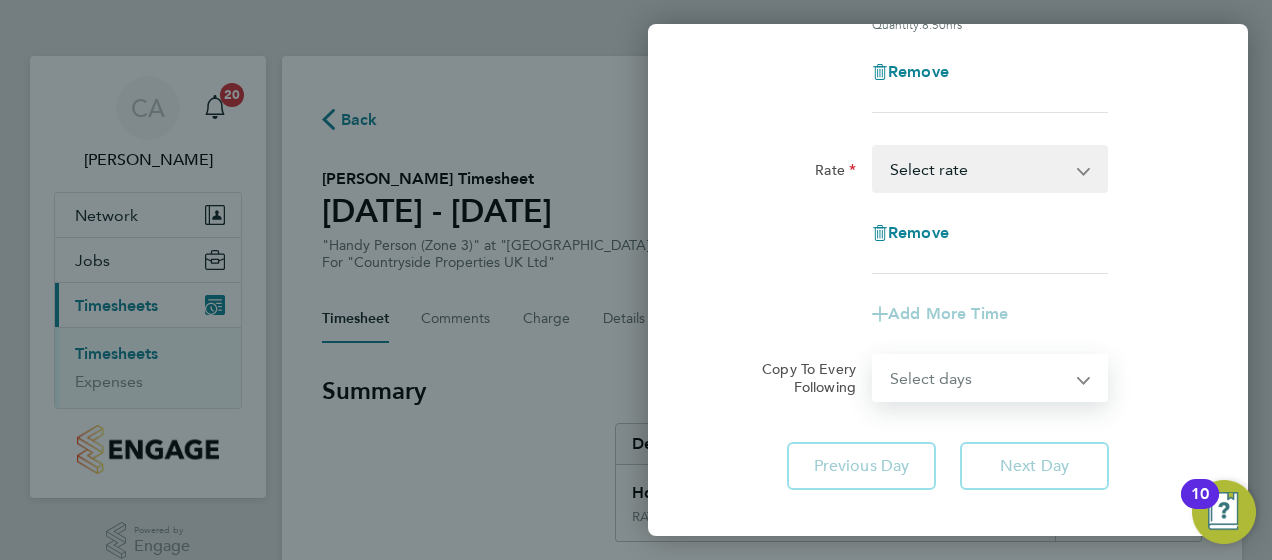 select on "DAY" 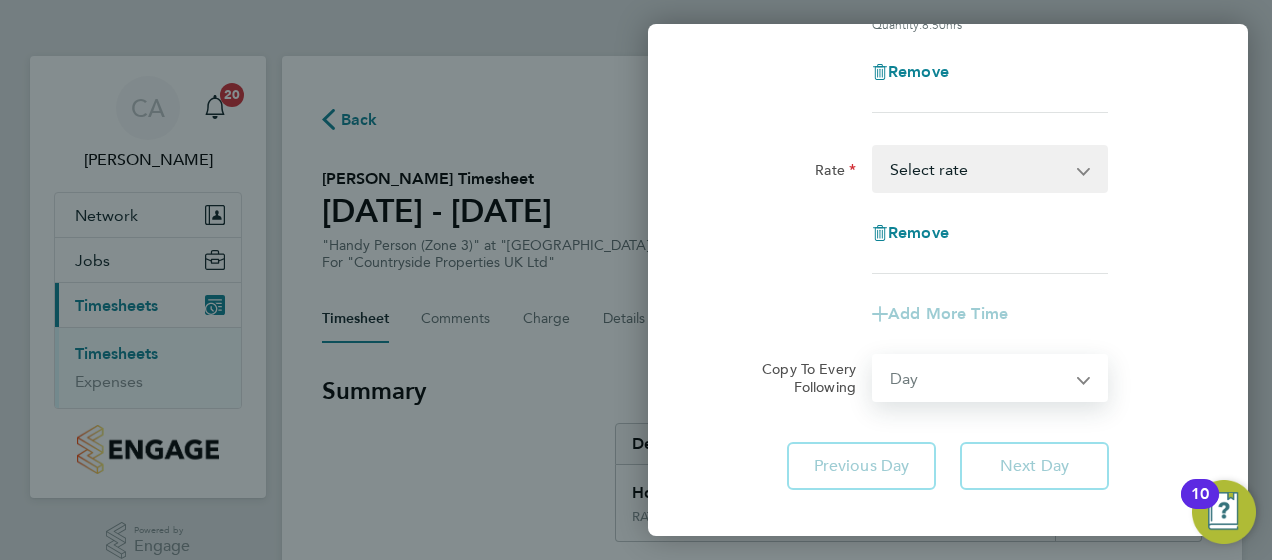 click on "Select days   Day   Weekend (Sat-Sun)   Saturday   Sunday" at bounding box center (979, 378) 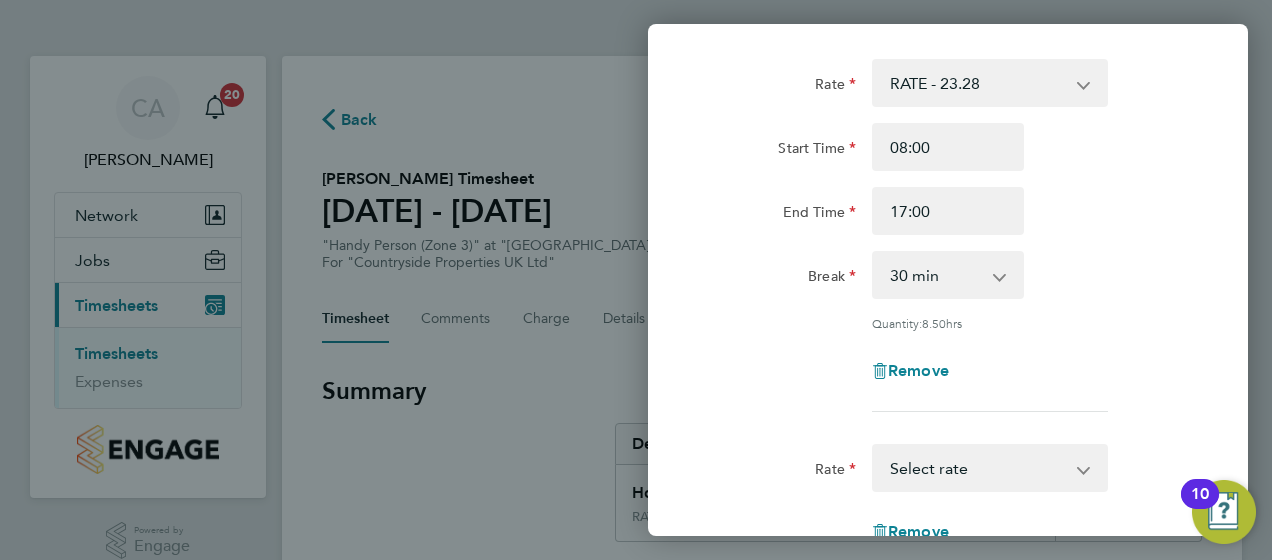 scroll, scrollTop: 100, scrollLeft: 0, axis: vertical 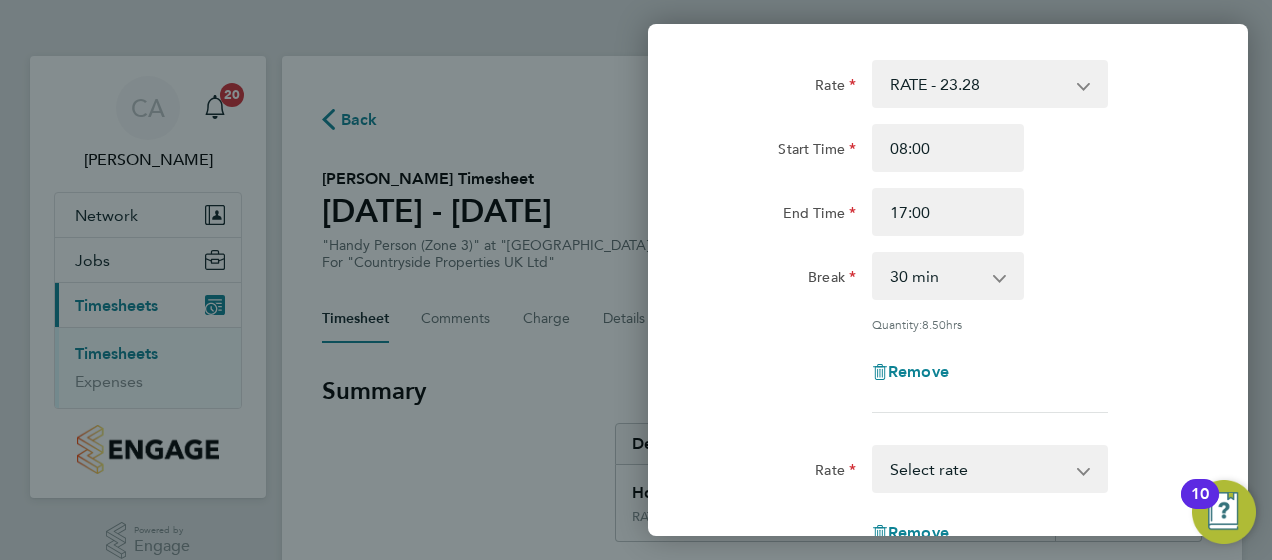 click 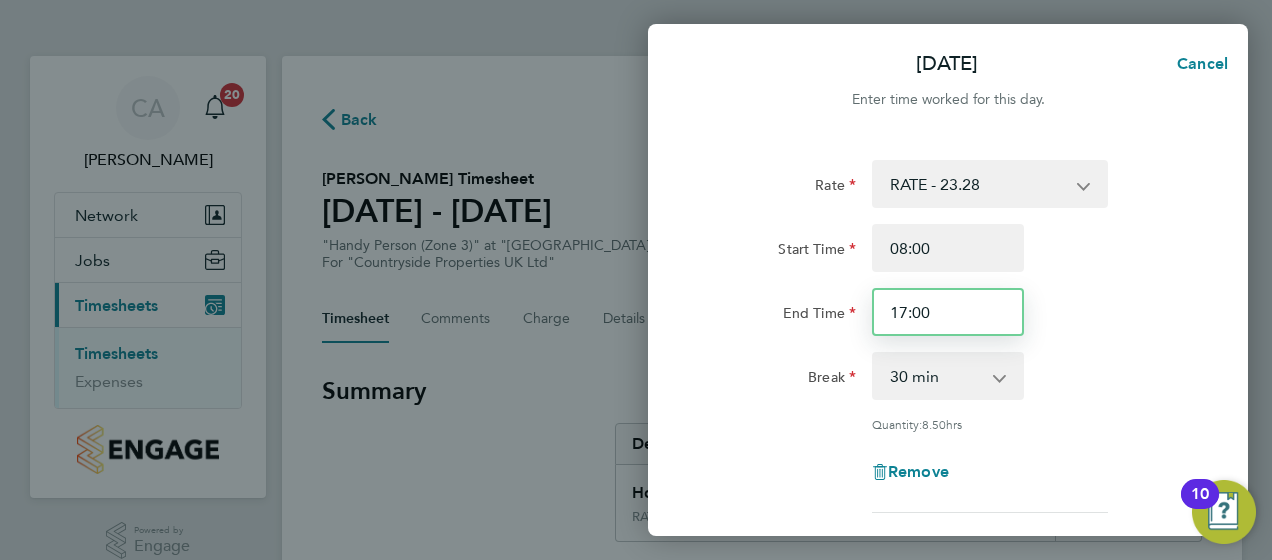 click on "17:00" at bounding box center (948, 312) 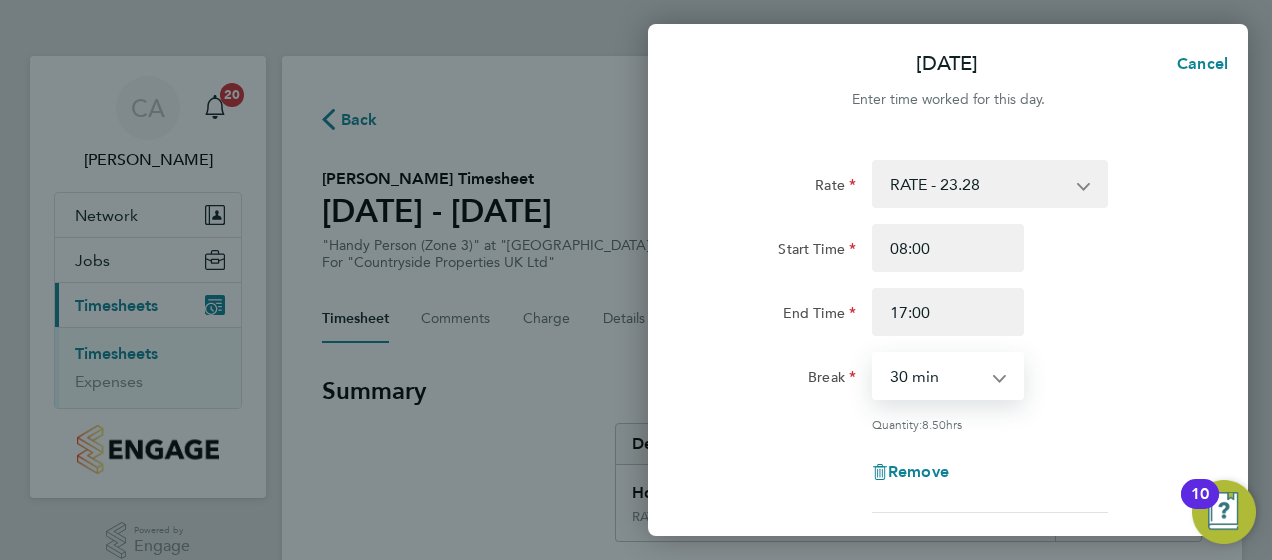 click on "0 min   15 min   30 min   45 min   60 min   75 min   90 min" at bounding box center [936, 376] 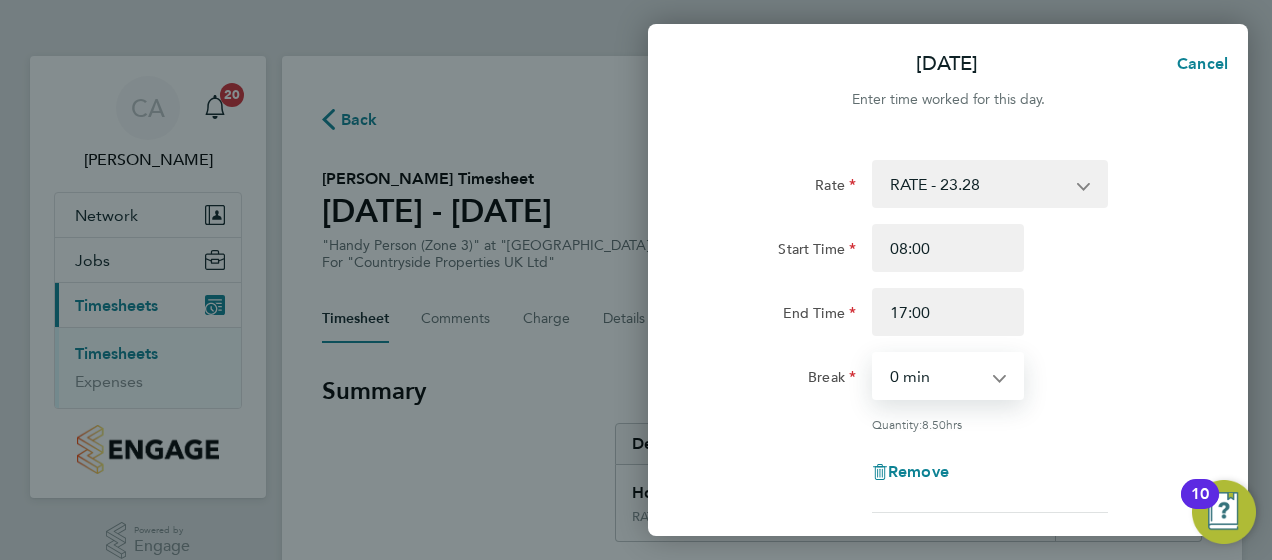 click on "0 min   15 min   30 min   45 min   60 min   75 min   90 min" at bounding box center (936, 376) 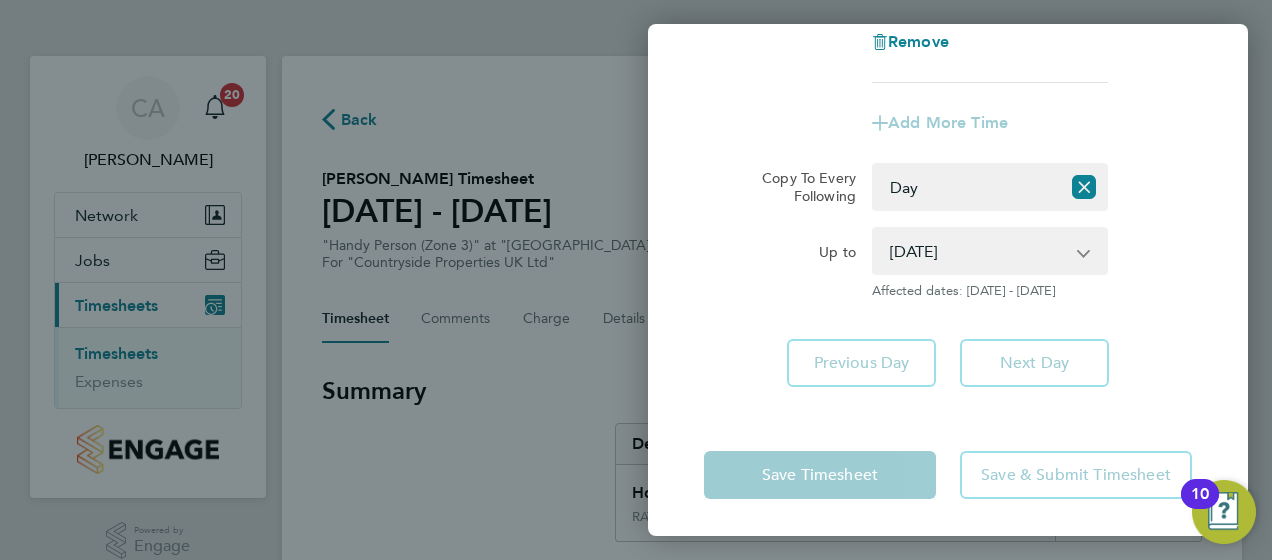 scroll, scrollTop: 592, scrollLeft: 0, axis: vertical 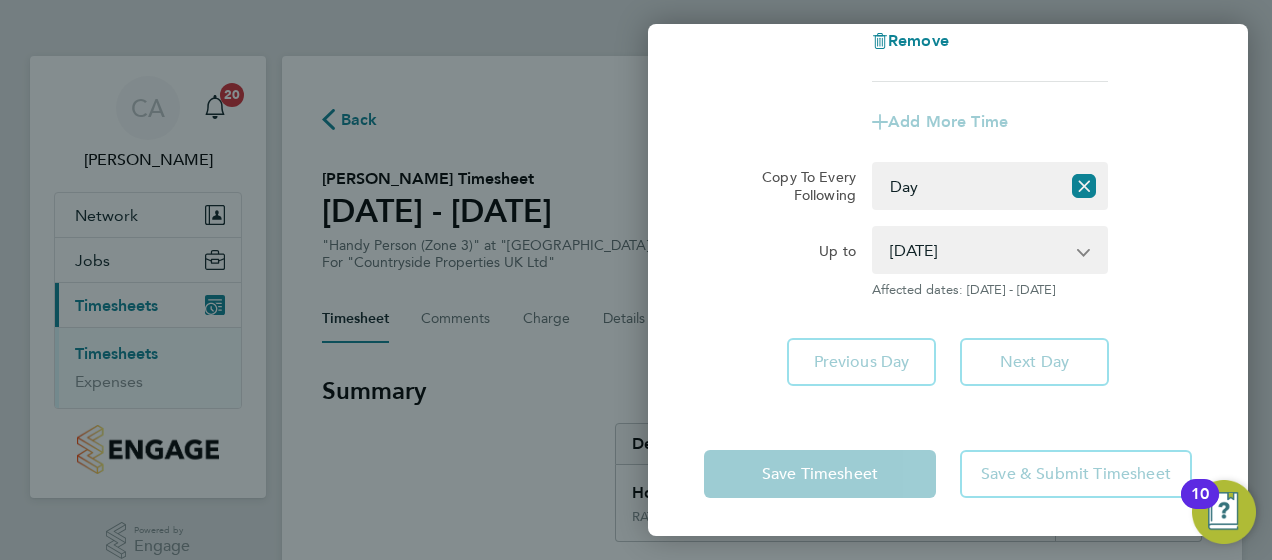 click on "Up to  05 Jul 2025   06 Jul 2025
Affected dates: 05 - 06 Jul 2025" 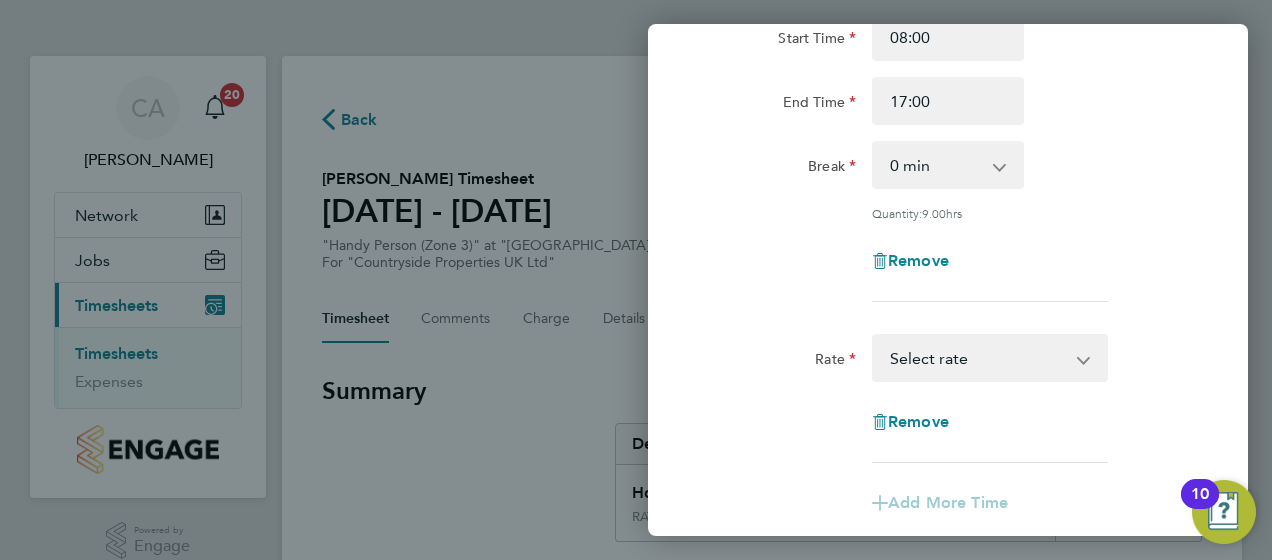 scroll, scrollTop: 192, scrollLeft: 0, axis: vertical 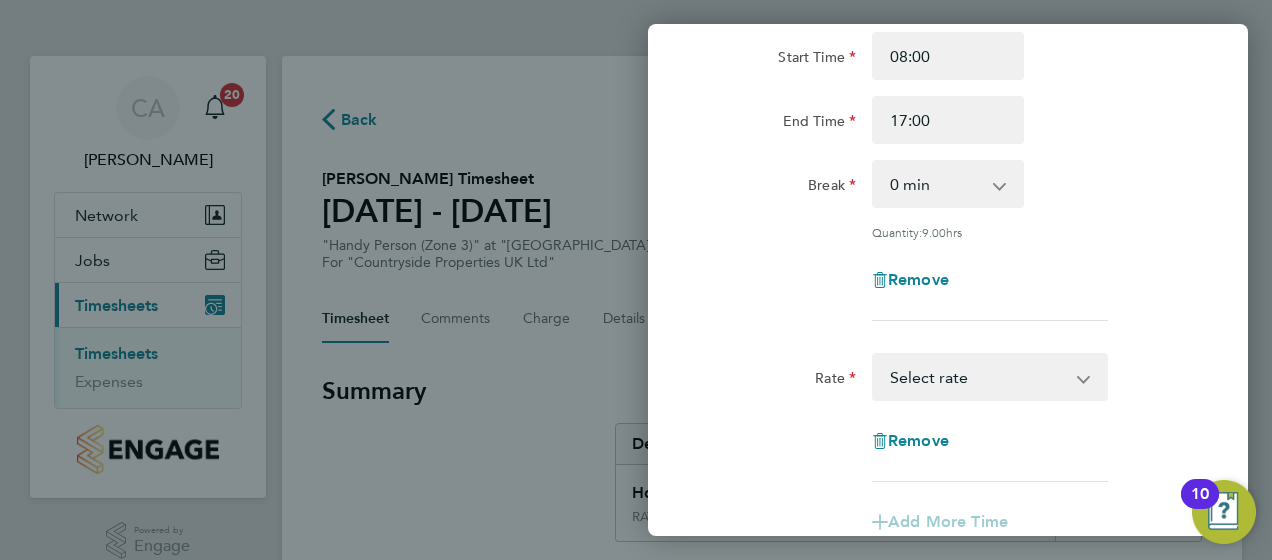click on "RATE - 23.28   Select rate" at bounding box center (978, 377) 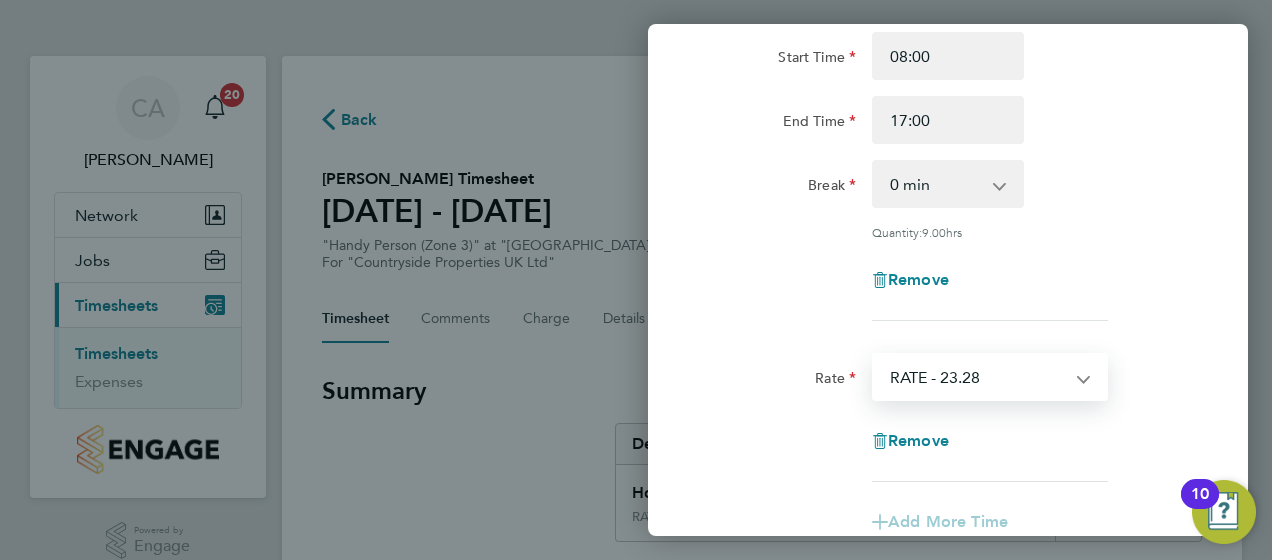 select on "30" 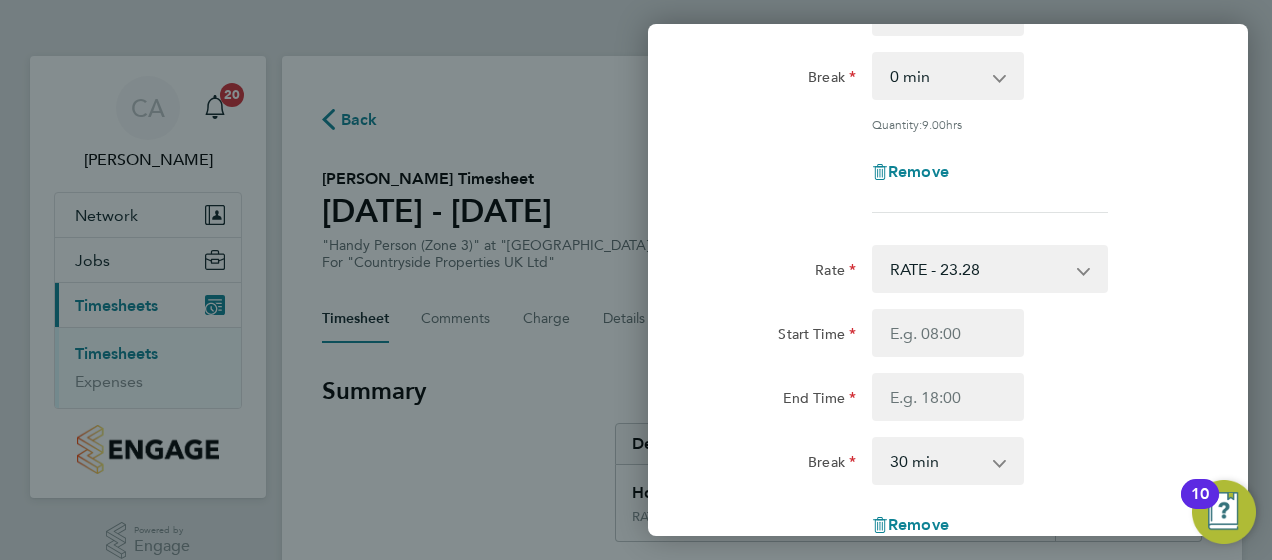 scroll, scrollTop: 500, scrollLeft: 0, axis: vertical 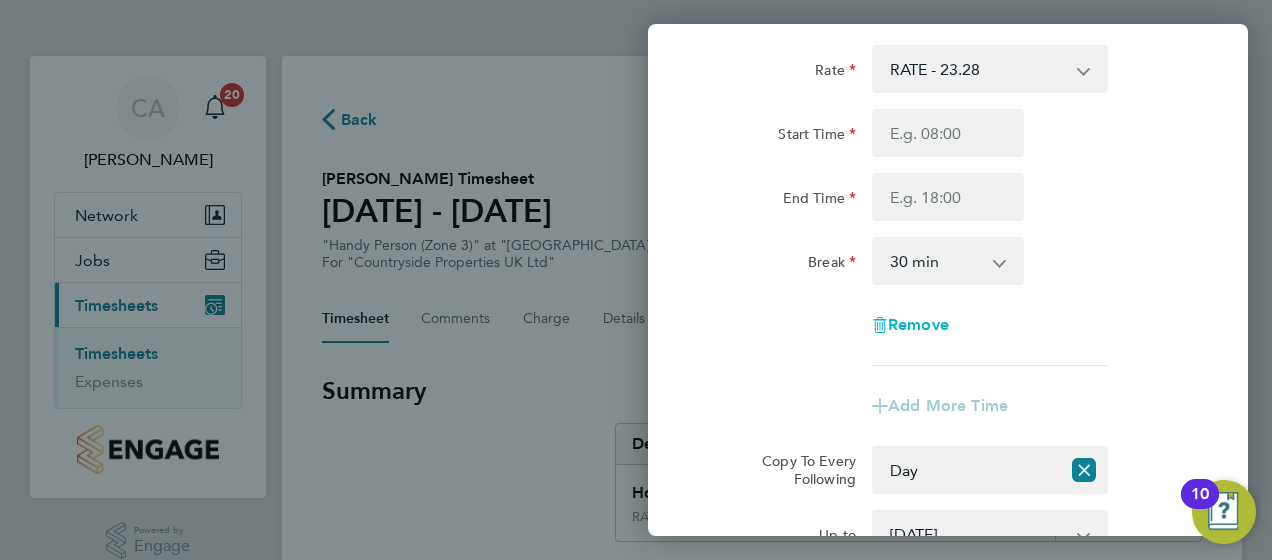 click on "Remove" 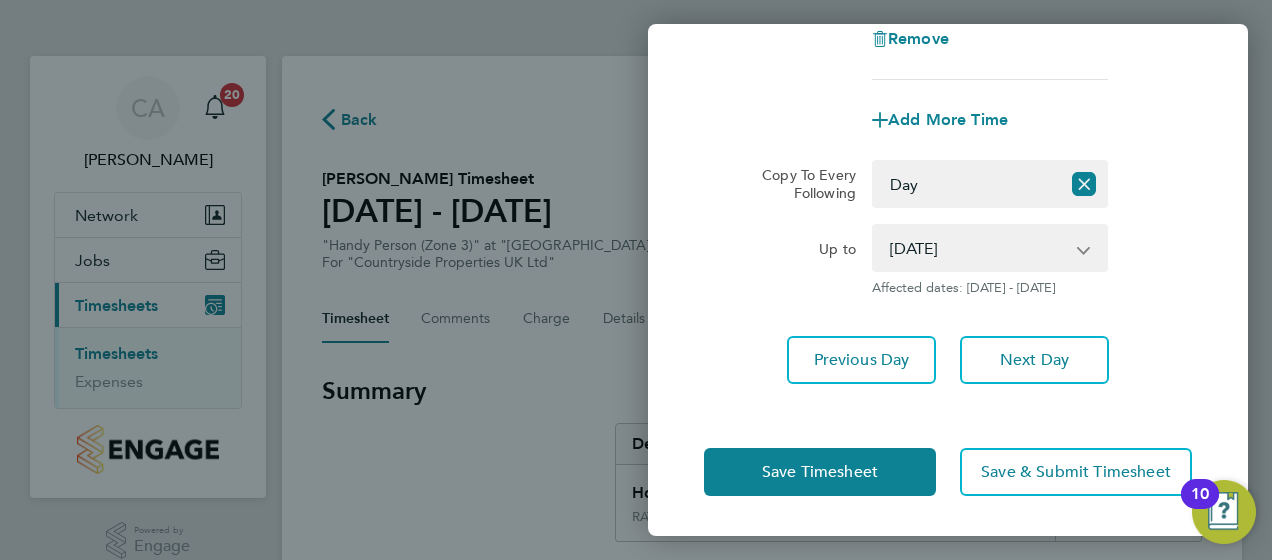 scroll, scrollTop: 431, scrollLeft: 0, axis: vertical 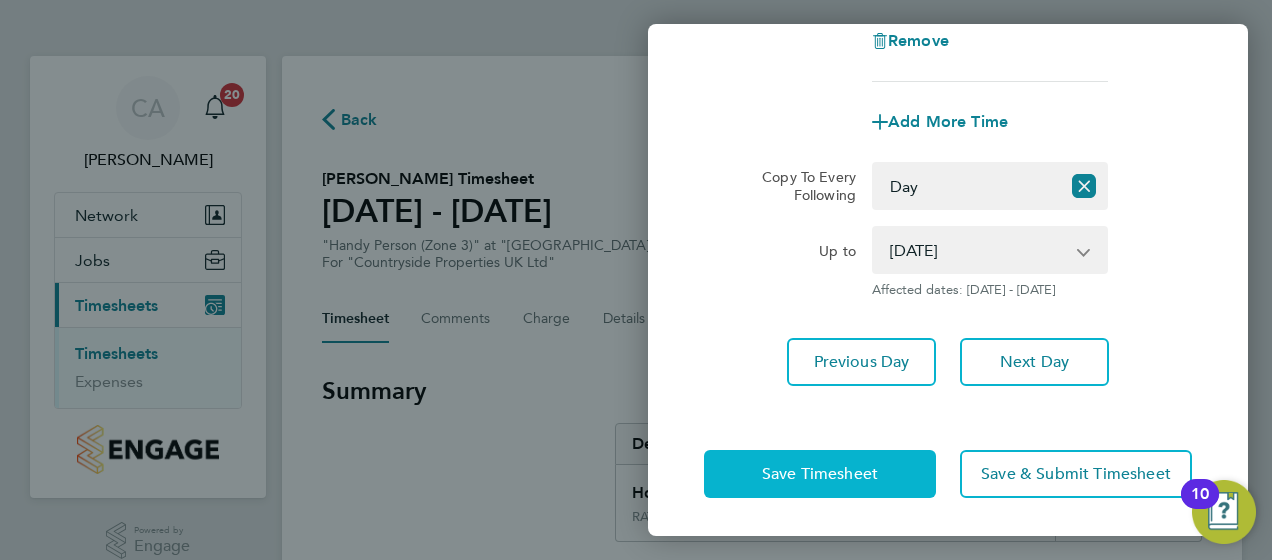 click on "Save Timesheet" 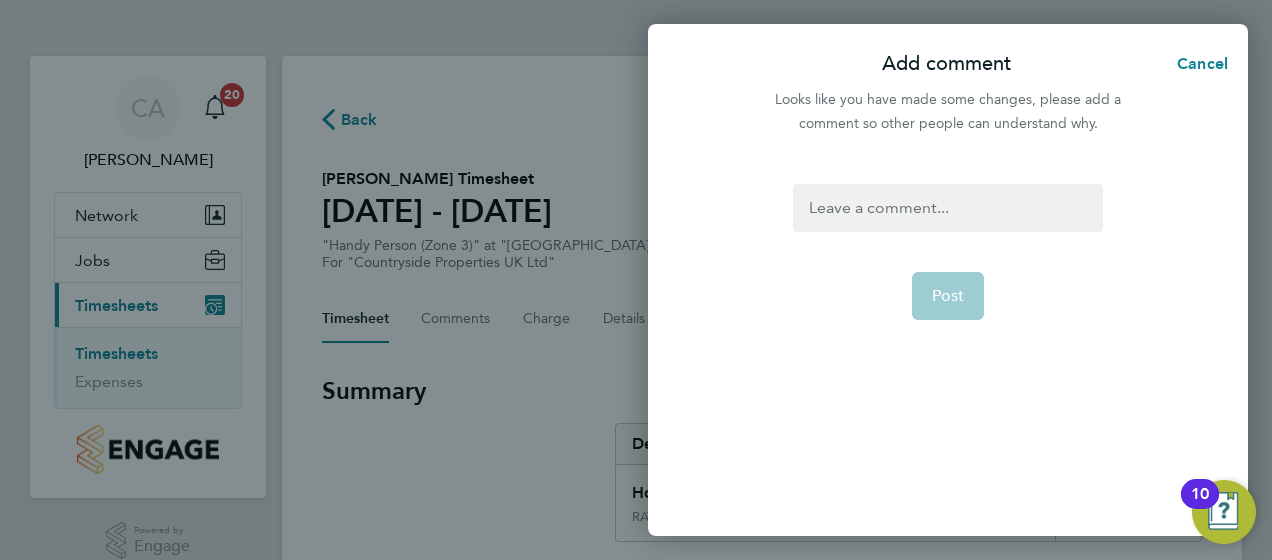 click at bounding box center (947, 208) 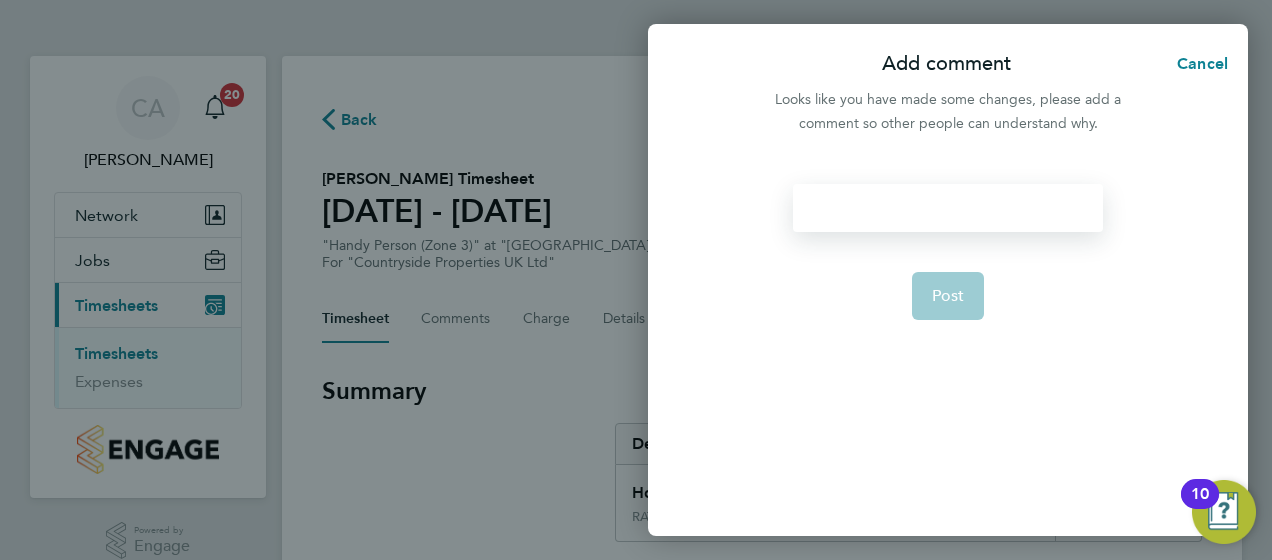 click at bounding box center [947, 208] 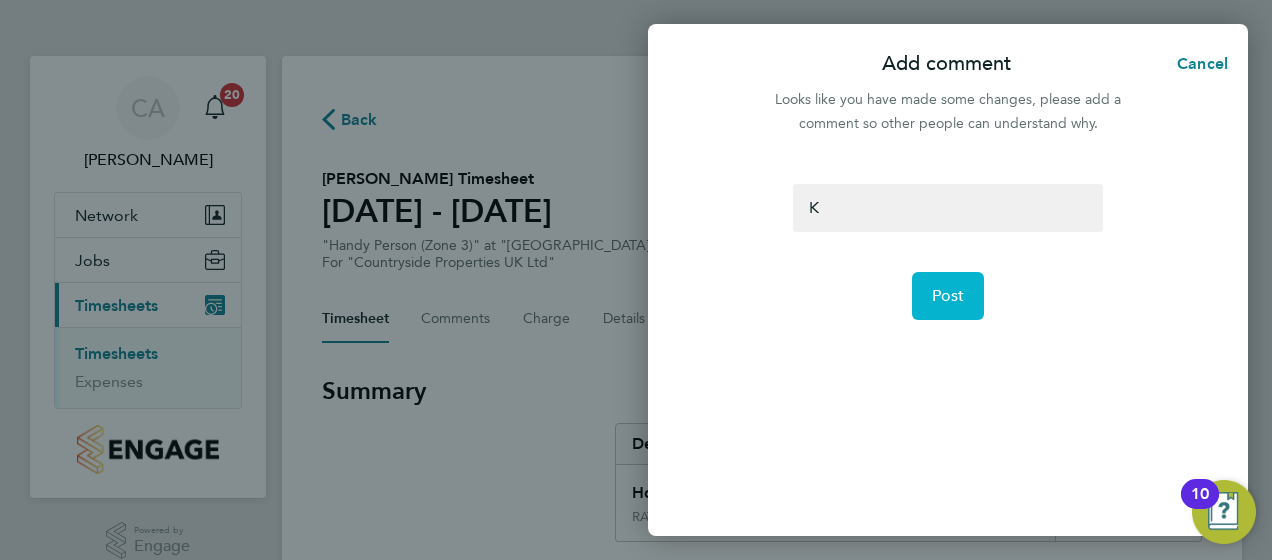 click on "Post" 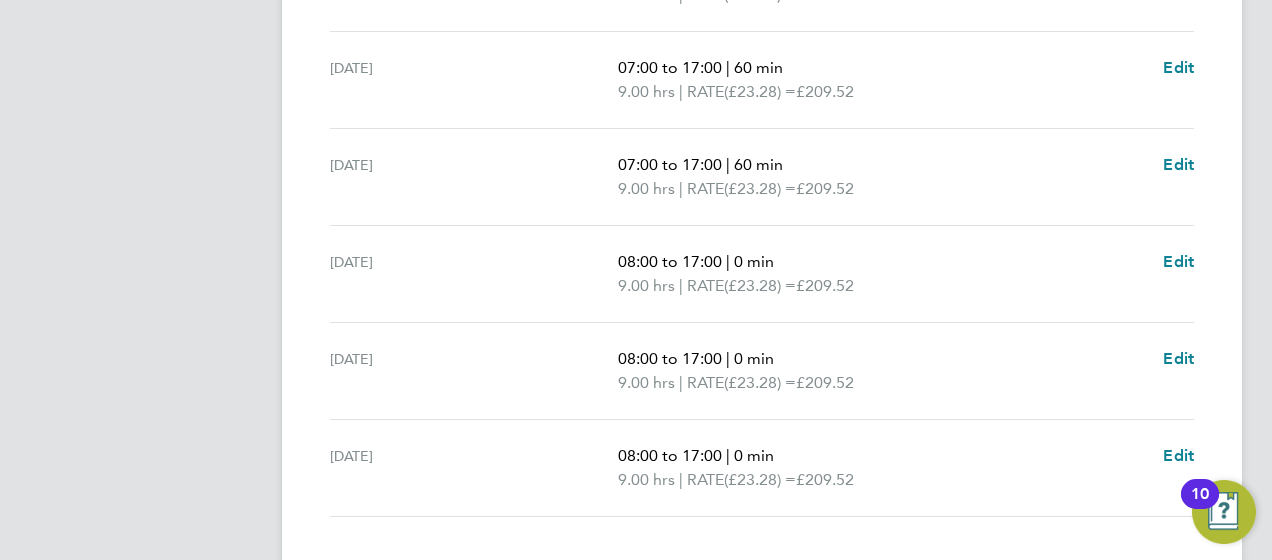 scroll, scrollTop: 900, scrollLeft: 0, axis: vertical 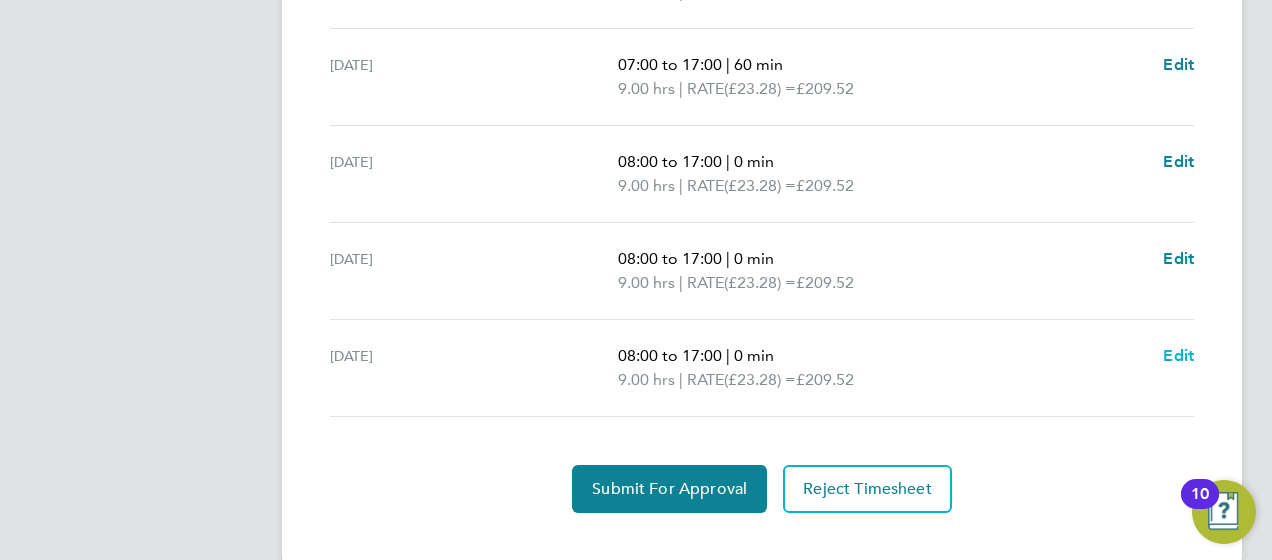 click on "Edit" at bounding box center (1178, 355) 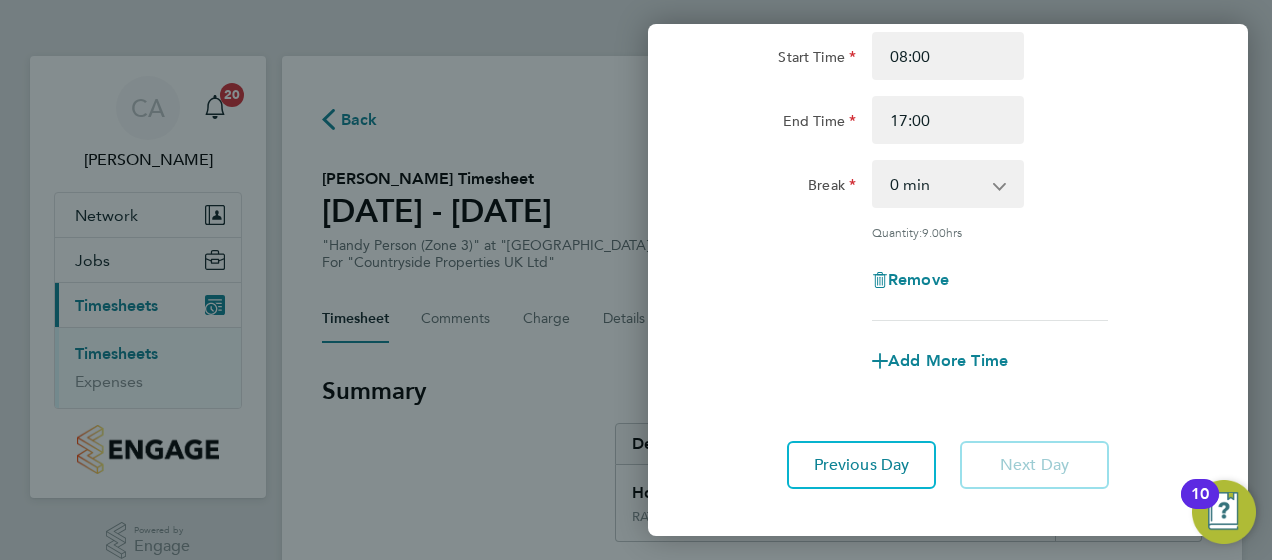 scroll, scrollTop: 200, scrollLeft: 0, axis: vertical 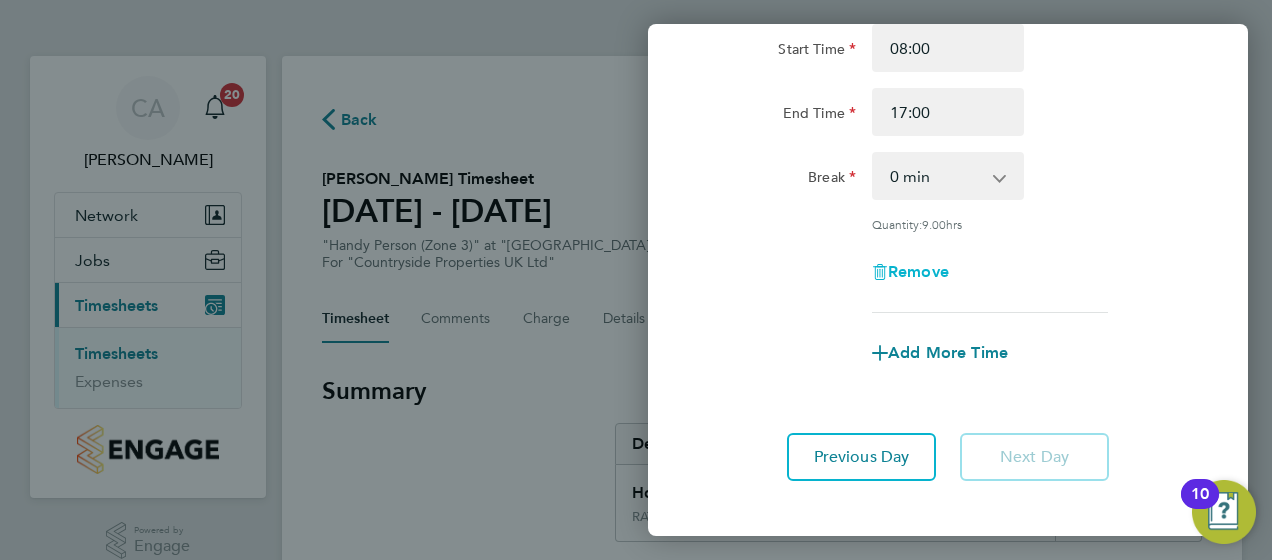 click on "Remove" 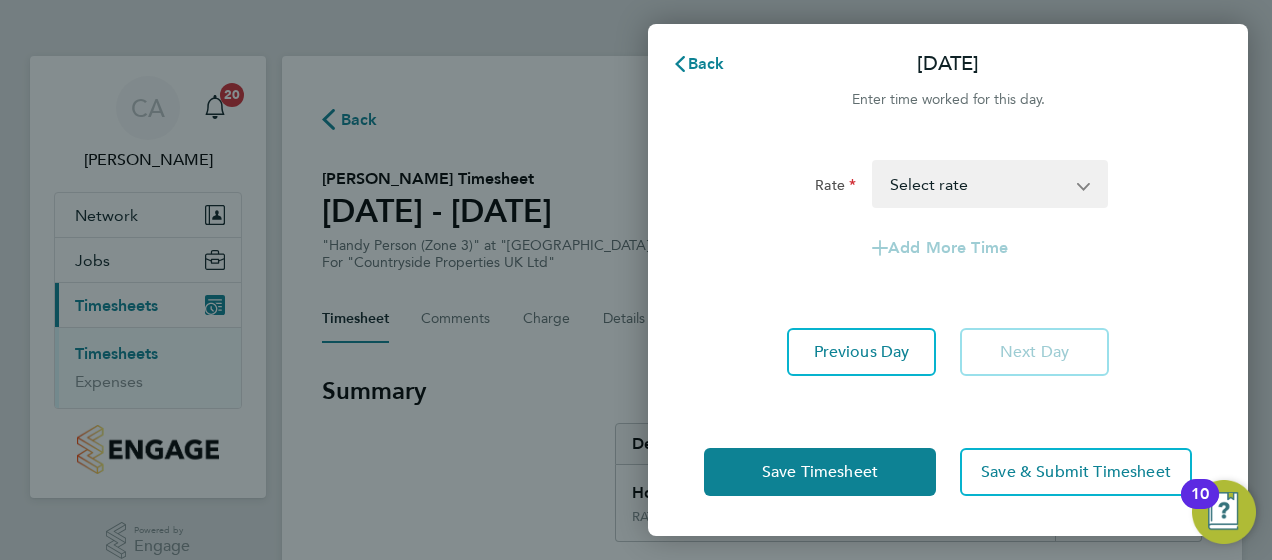 scroll, scrollTop: 0, scrollLeft: 0, axis: both 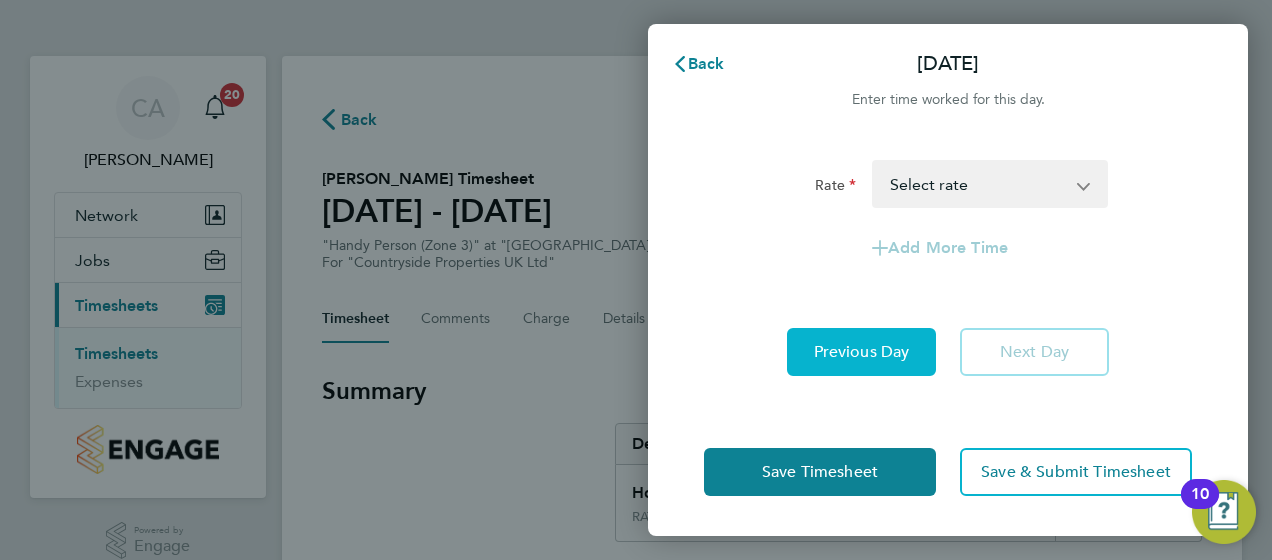 click on "Previous Day" 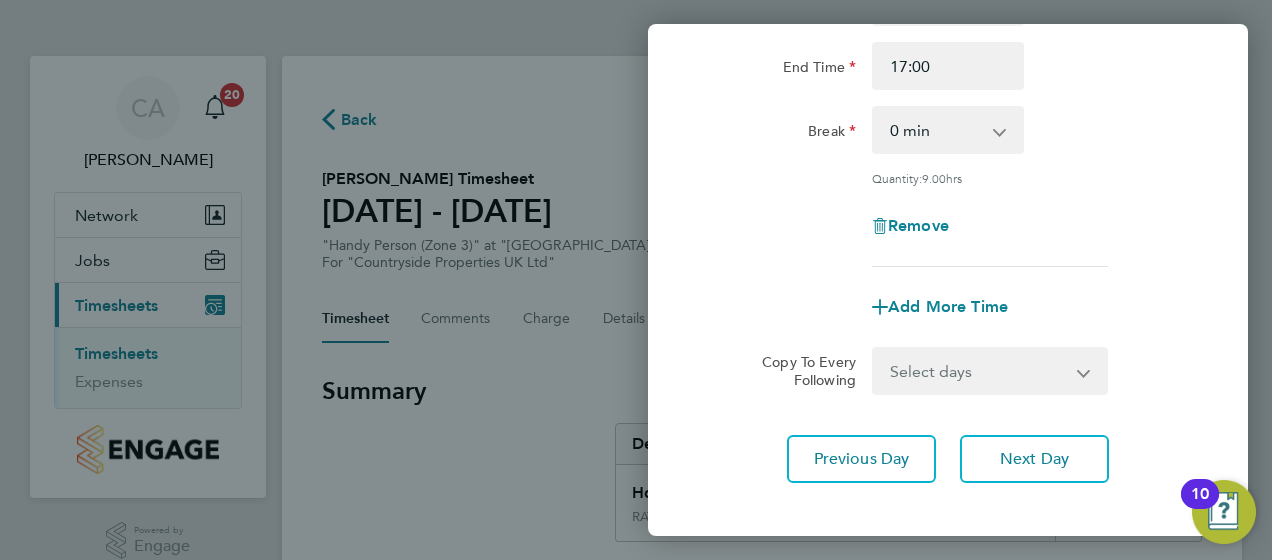 scroll, scrollTop: 300, scrollLeft: 0, axis: vertical 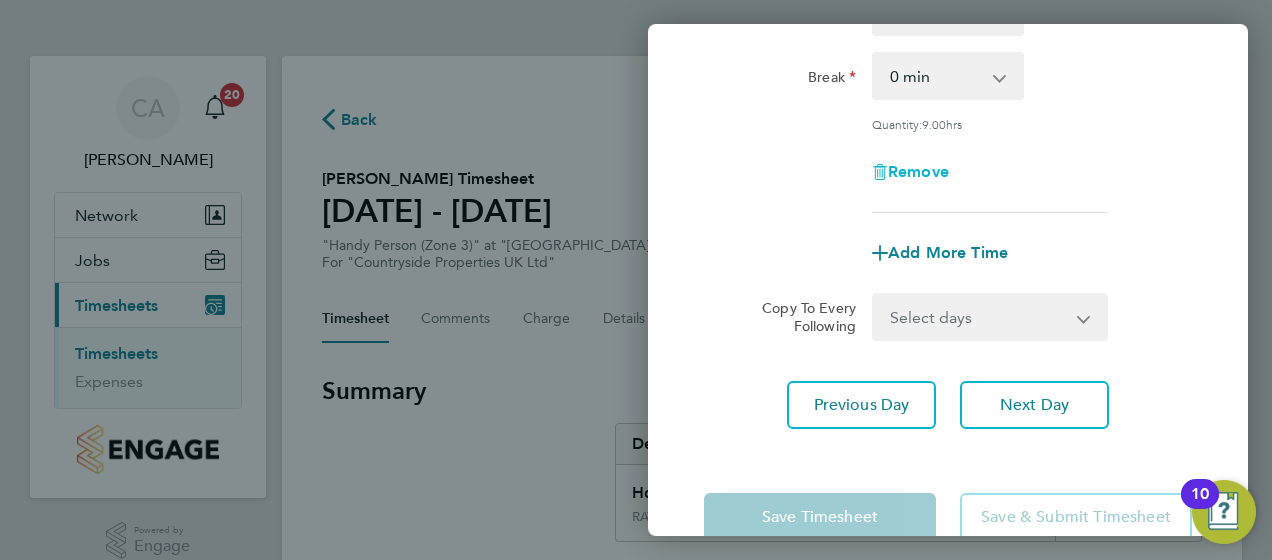 click on "Remove" 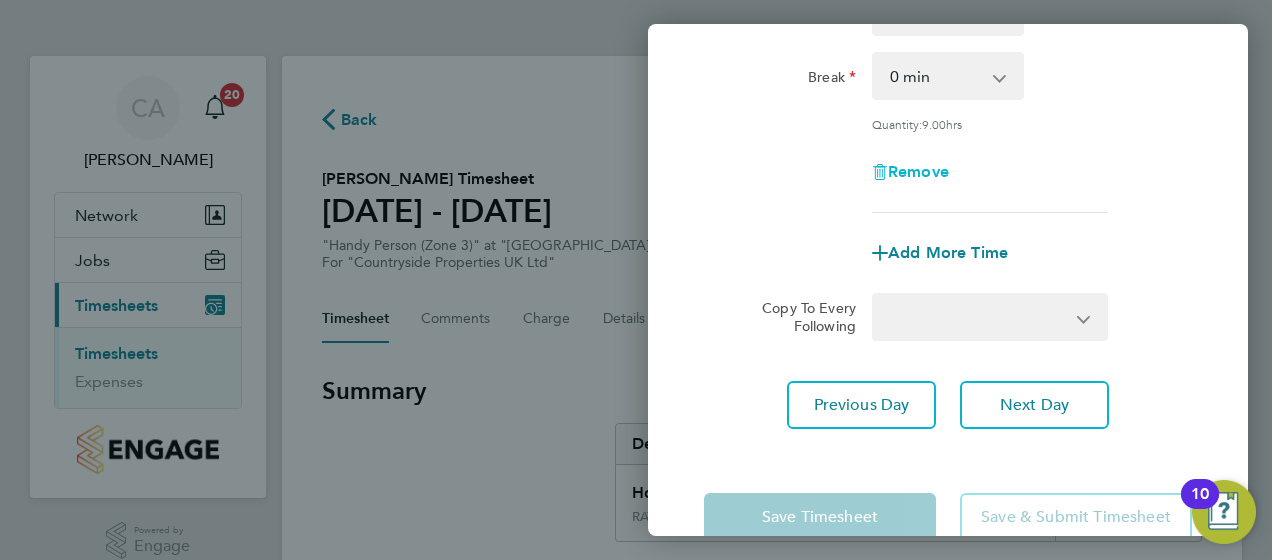 select on "null" 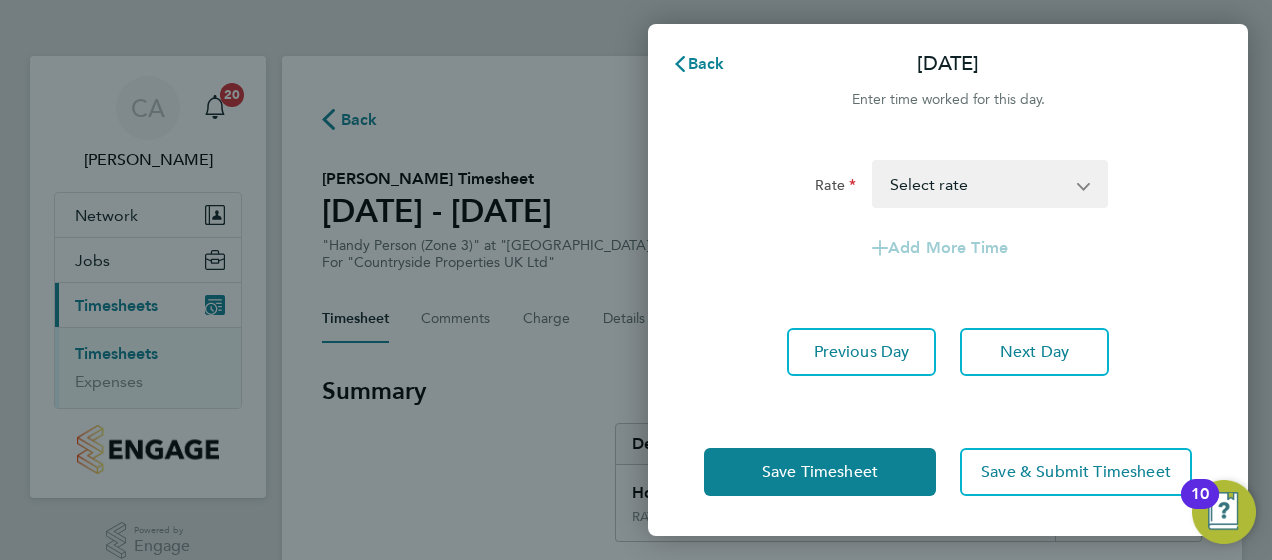 scroll, scrollTop: 0, scrollLeft: 0, axis: both 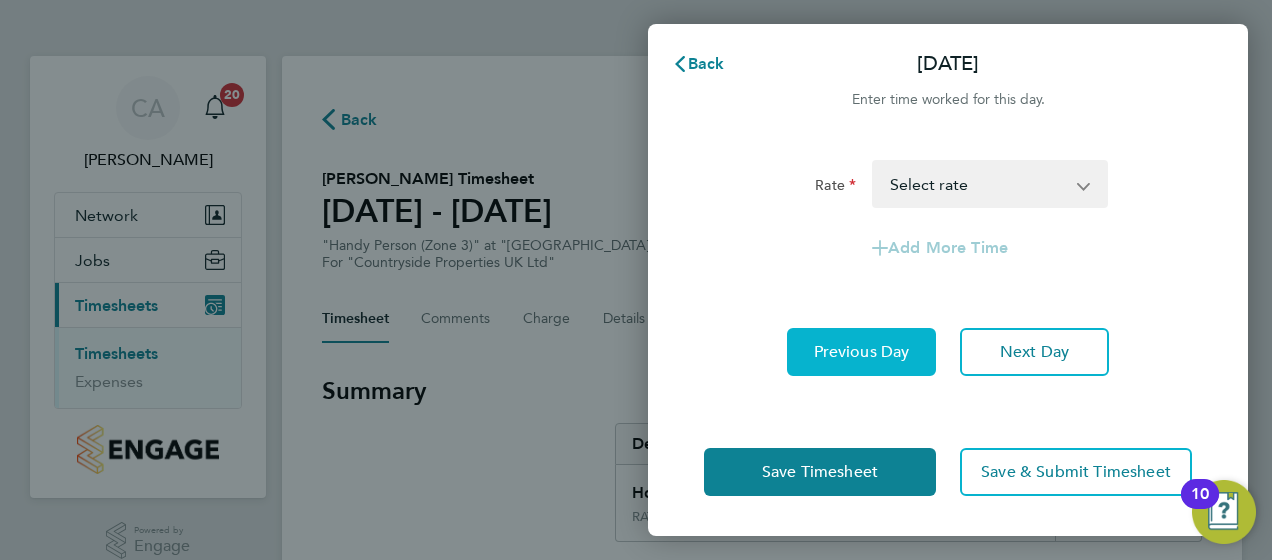 click on "Previous Day" 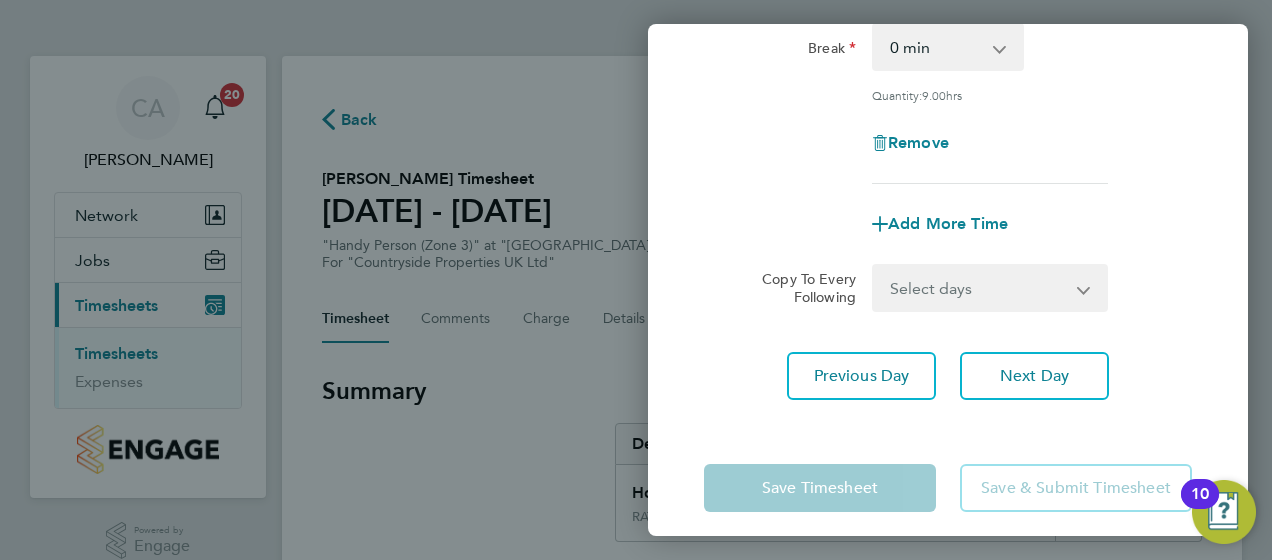 scroll, scrollTop: 343, scrollLeft: 0, axis: vertical 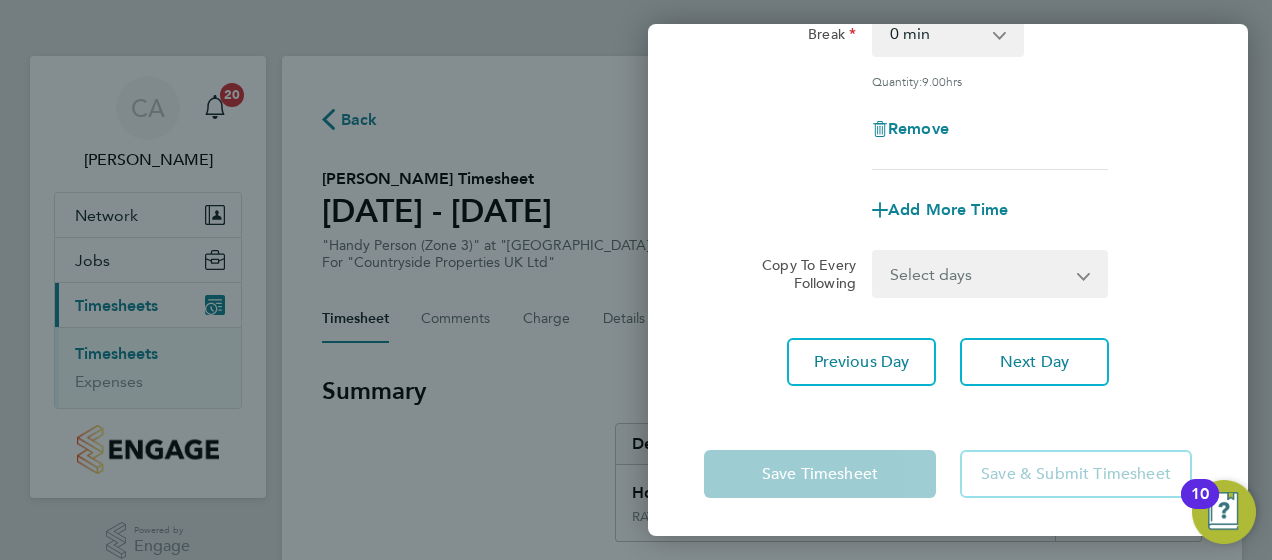 click on "Save & Submit Timesheet" 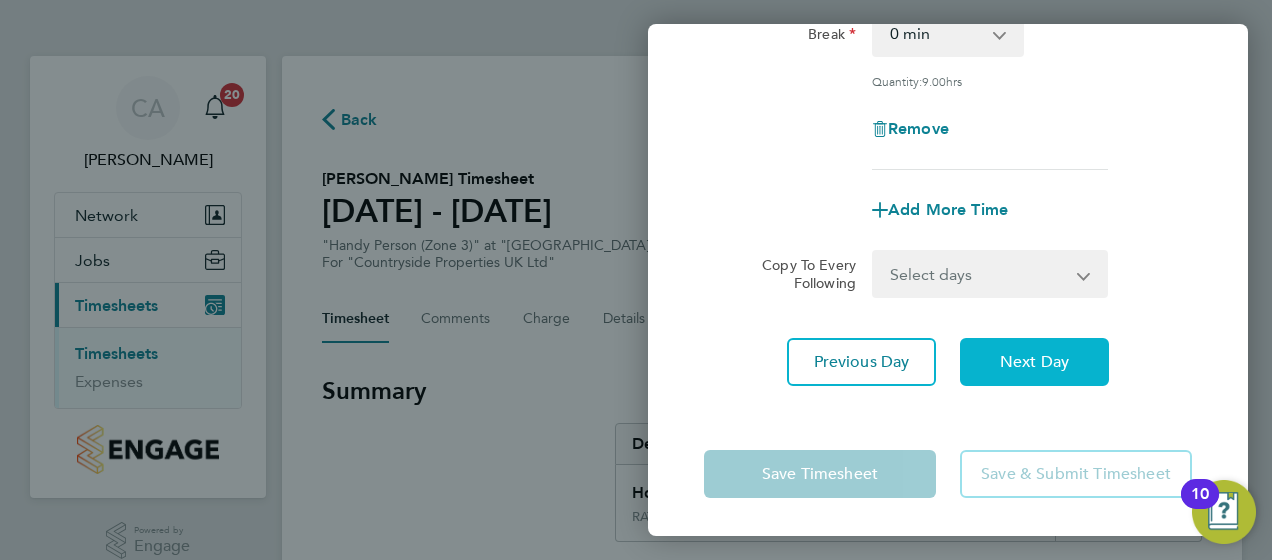 click on "Next Day" 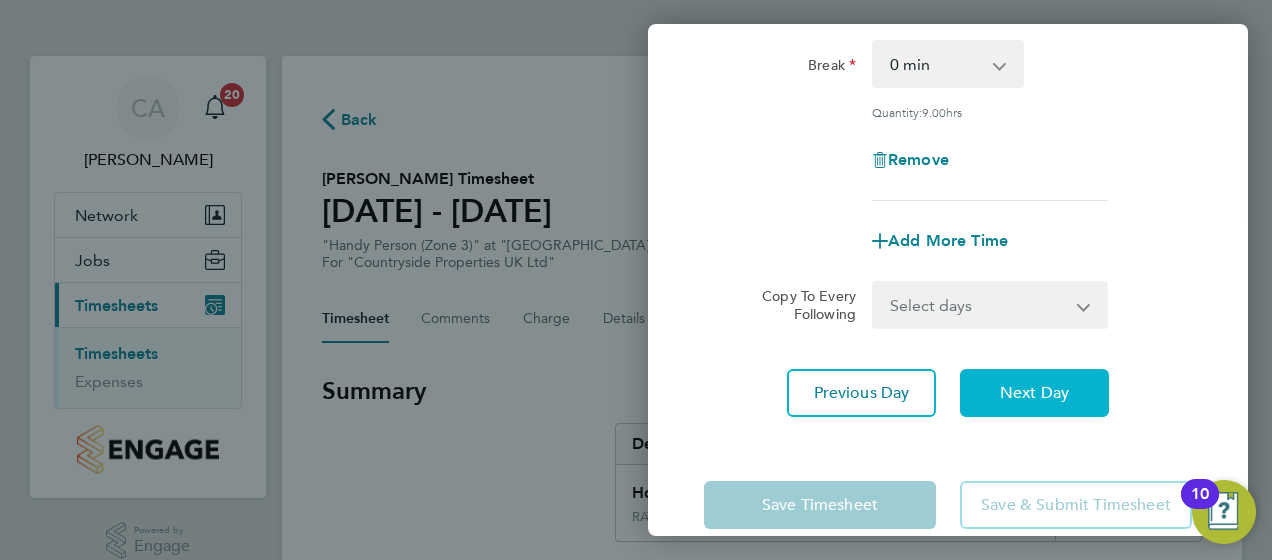 select on "30" 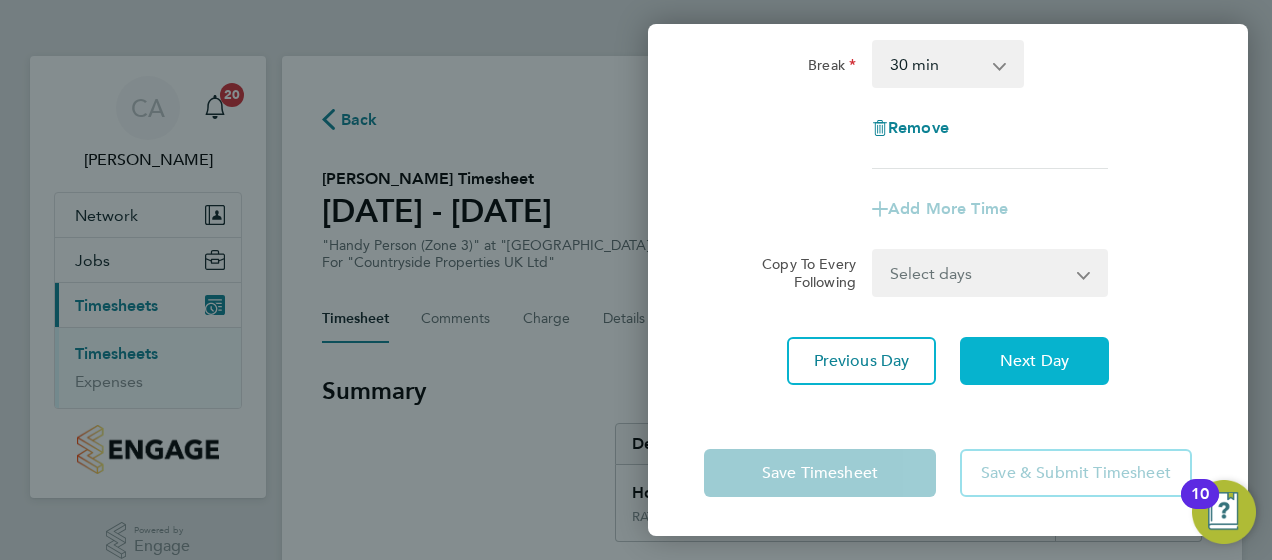 click on "Next Day" 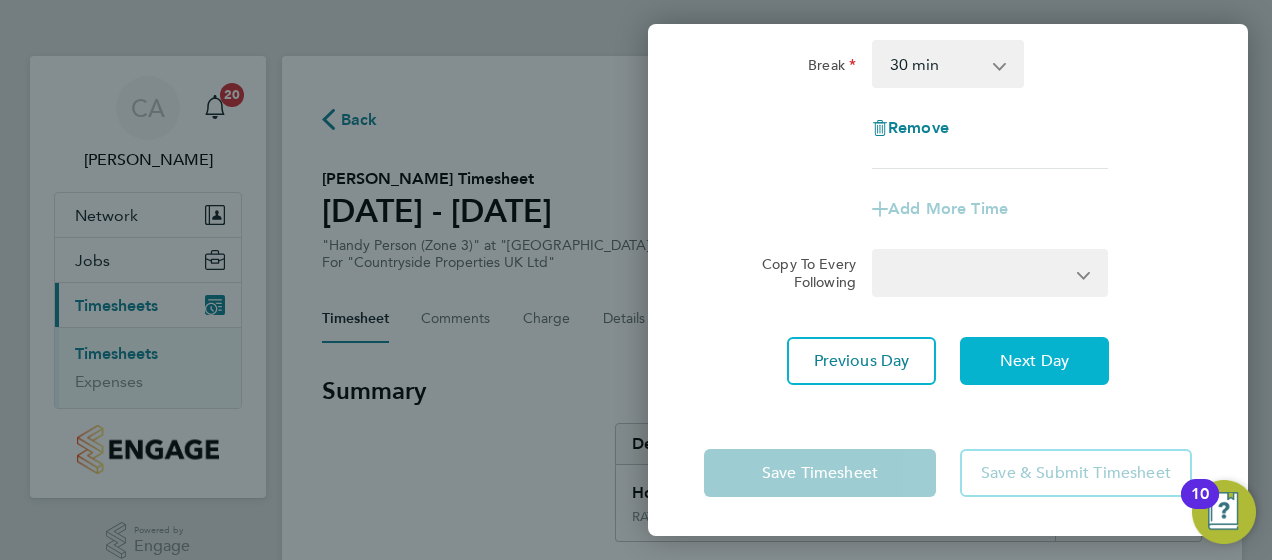 select on "30" 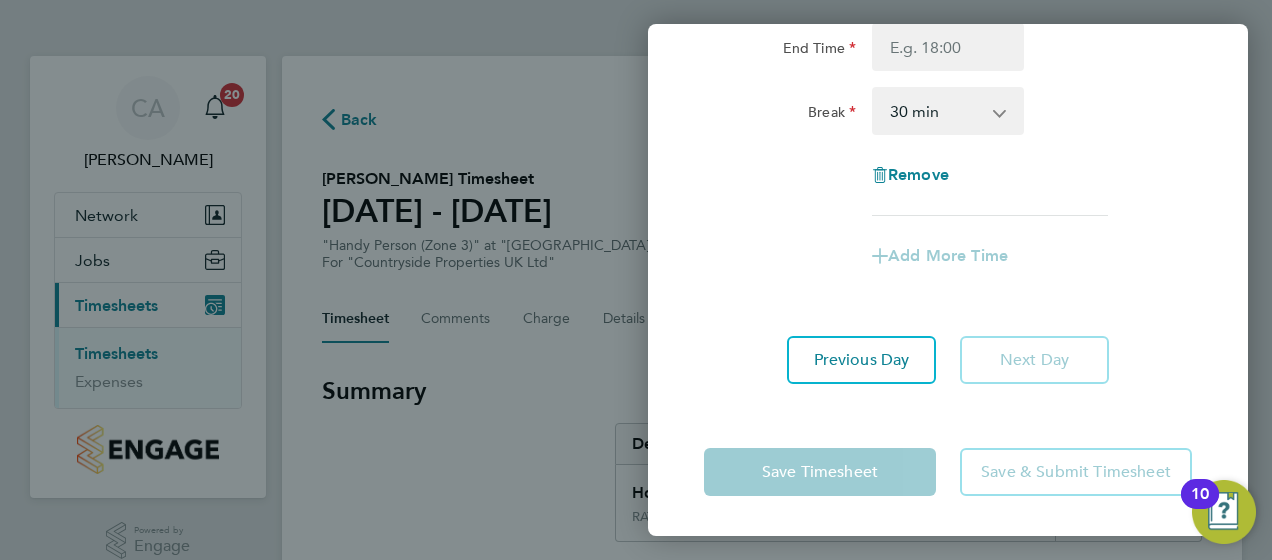 scroll, scrollTop: 264, scrollLeft: 0, axis: vertical 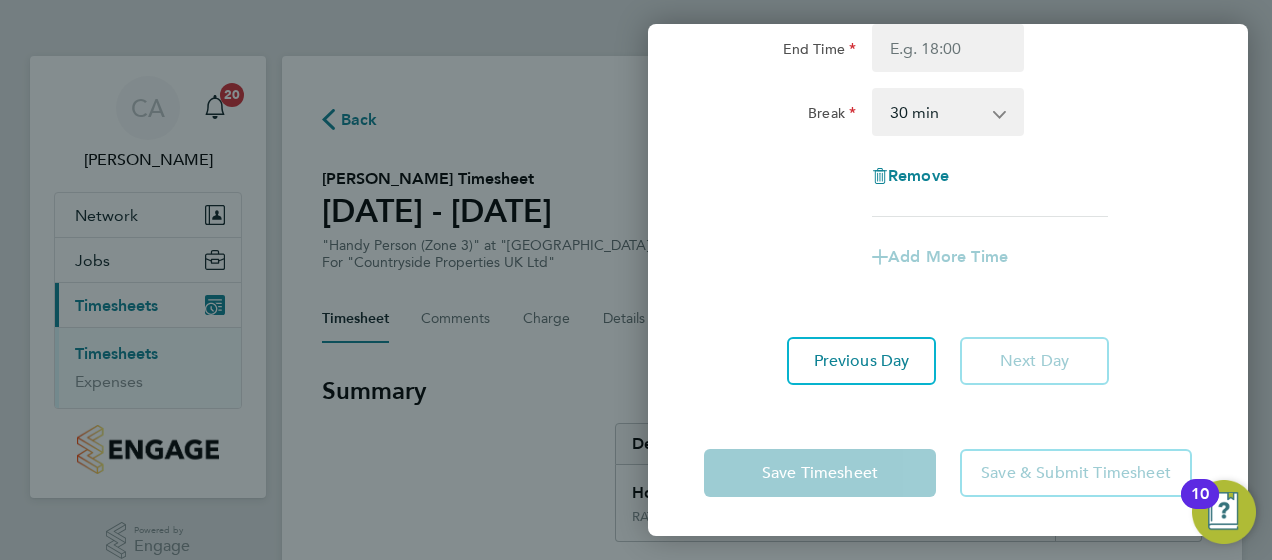 click on "Next Day" 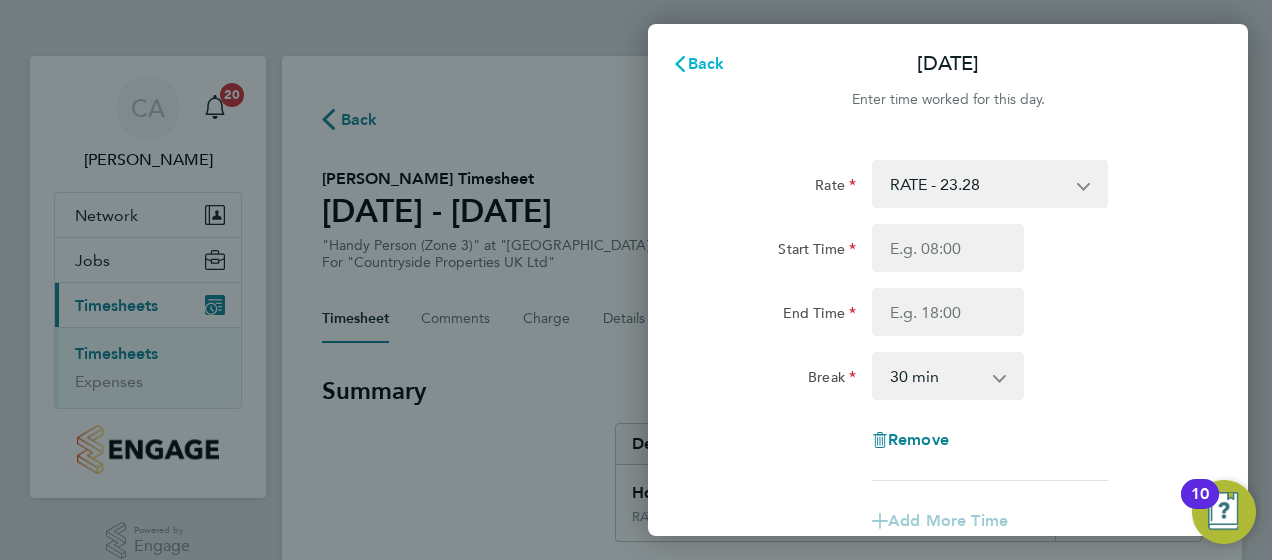 click on "Back" 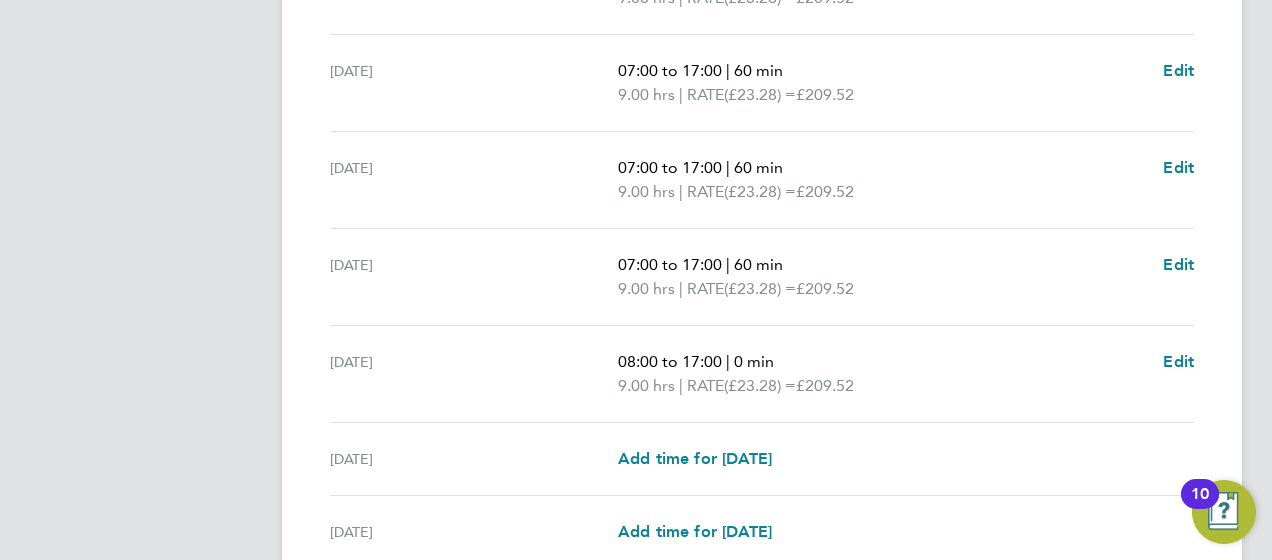 scroll, scrollTop: 881, scrollLeft: 0, axis: vertical 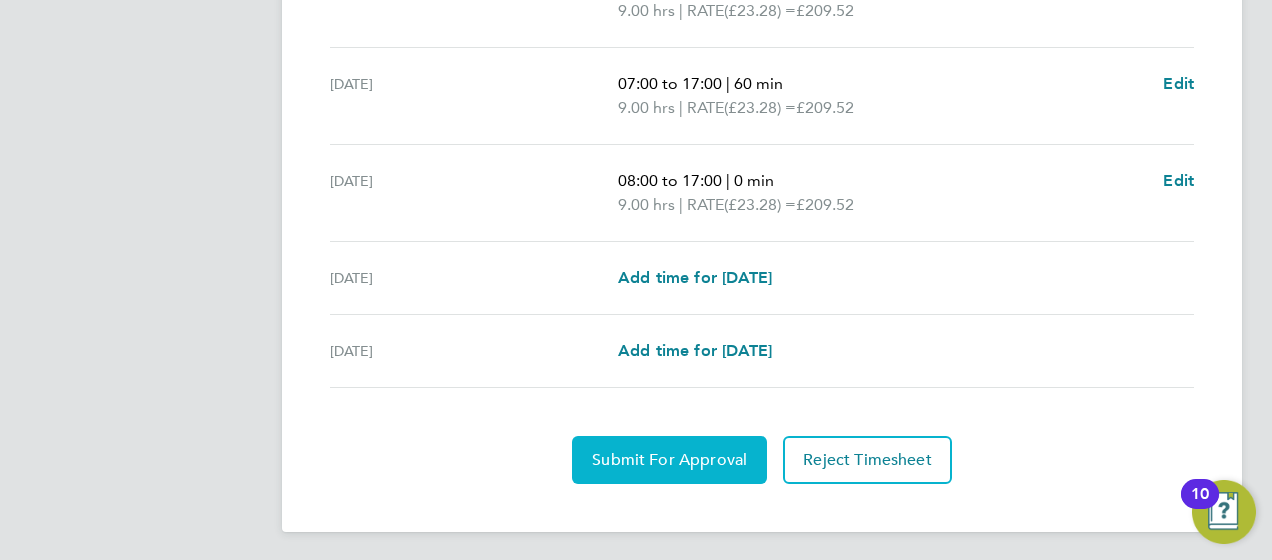 click on "Submit For Approval" 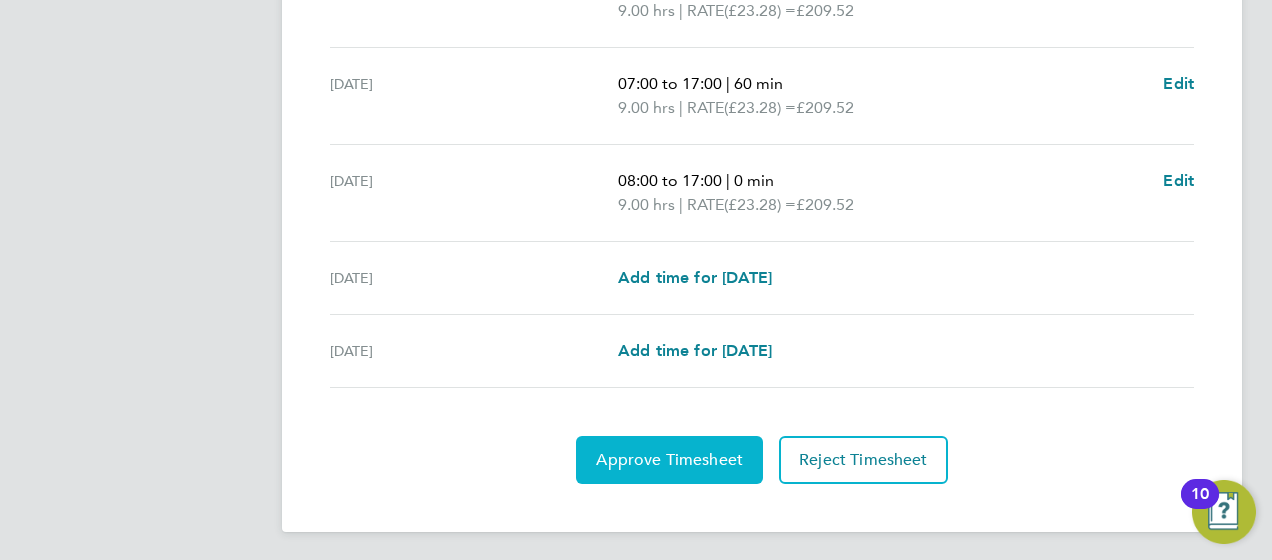 click on "Approve Timesheet" 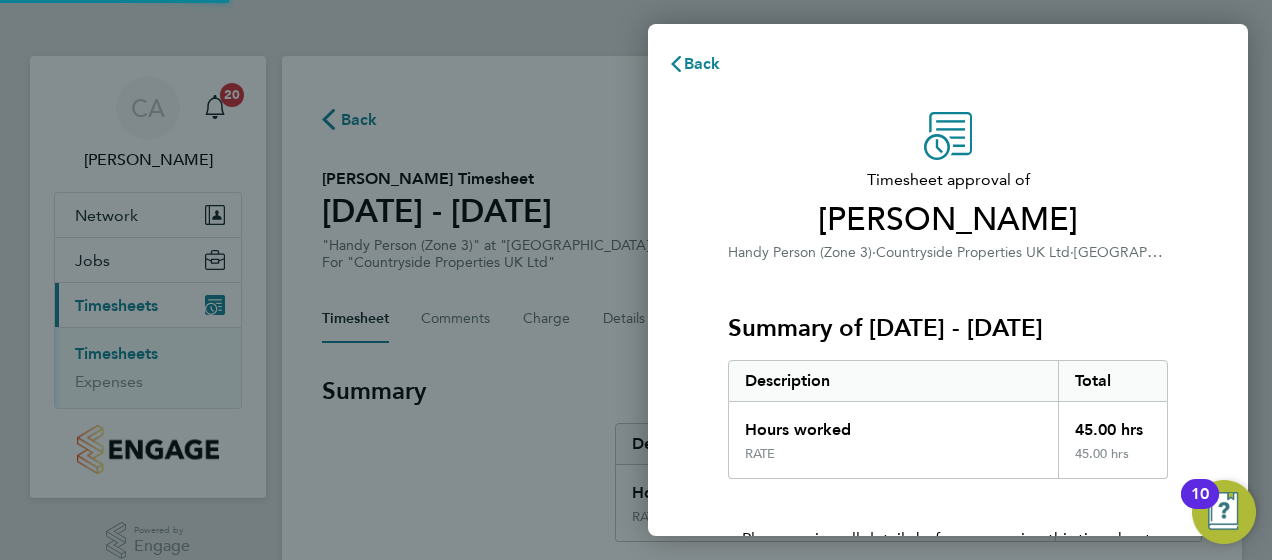 scroll, scrollTop: 0, scrollLeft: 0, axis: both 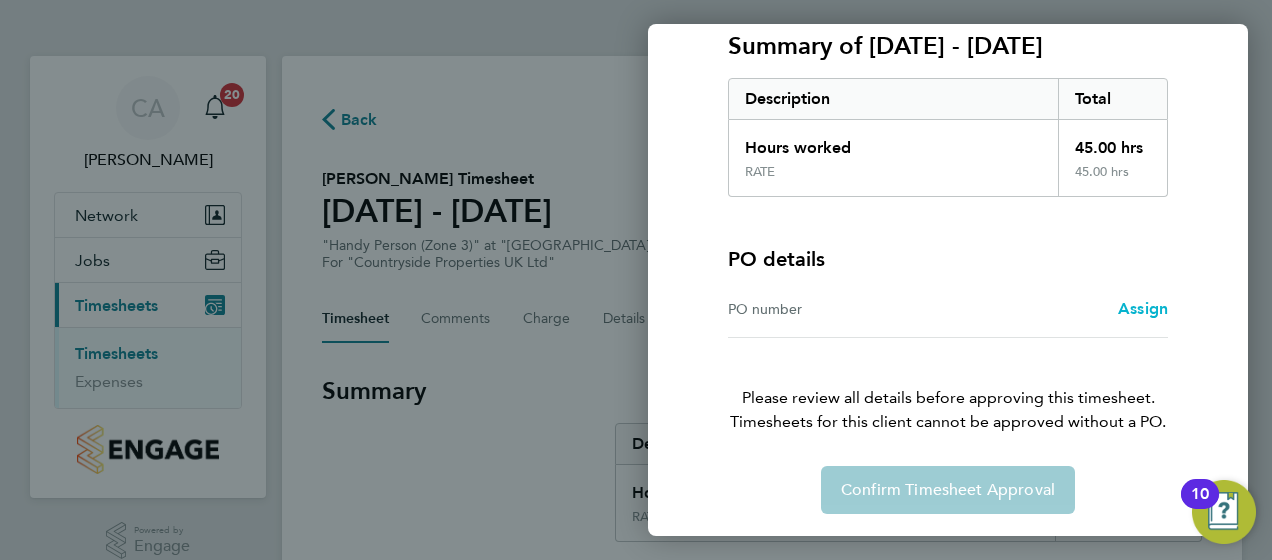 click on "Assign" at bounding box center [1143, 308] 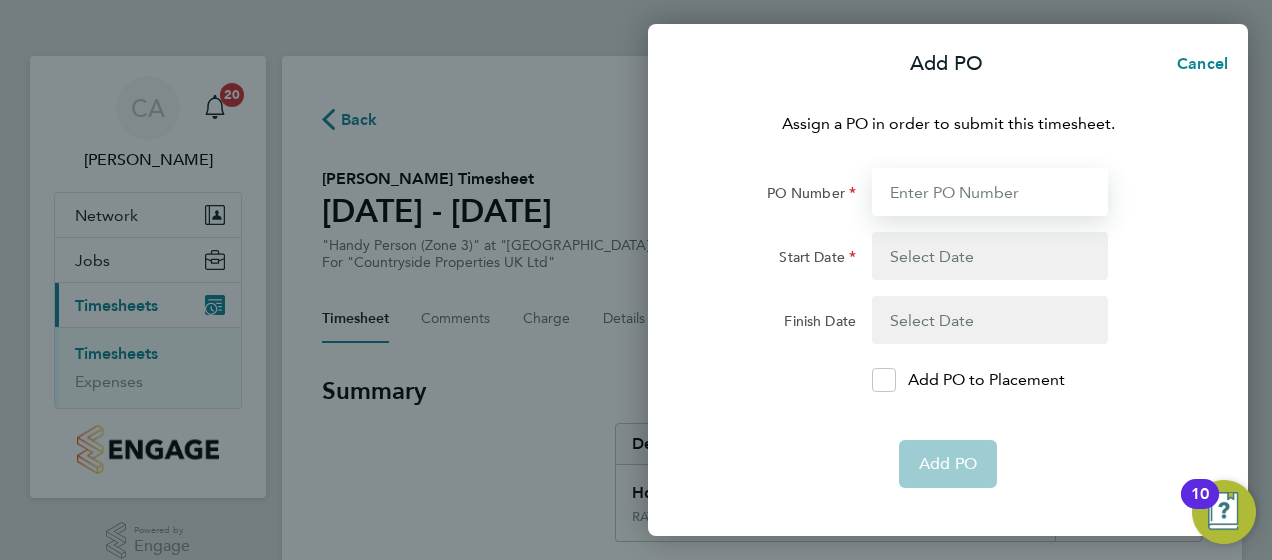 click on "PO Number" at bounding box center [990, 192] 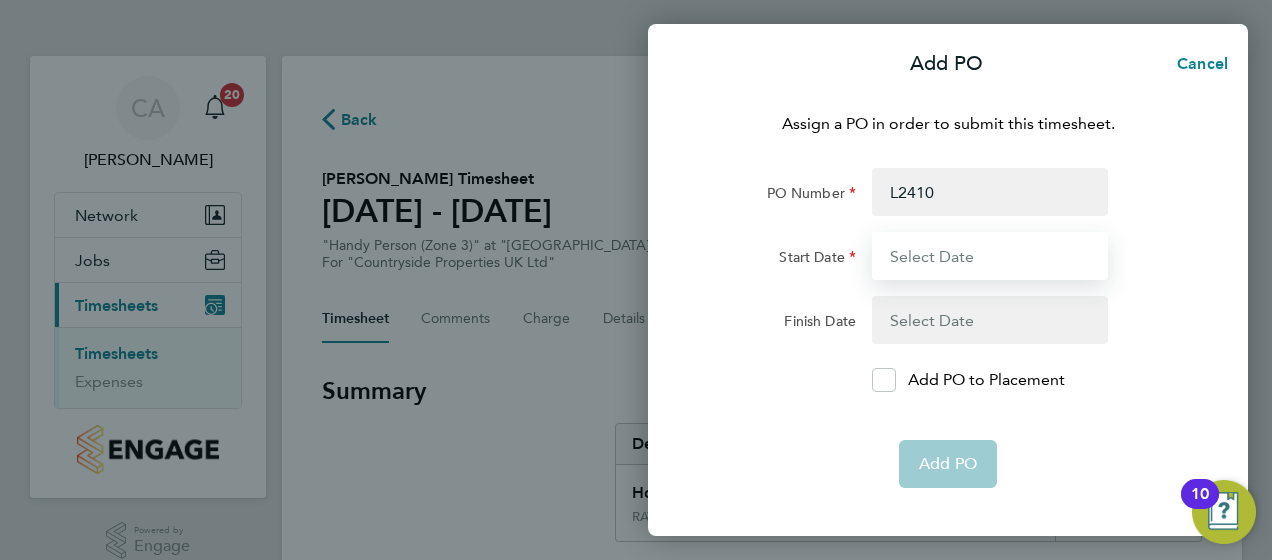 type on "07 Jul 25" 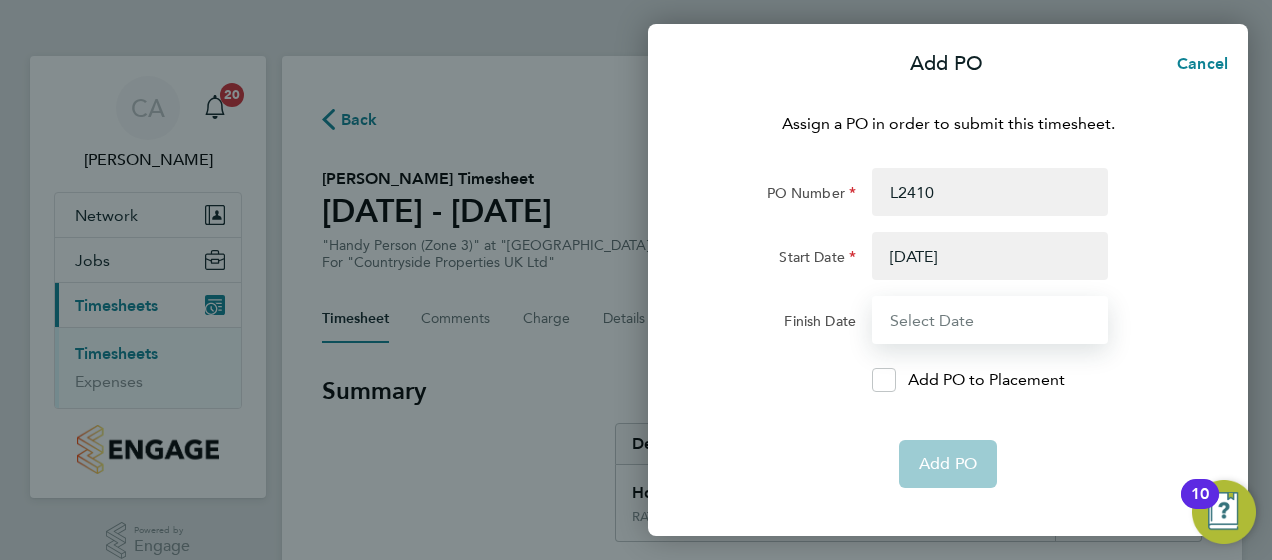 type on "13 Jul 25" 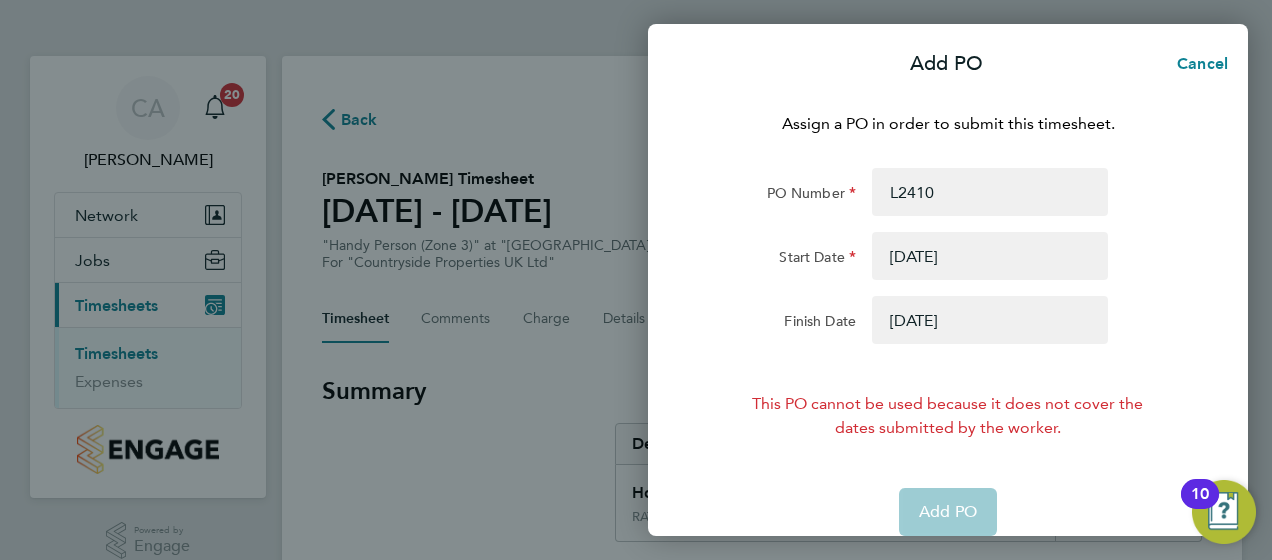 click 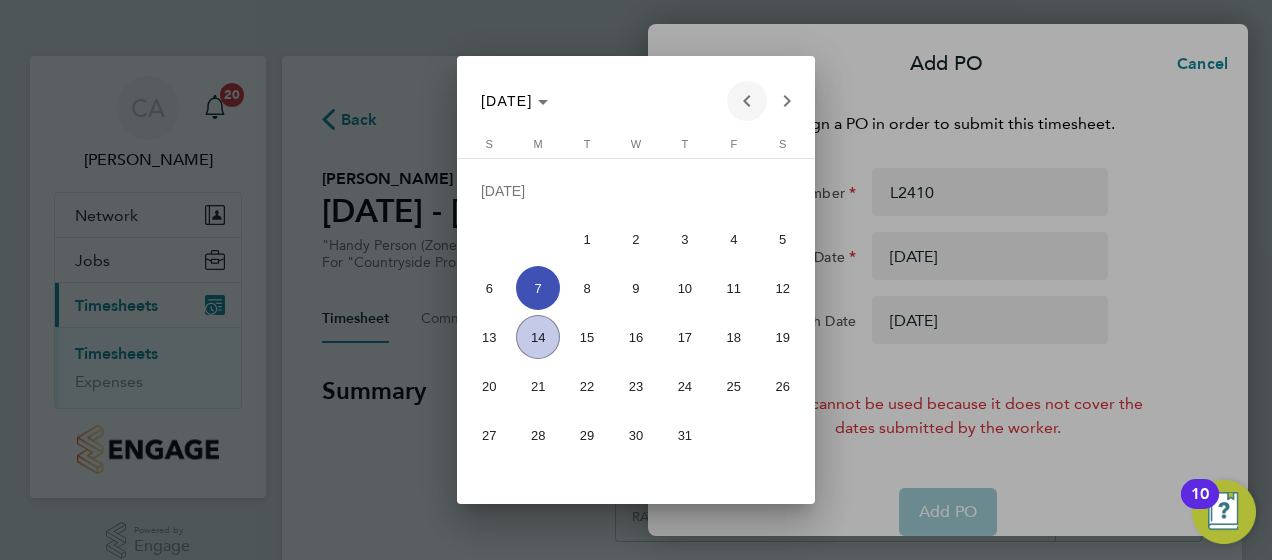 click at bounding box center (747, 101) 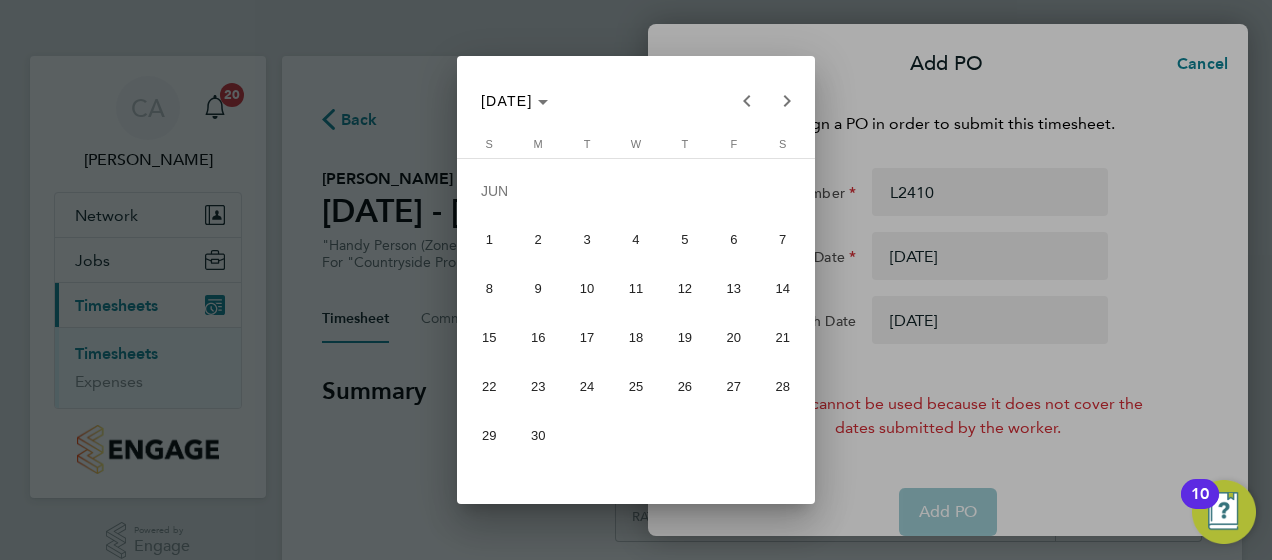 click on "30" at bounding box center (538, 435) 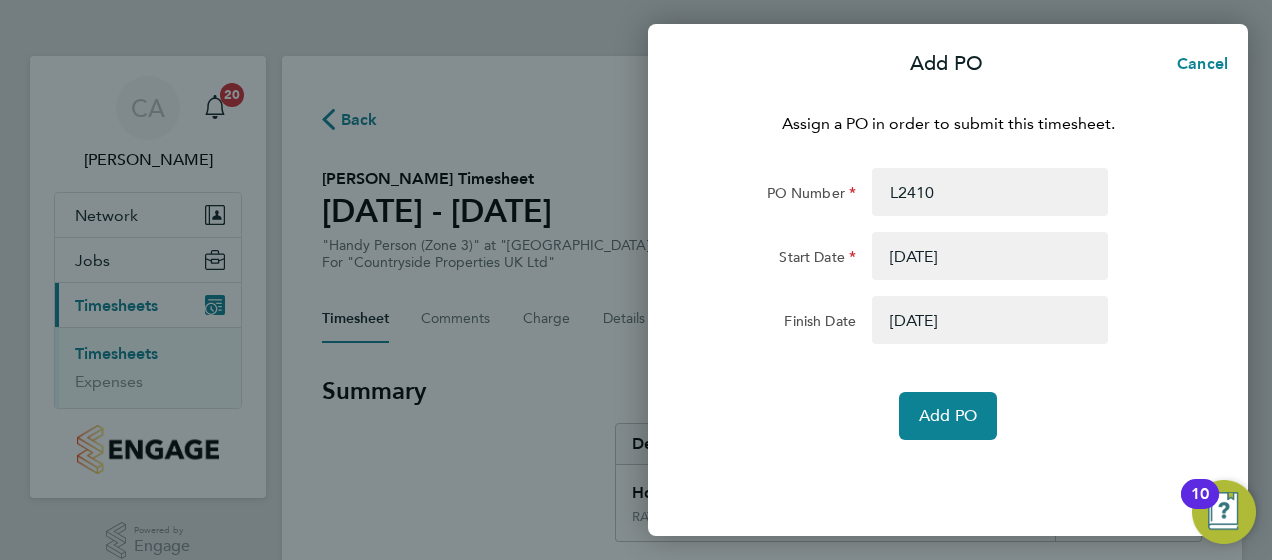 click 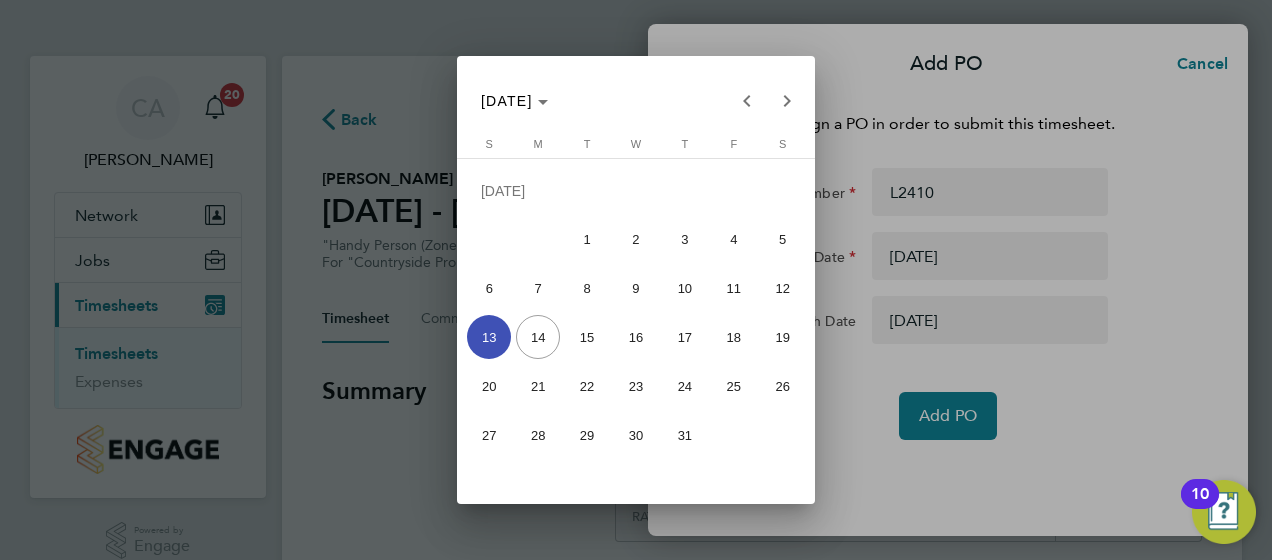 click on "6" at bounding box center [489, 288] 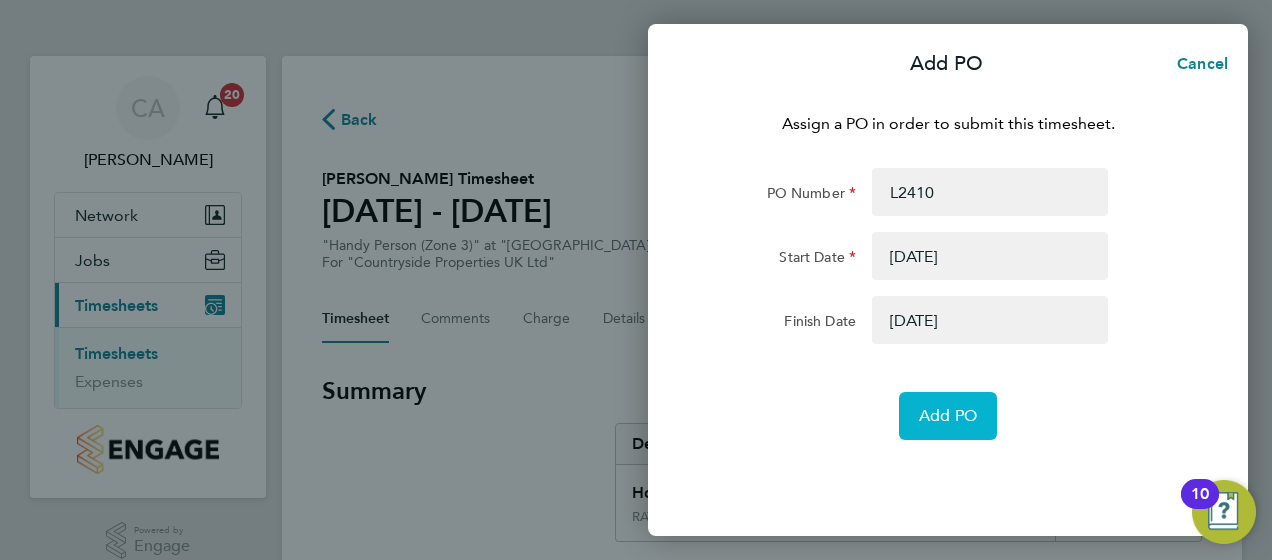 click on "Add PO" 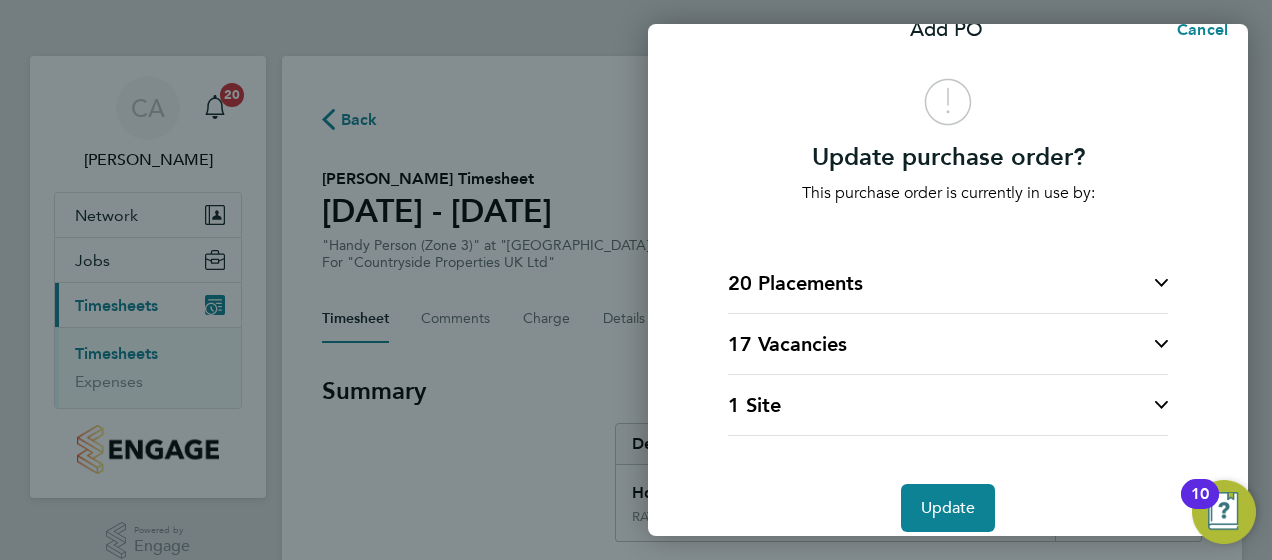 scroll, scrollTop: 53, scrollLeft: 0, axis: vertical 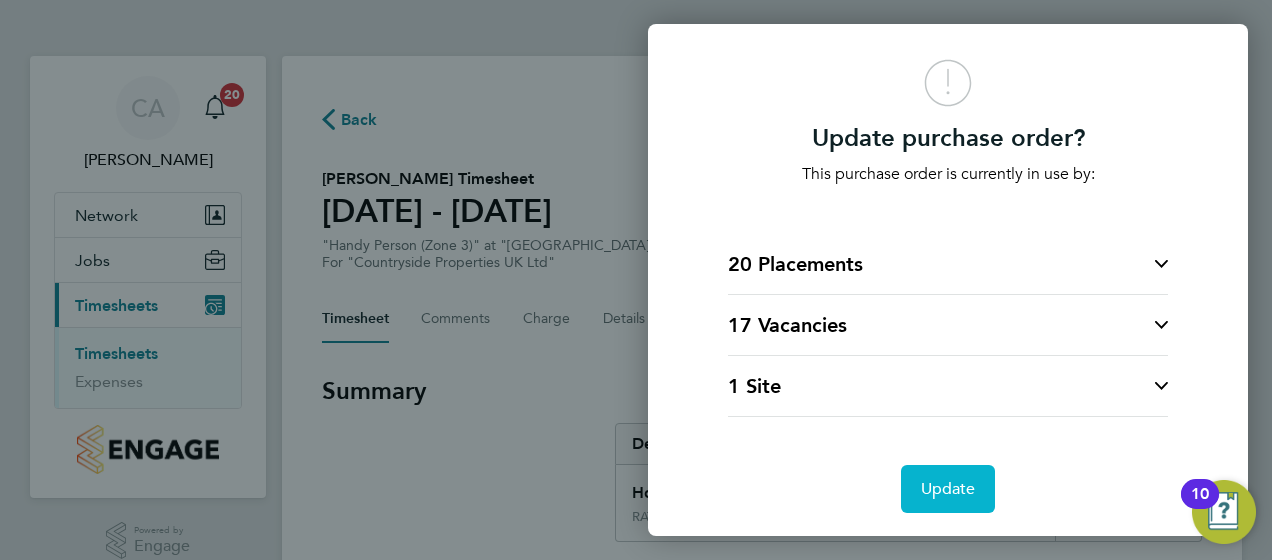 click on "Update" 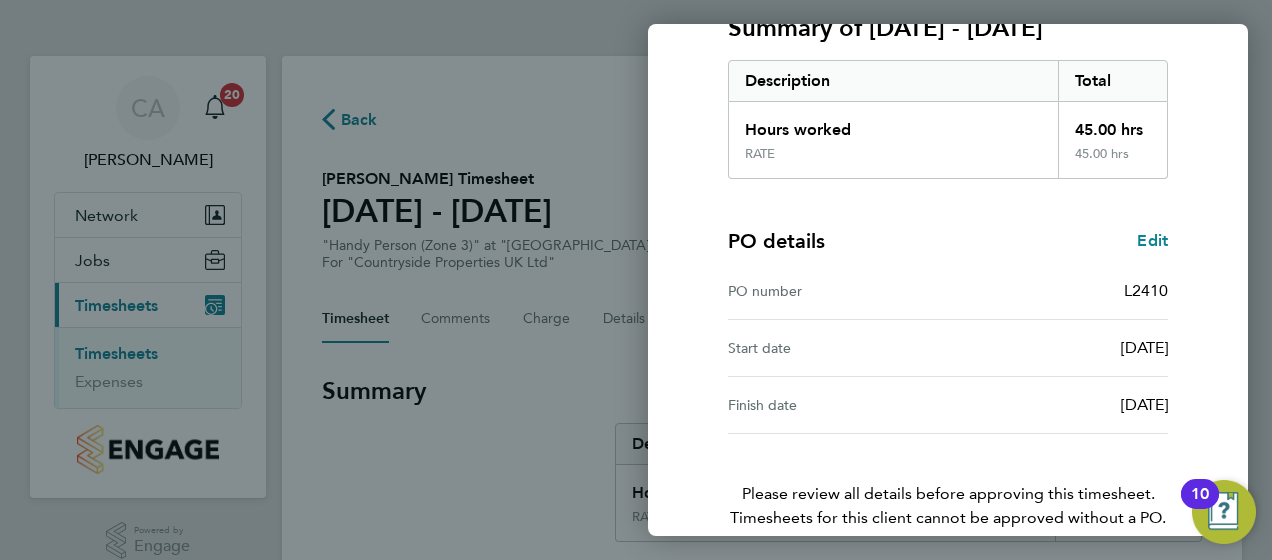 scroll, scrollTop: 396, scrollLeft: 0, axis: vertical 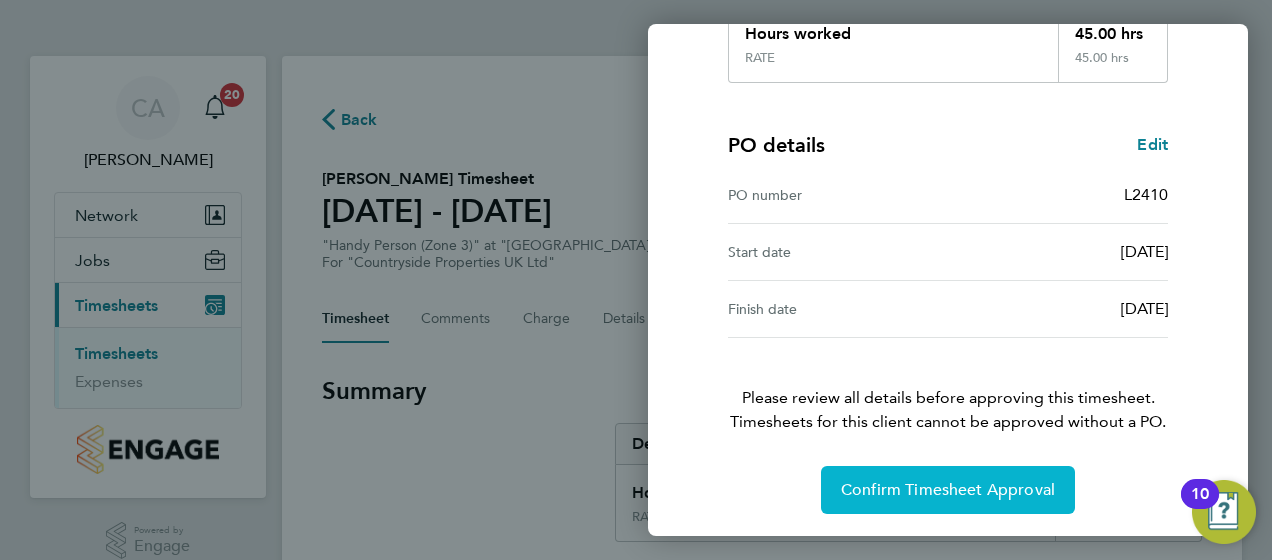 click on "Confirm Timesheet Approval" 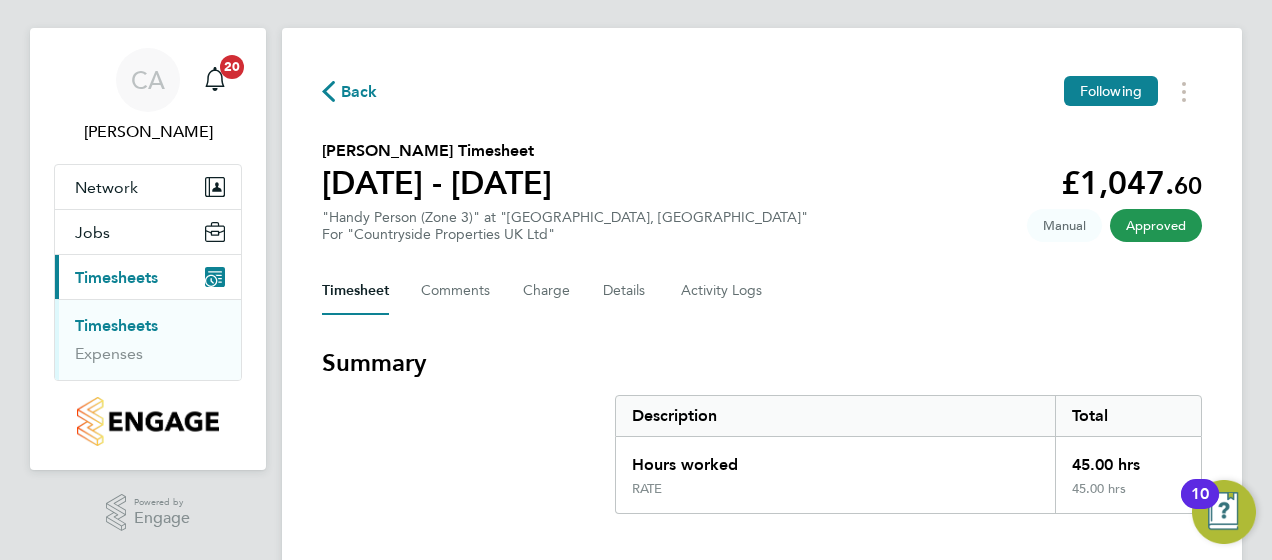 scroll, scrollTop: 0, scrollLeft: 0, axis: both 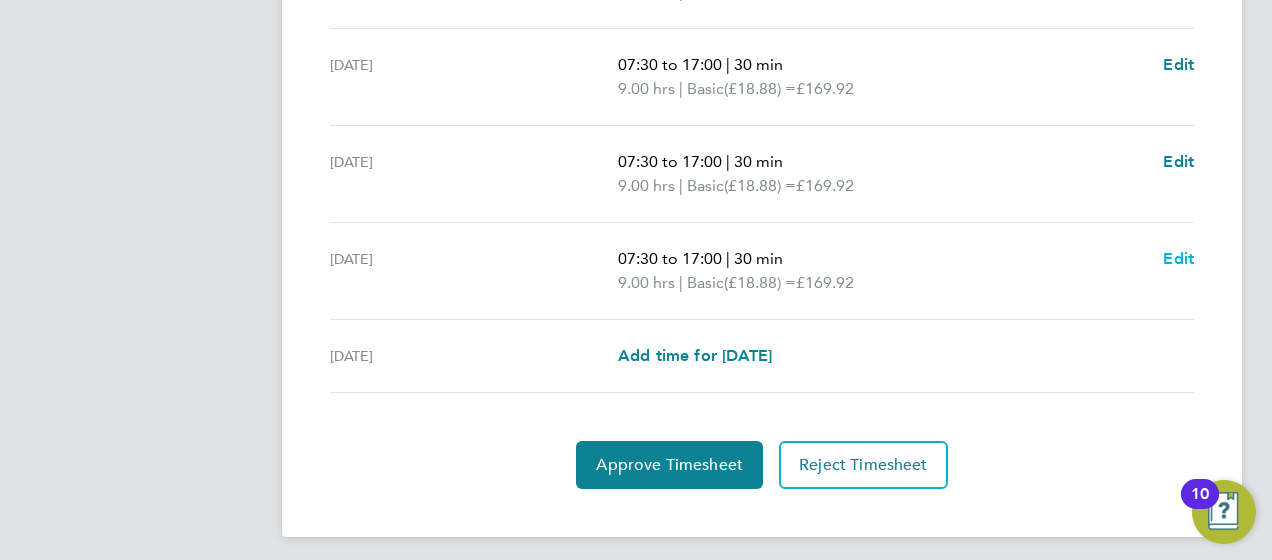 click on "Edit" at bounding box center (1178, 258) 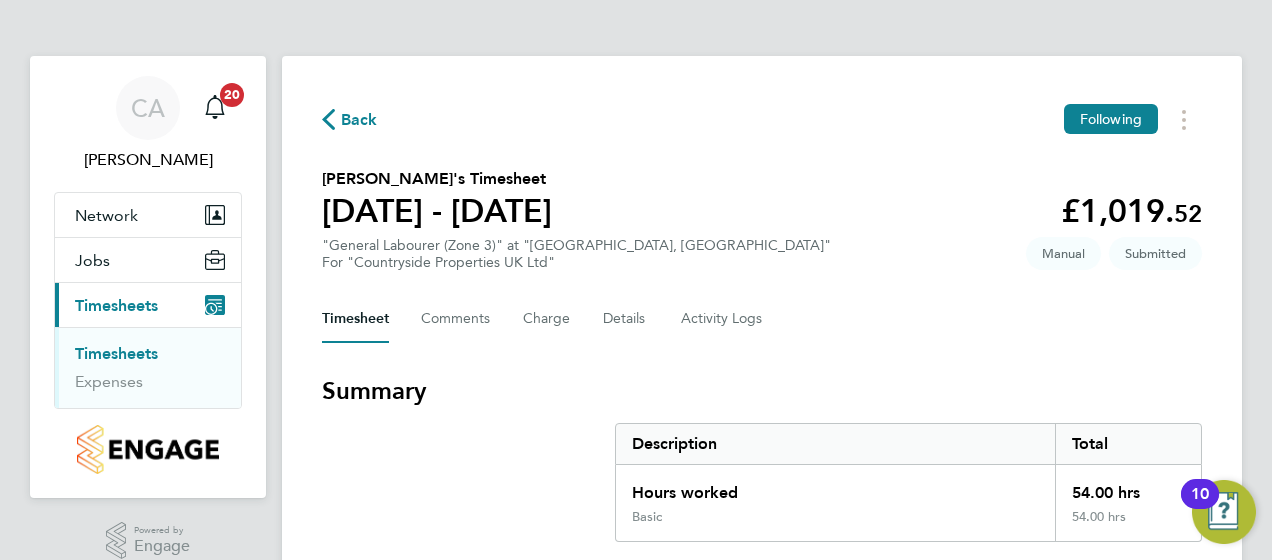 select on "30" 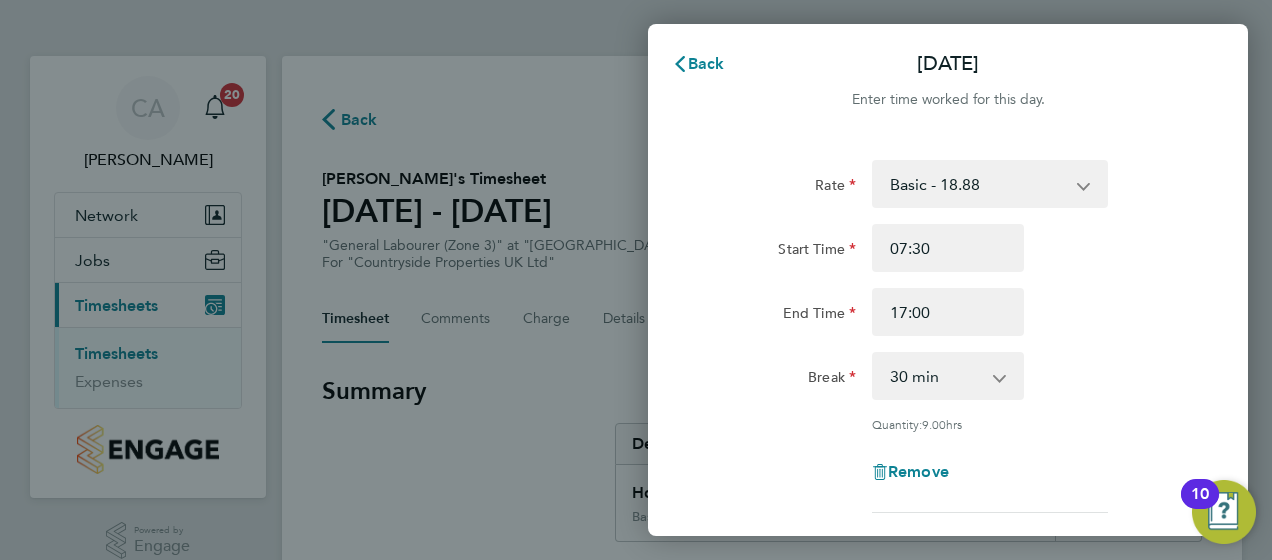 scroll, scrollTop: 100, scrollLeft: 0, axis: vertical 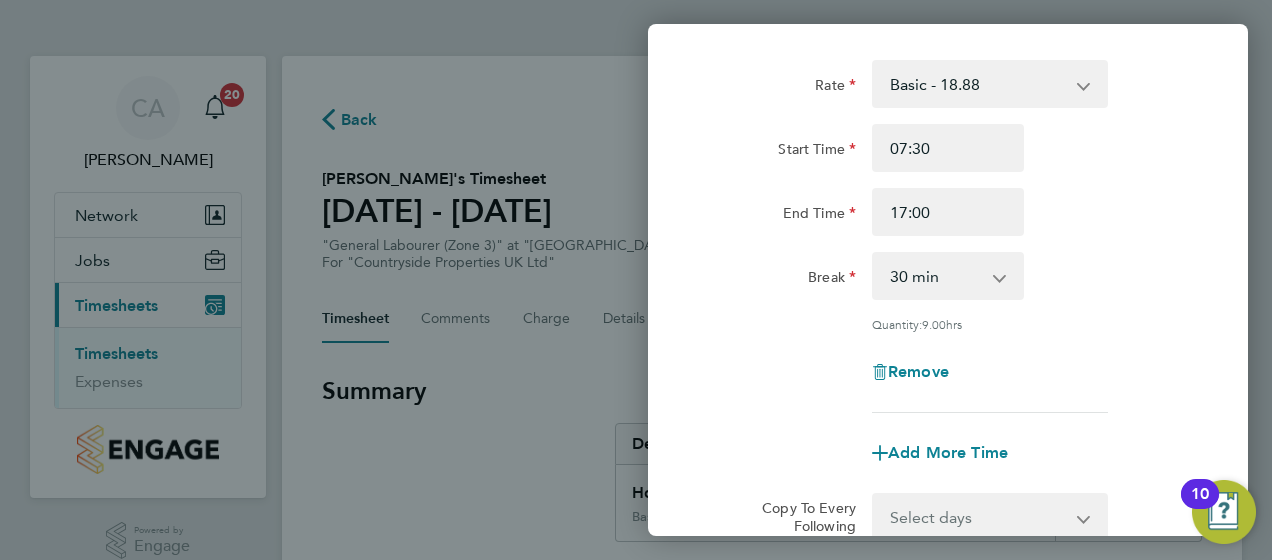click on "Remove" 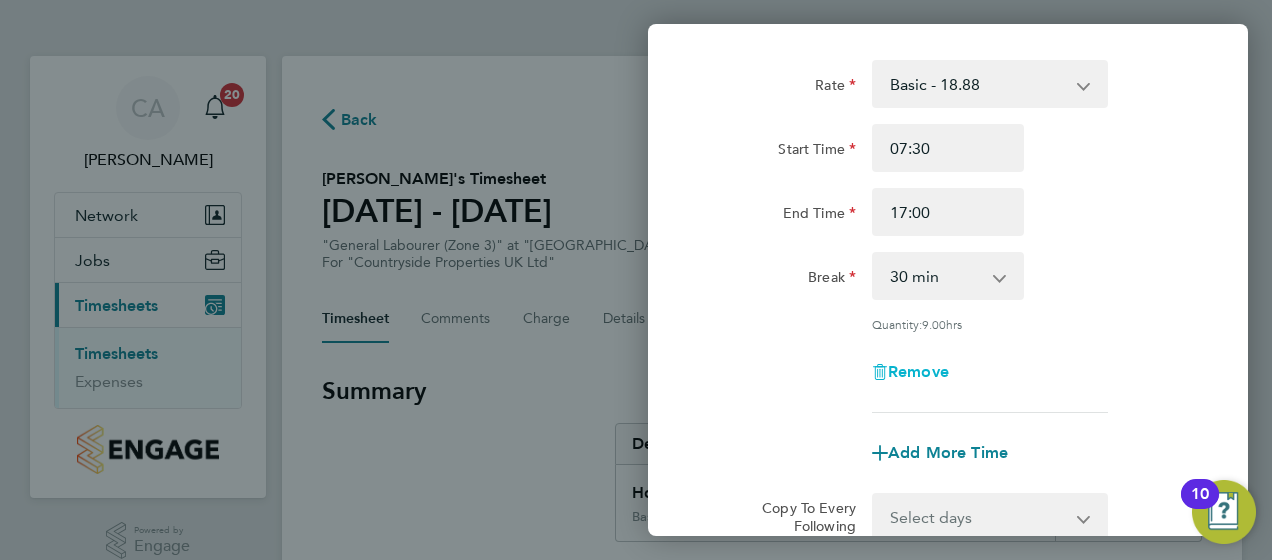 click on "Remove" 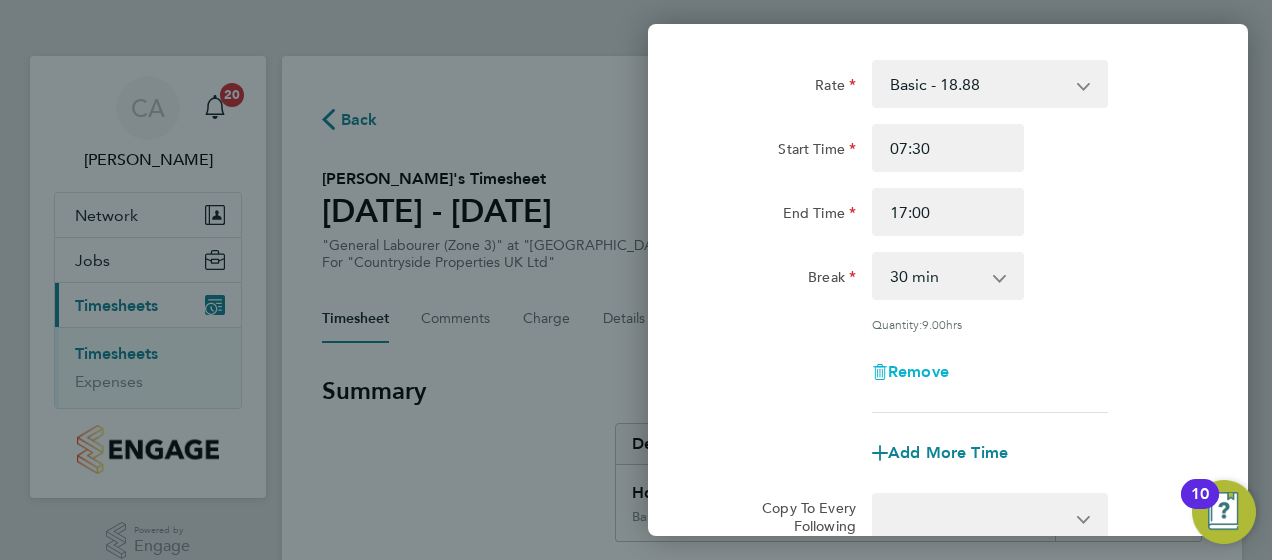 select on "null" 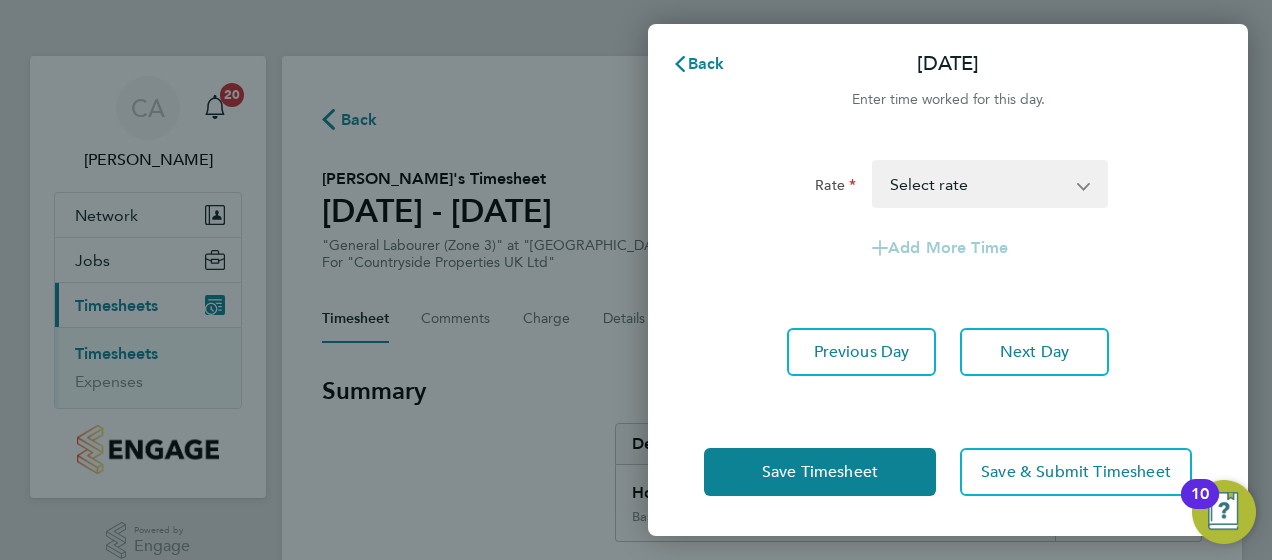 scroll, scrollTop: 0, scrollLeft: 0, axis: both 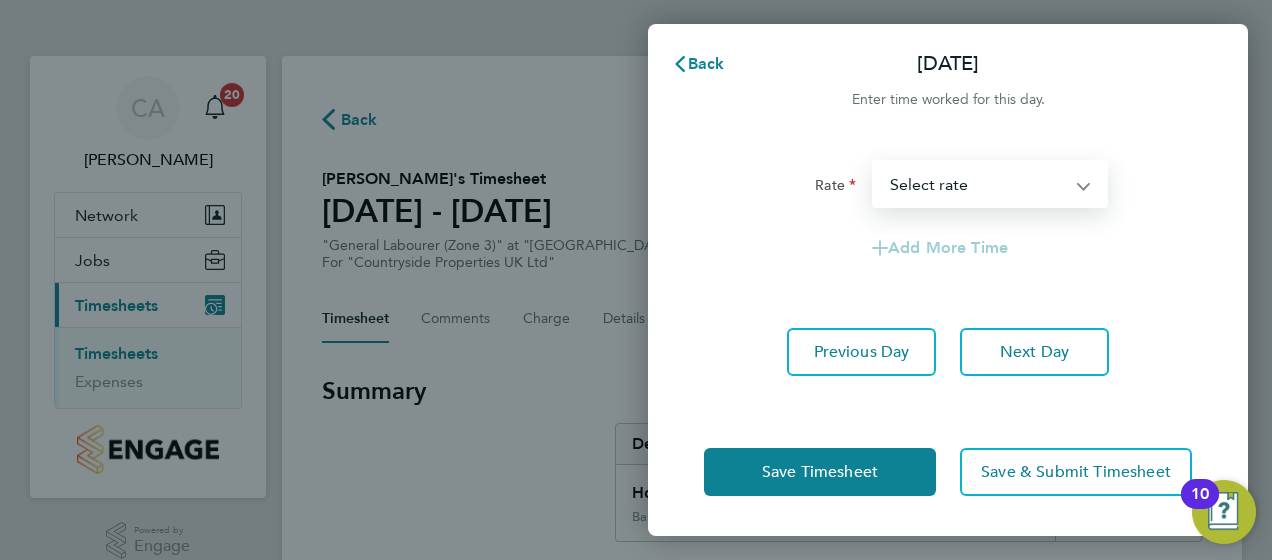 click on "Rate  Basic - 18.88   Select rate" 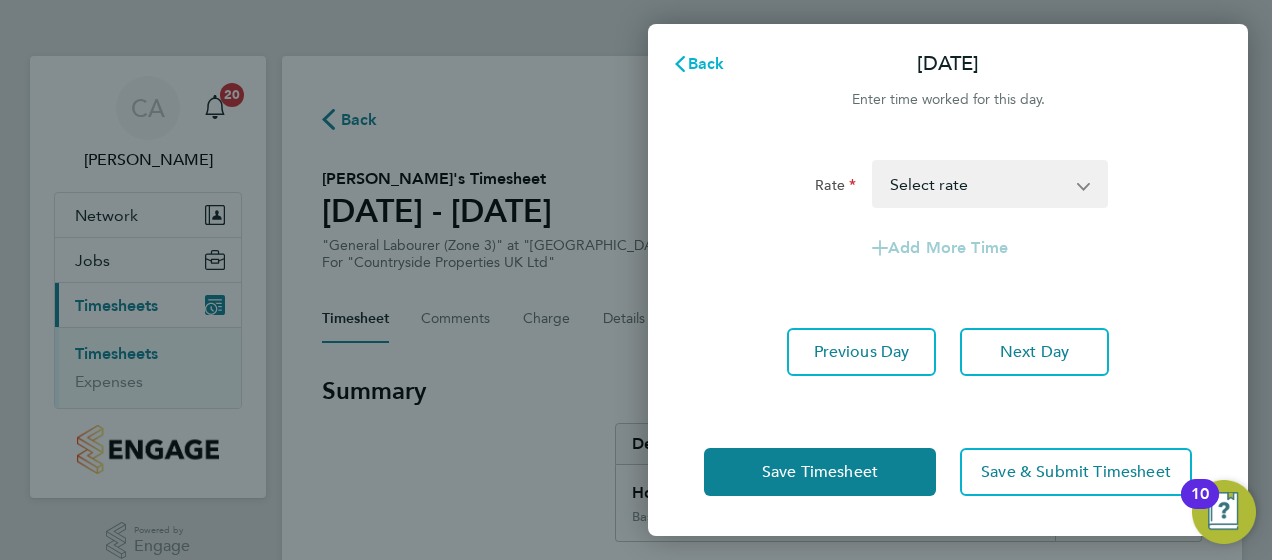 click 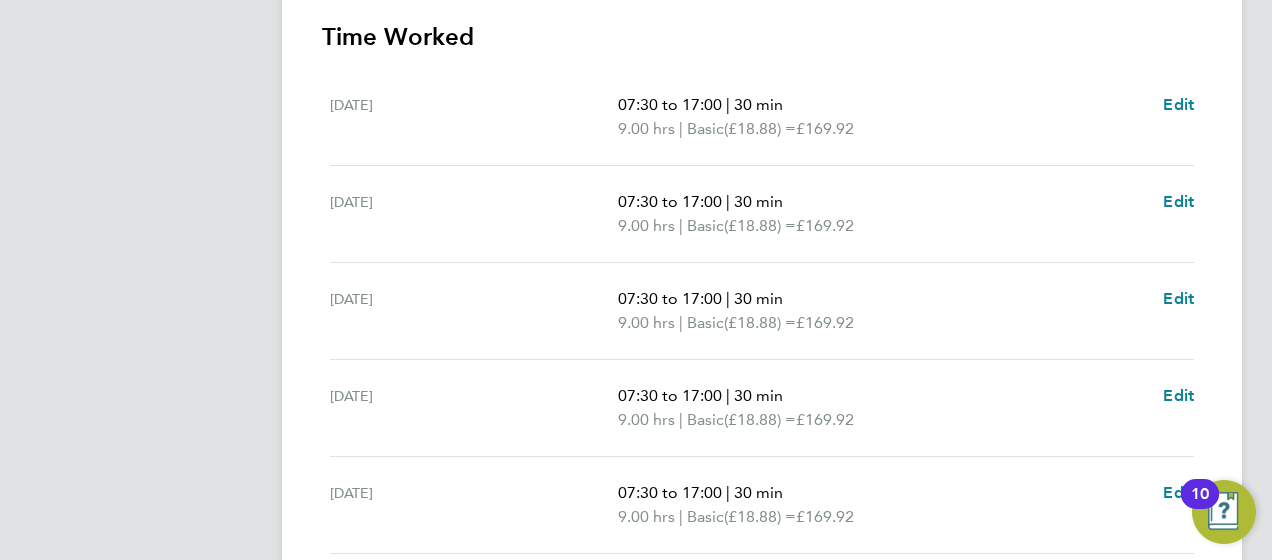 scroll, scrollTop: 800, scrollLeft: 0, axis: vertical 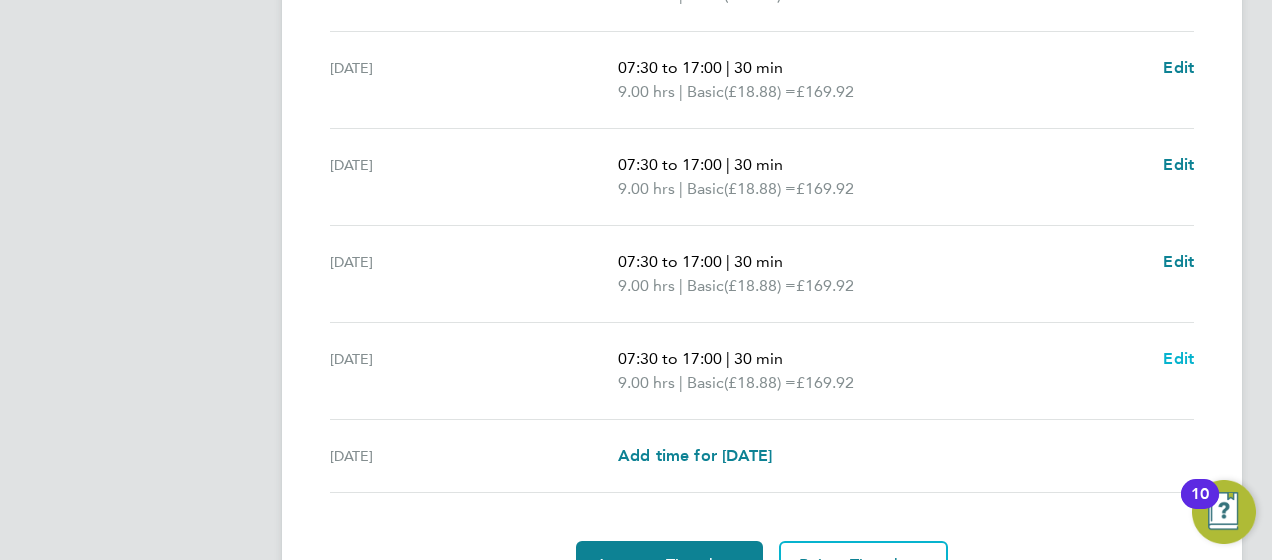 click on "Edit" at bounding box center (1178, 358) 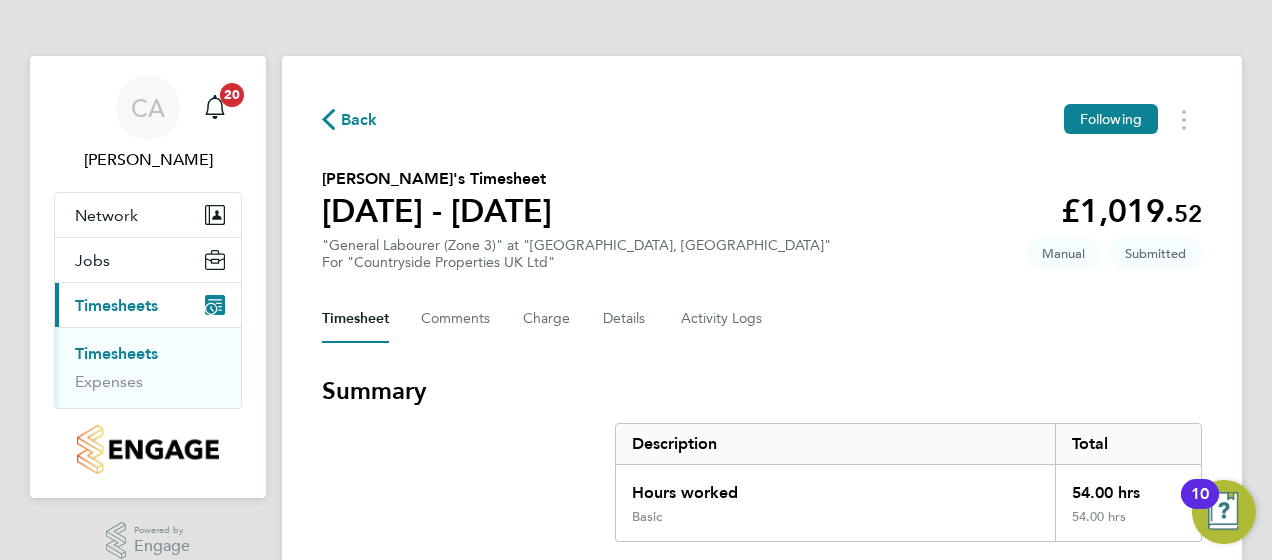 select on "30" 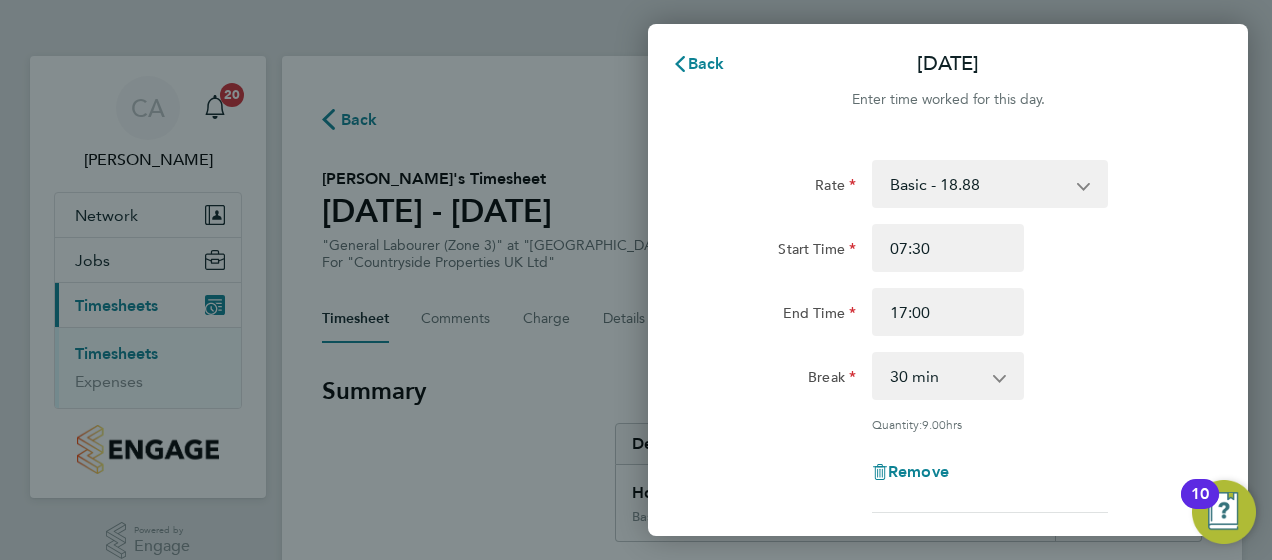 scroll, scrollTop: 200, scrollLeft: 0, axis: vertical 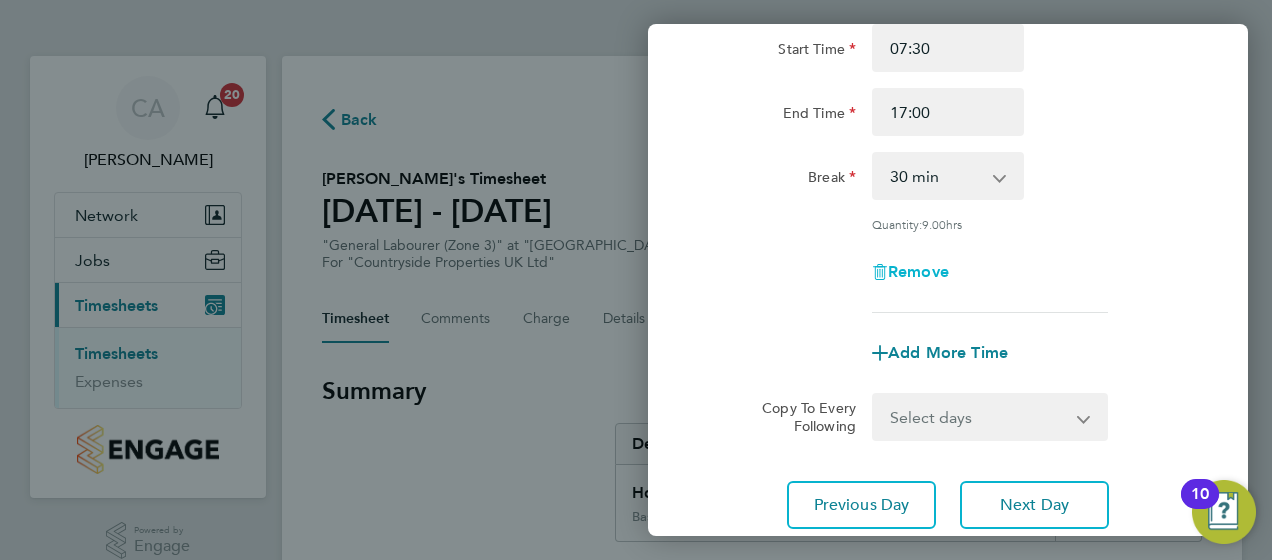 click on "Remove" 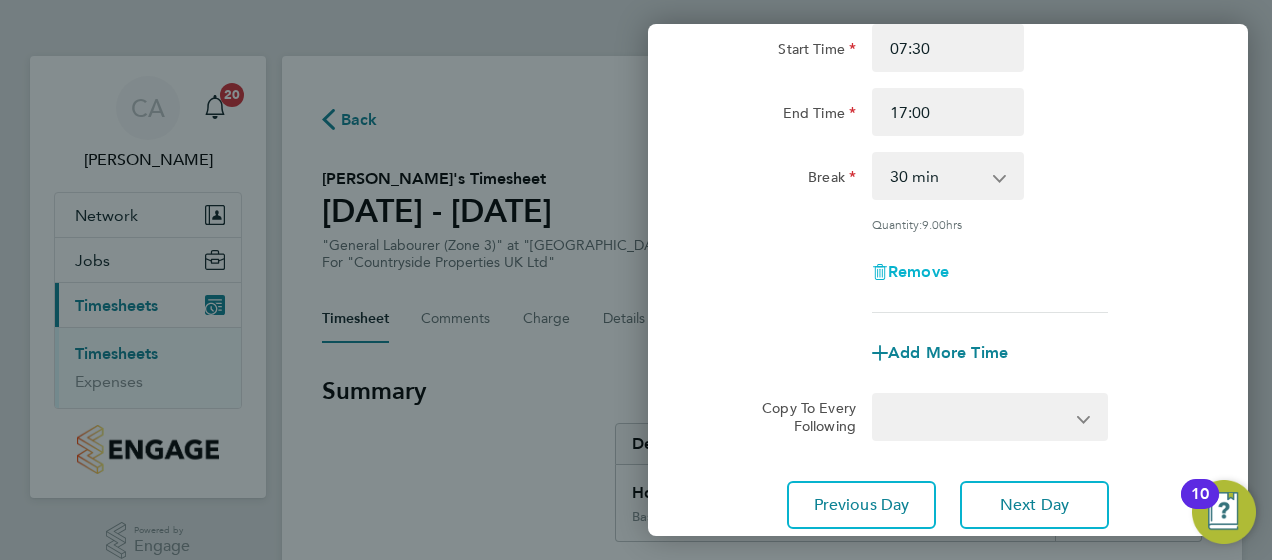 scroll, scrollTop: 0, scrollLeft: 0, axis: both 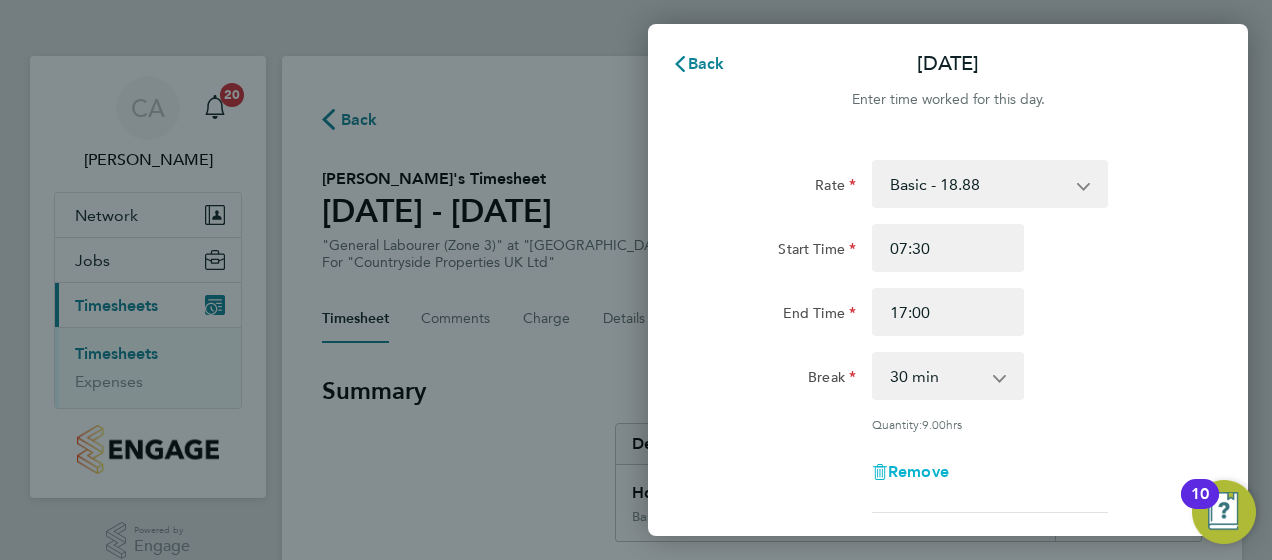 select on "null" 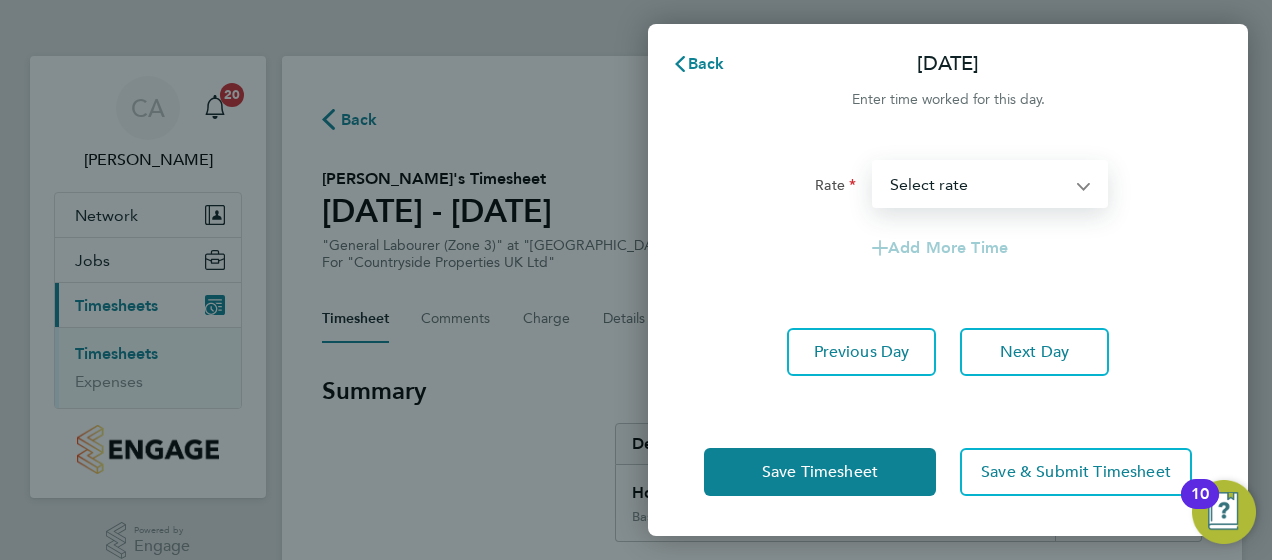 click on "Basic - 18.88   Select rate" at bounding box center [978, 184] 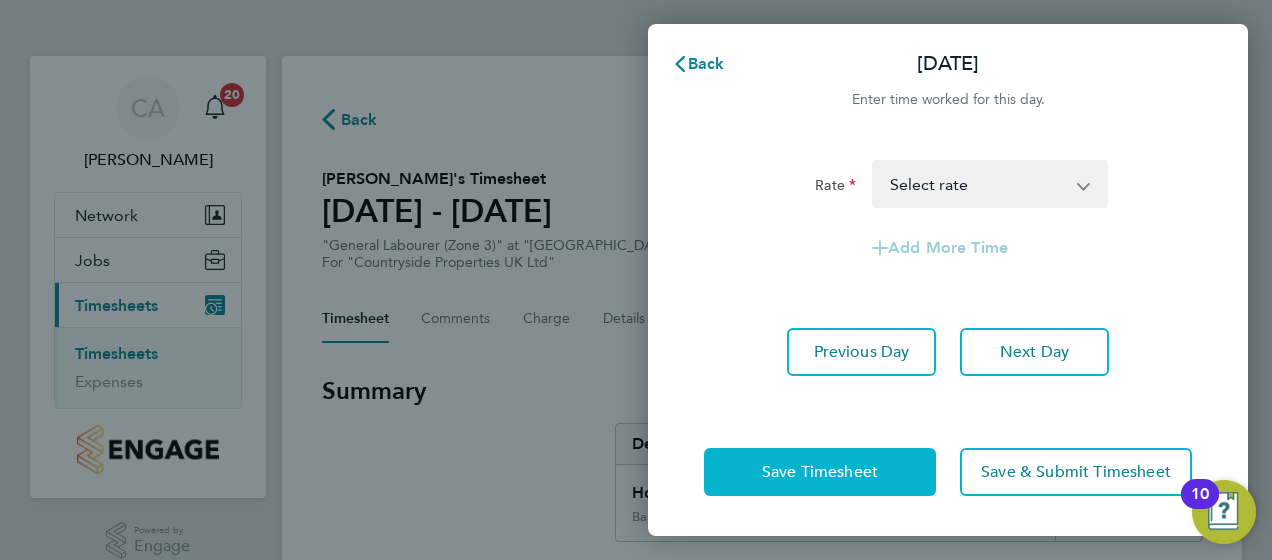 click on "Save Timesheet" 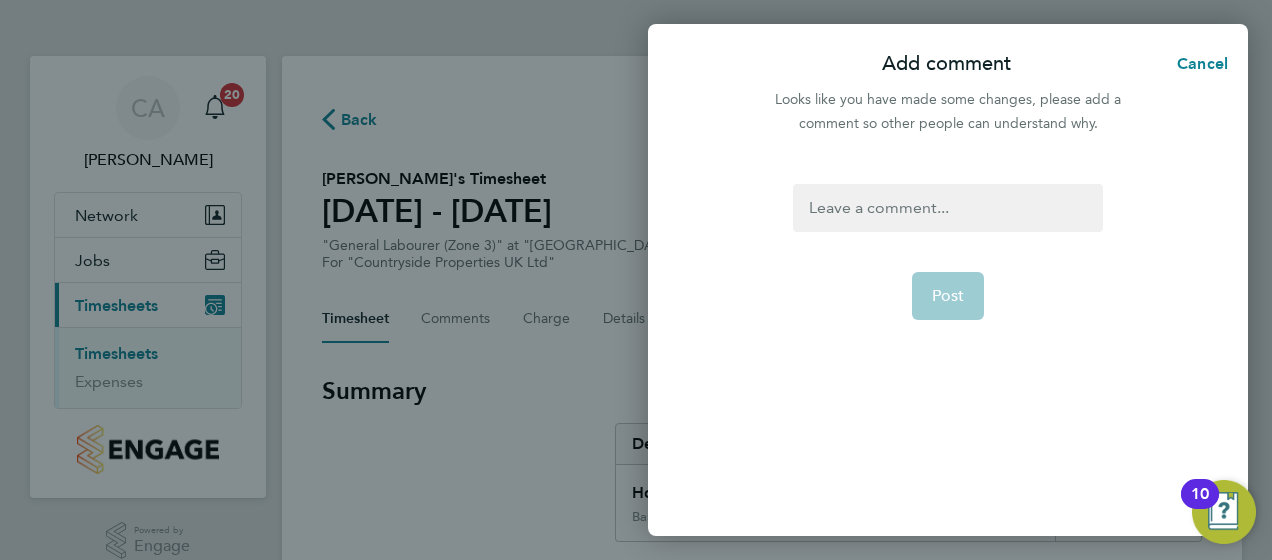 click at bounding box center [947, 208] 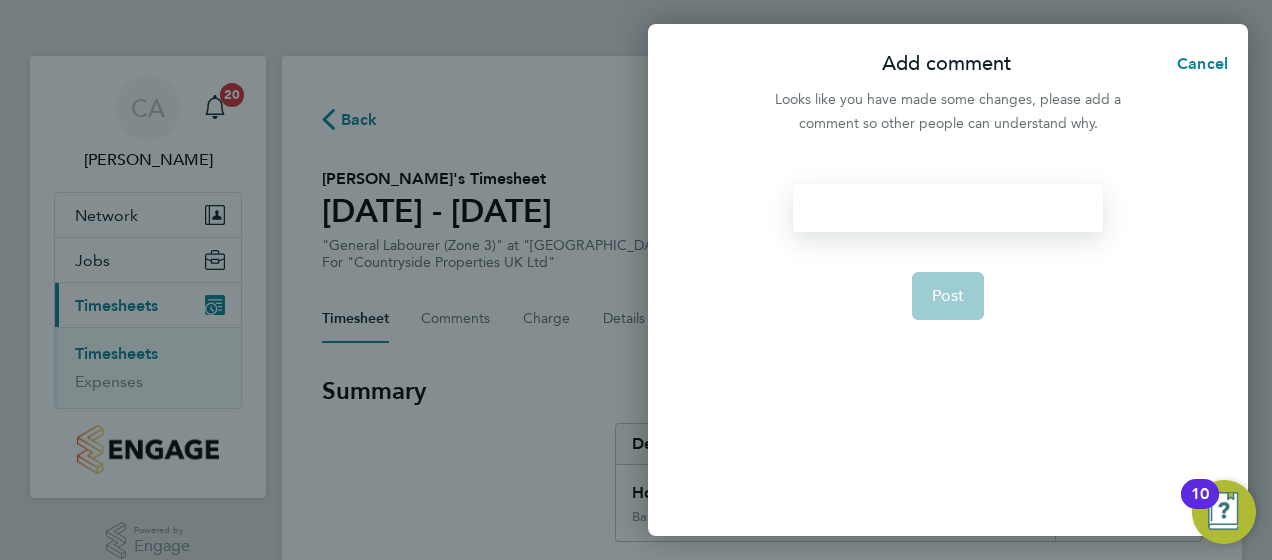 click at bounding box center [947, 208] 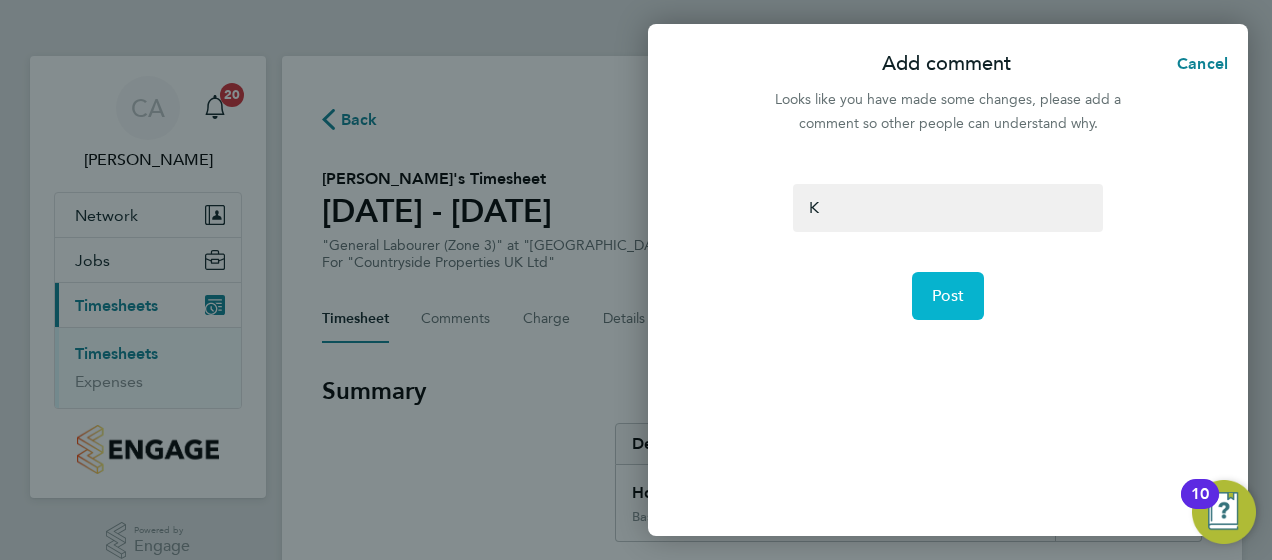 click on "Post" 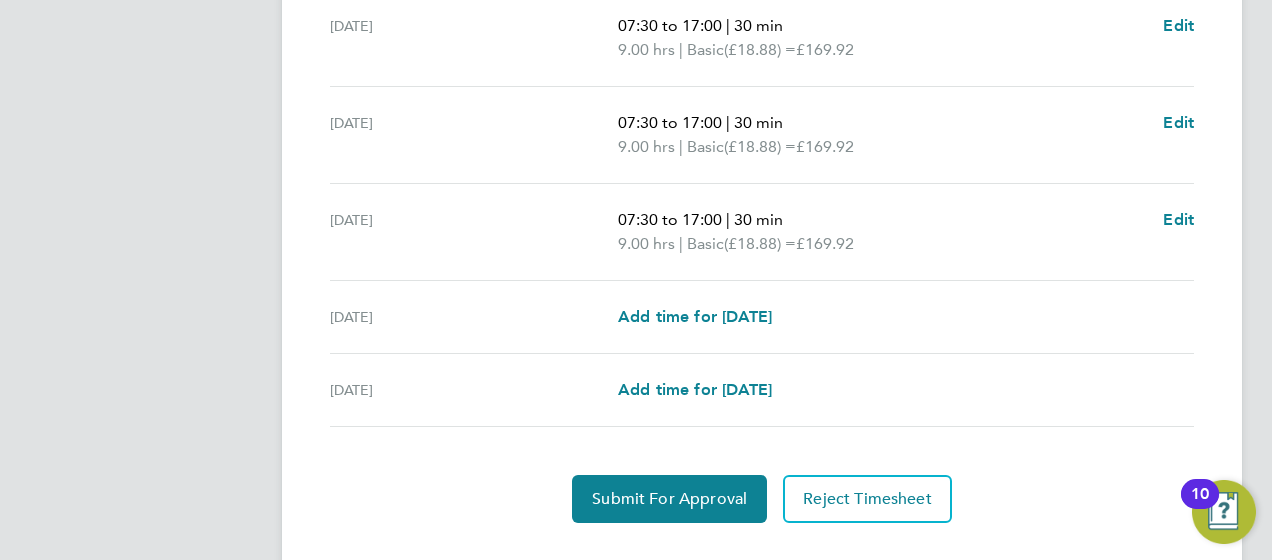 scroll, scrollTop: 881, scrollLeft: 0, axis: vertical 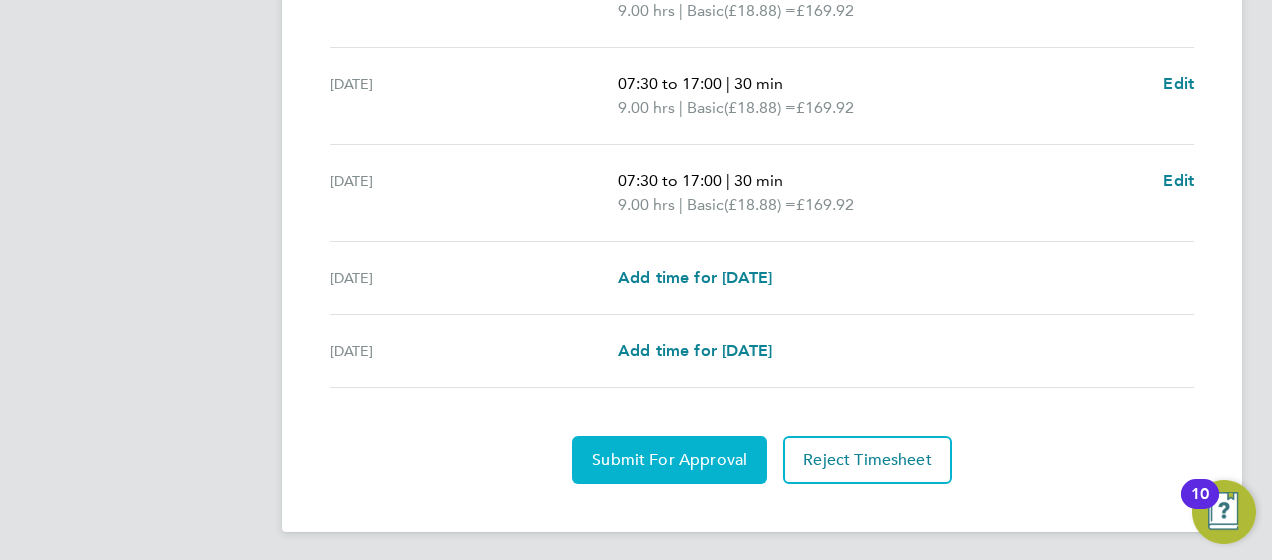click on "Submit For Approval" 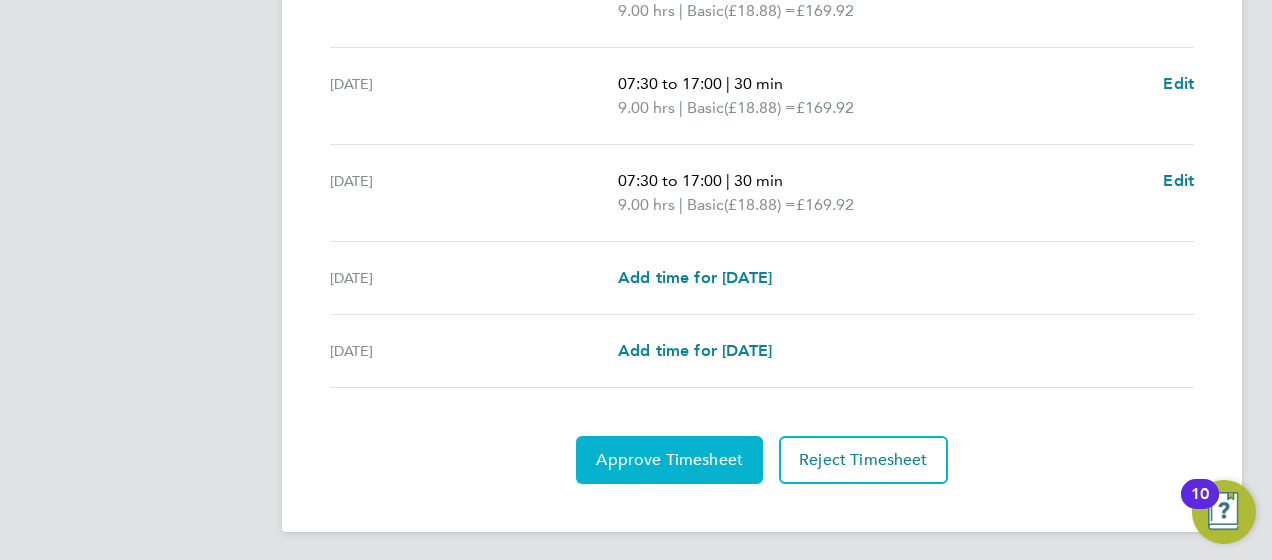 click on "Approve Timesheet" 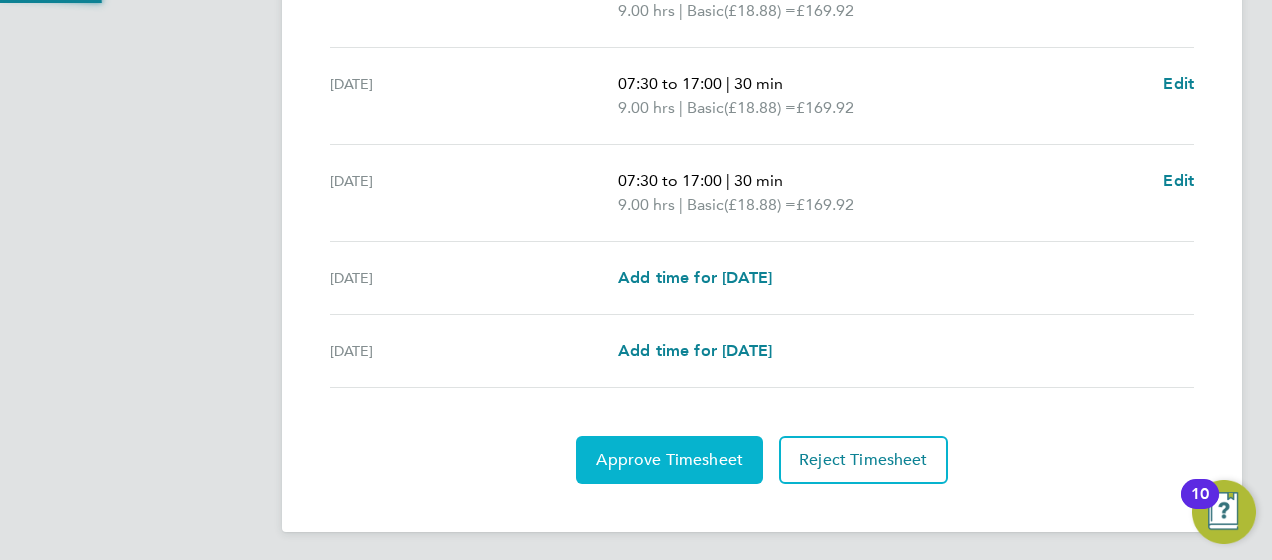 scroll, scrollTop: 0, scrollLeft: 0, axis: both 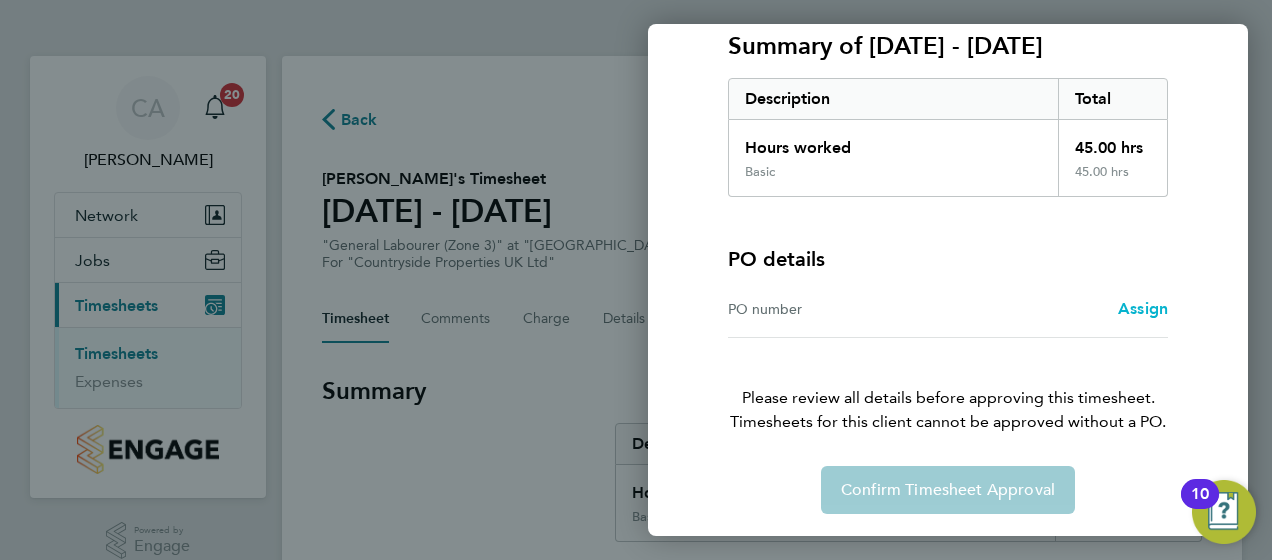 click on "Assign" at bounding box center [1143, 308] 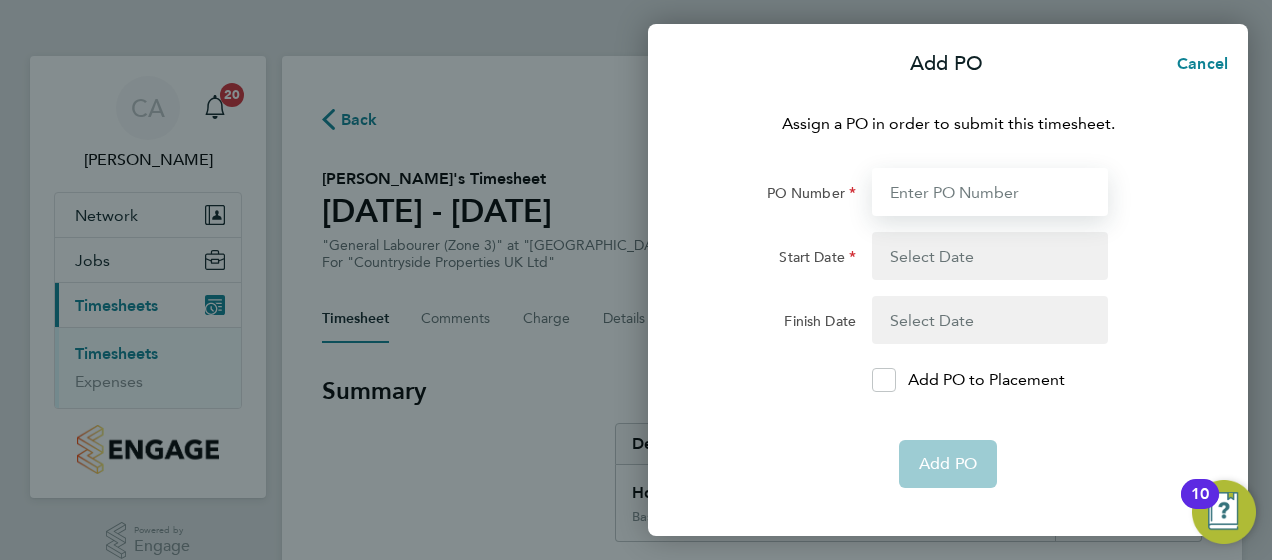 click on "PO Number" at bounding box center (990, 192) 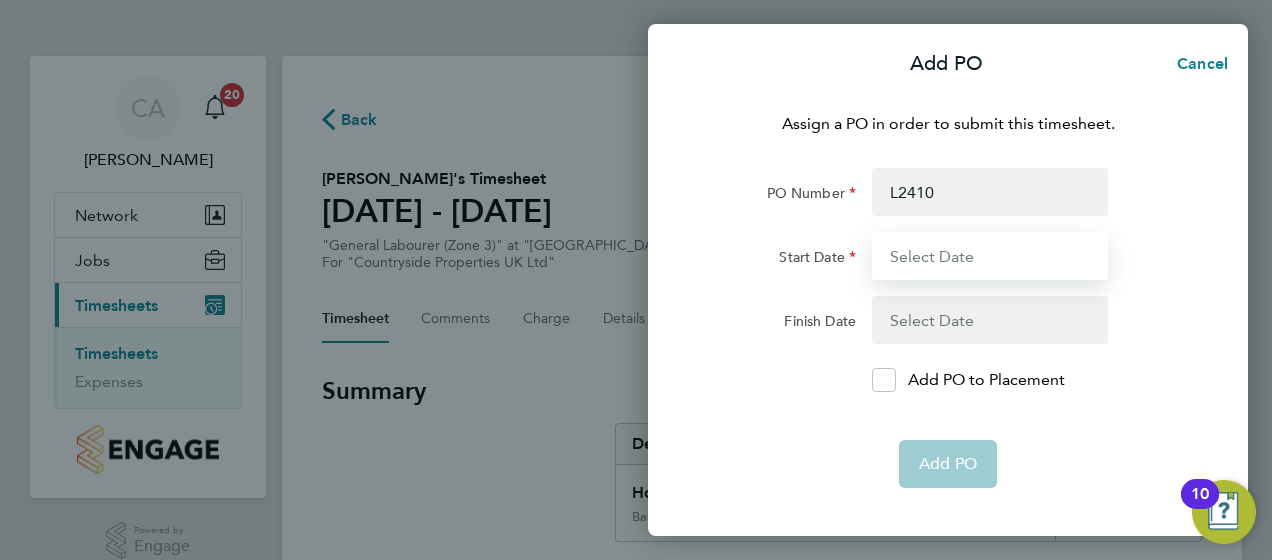 type on "30 Jun 25" 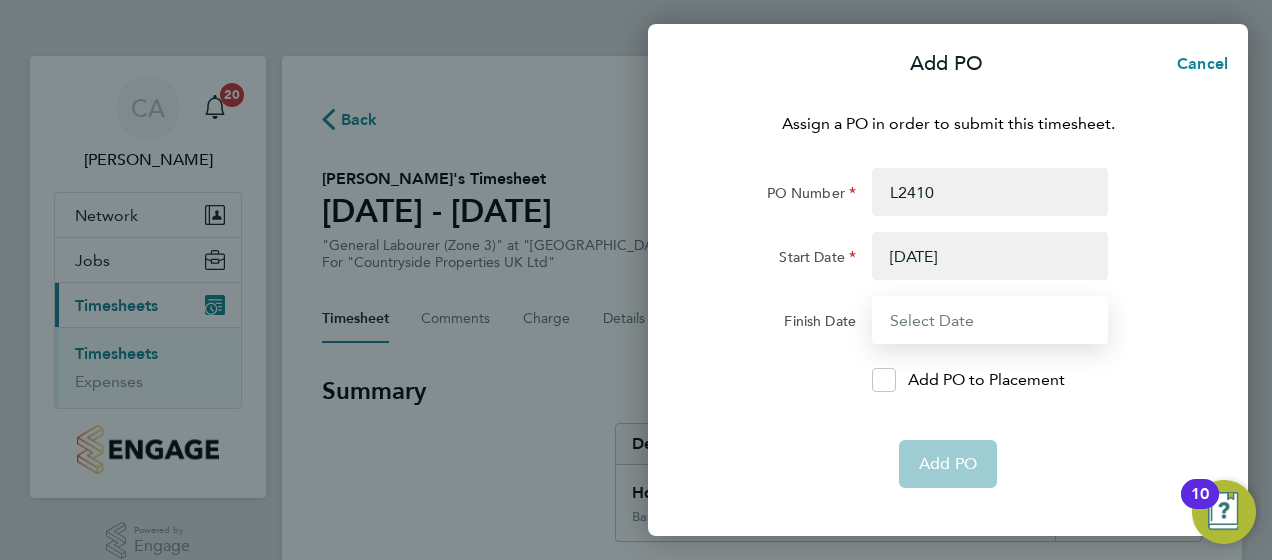type on "06 Jul 25" 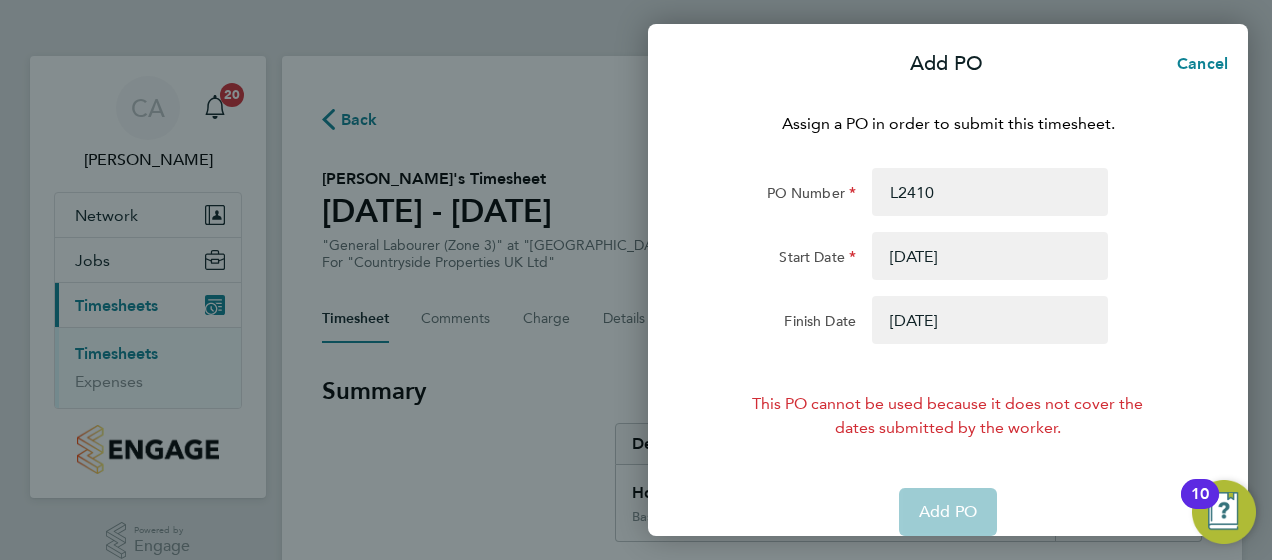 click 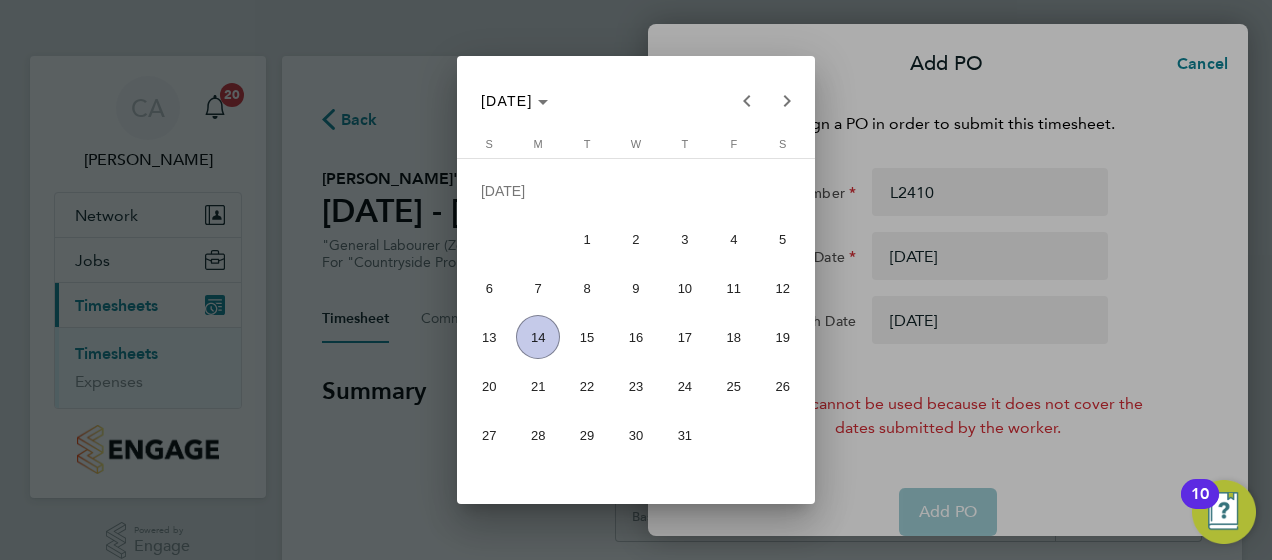 click on "7" at bounding box center (538, 288) 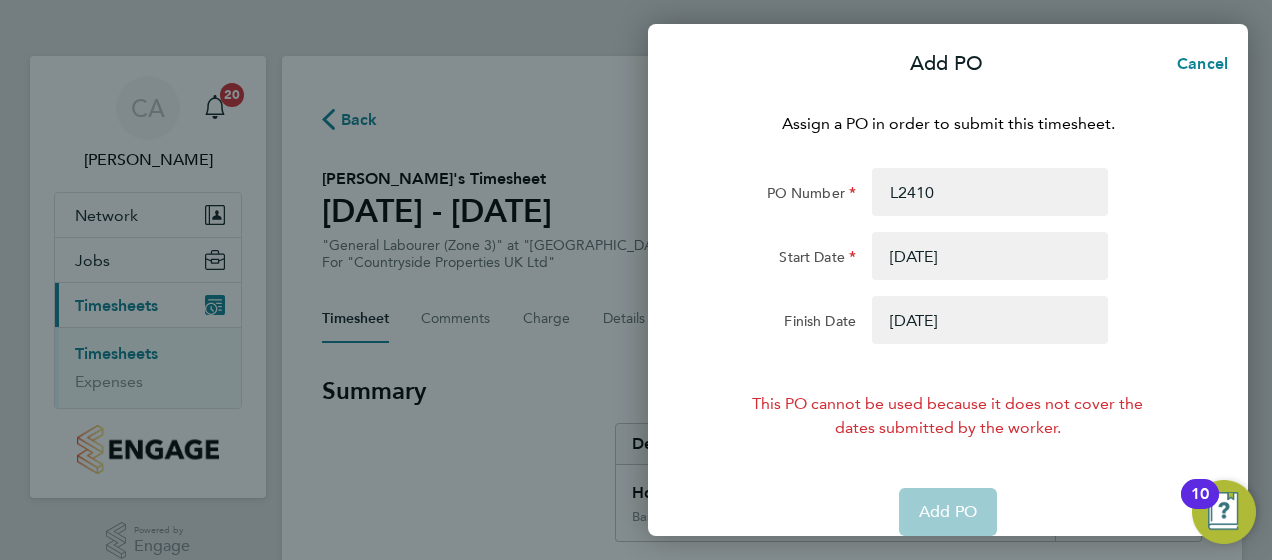click 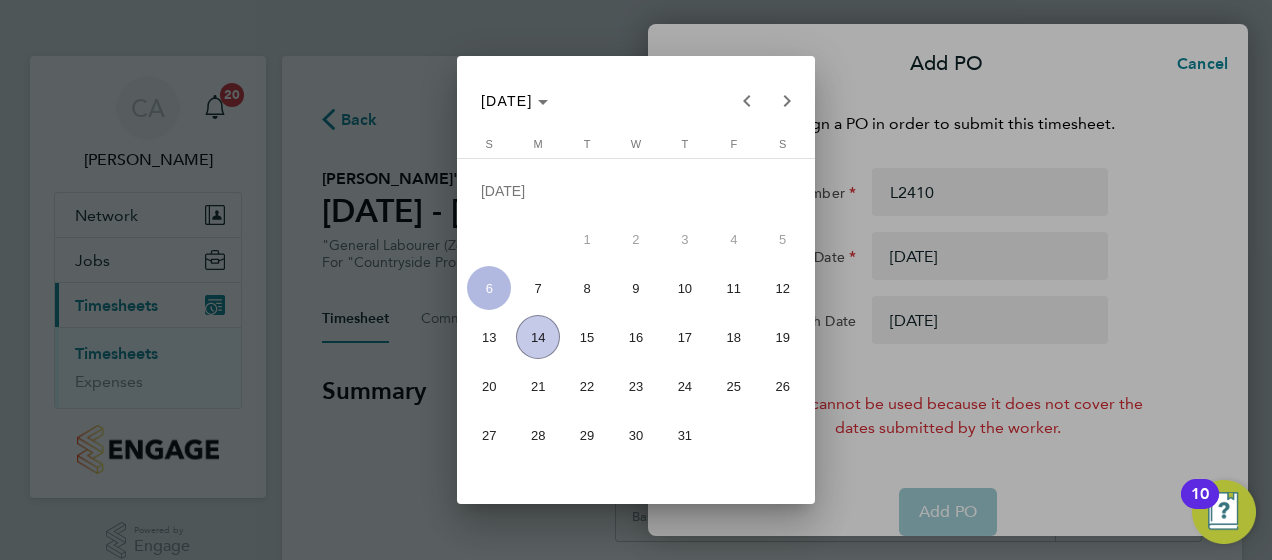 click on "13" at bounding box center (489, 337) 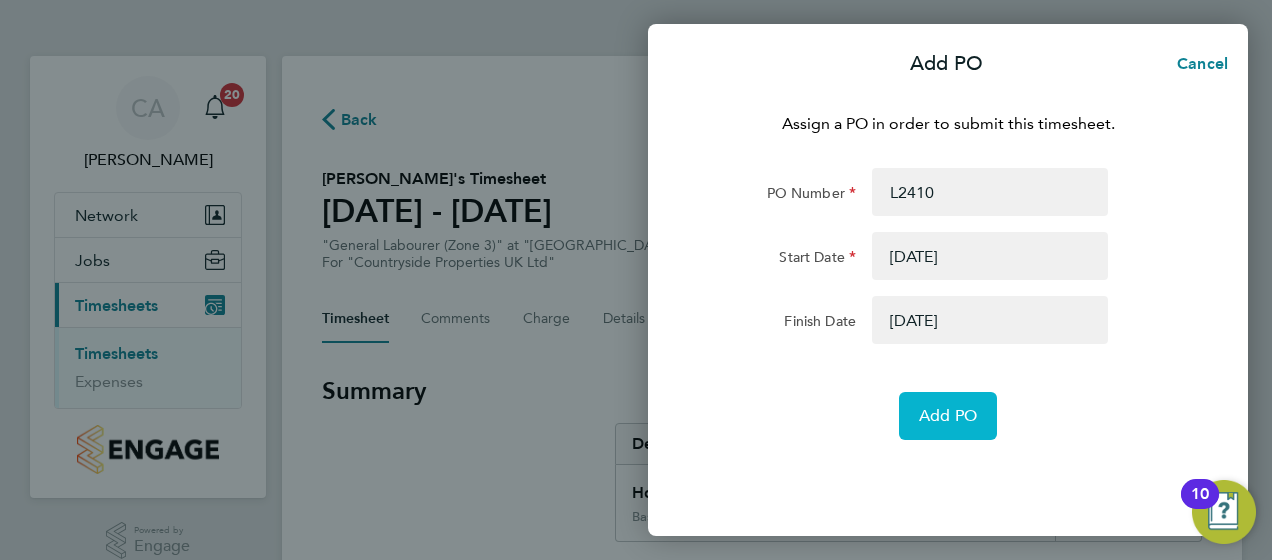click on "Add PO" 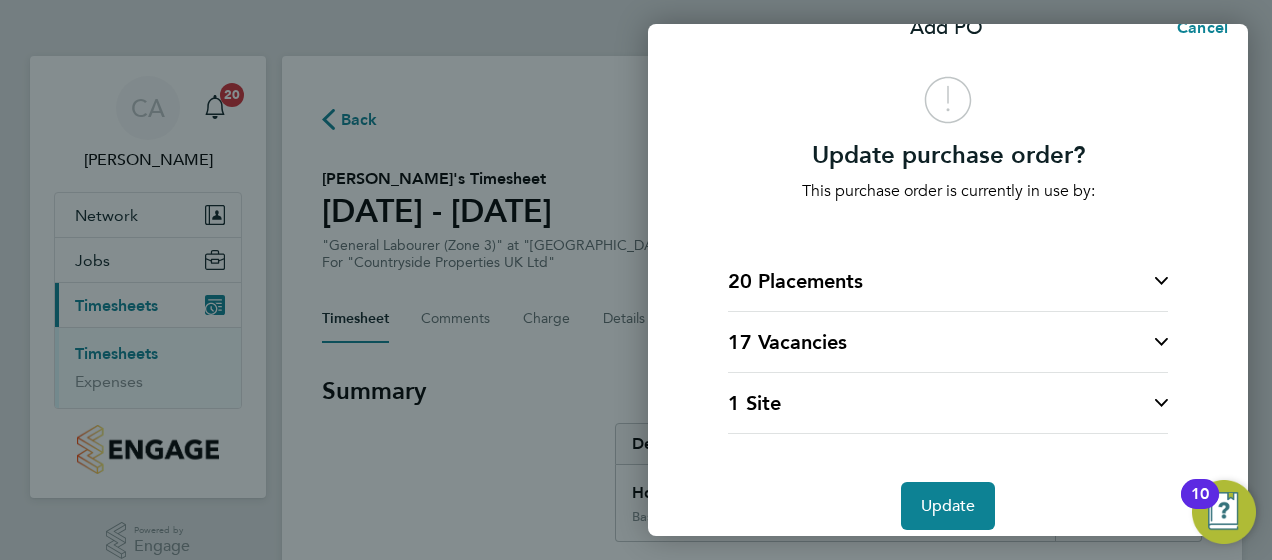 scroll, scrollTop: 53, scrollLeft: 0, axis: vertical 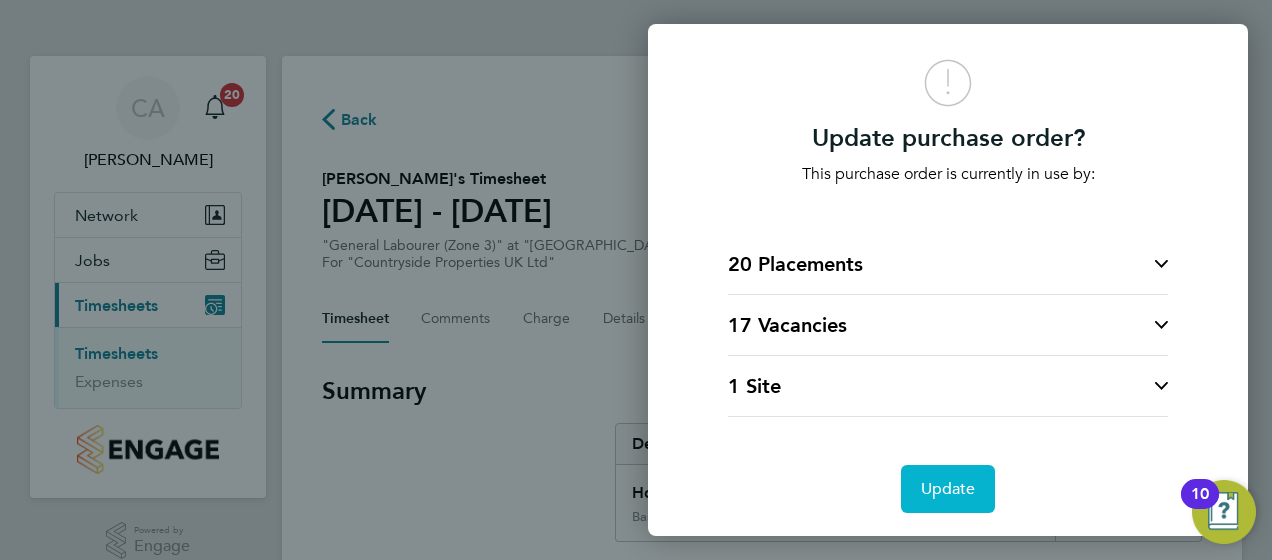 click on "Update" 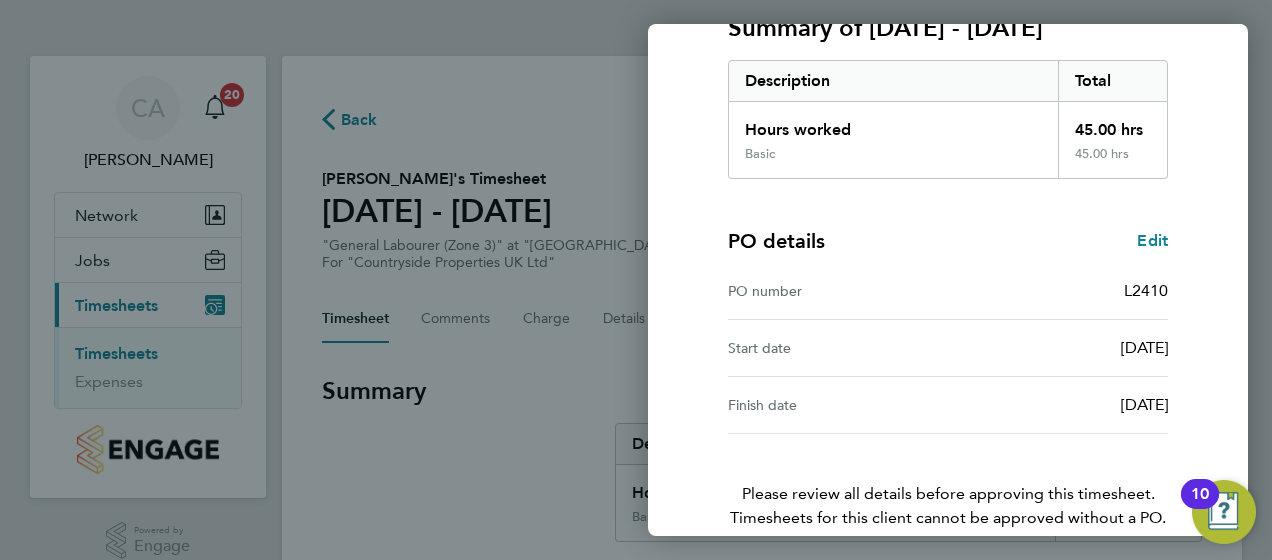 scroll, scrollTop: 396, scrollLeft: 0, axis: vertical 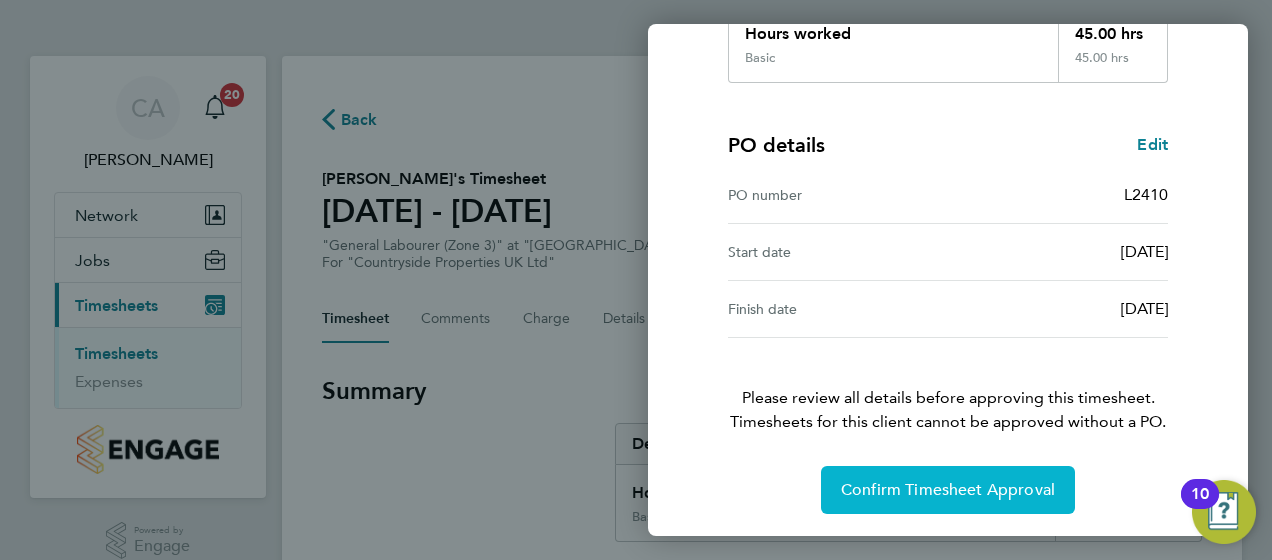 click on "Confirm Timesheet Approval" 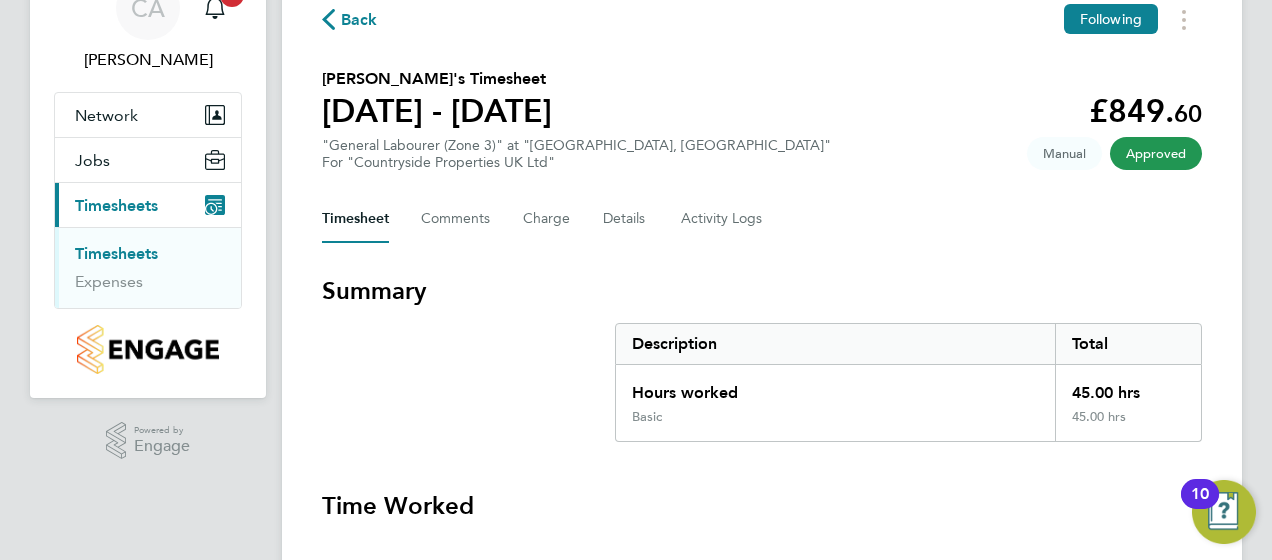 scroll, scrollTop: 0, scrollLeft: 0, axis: both 